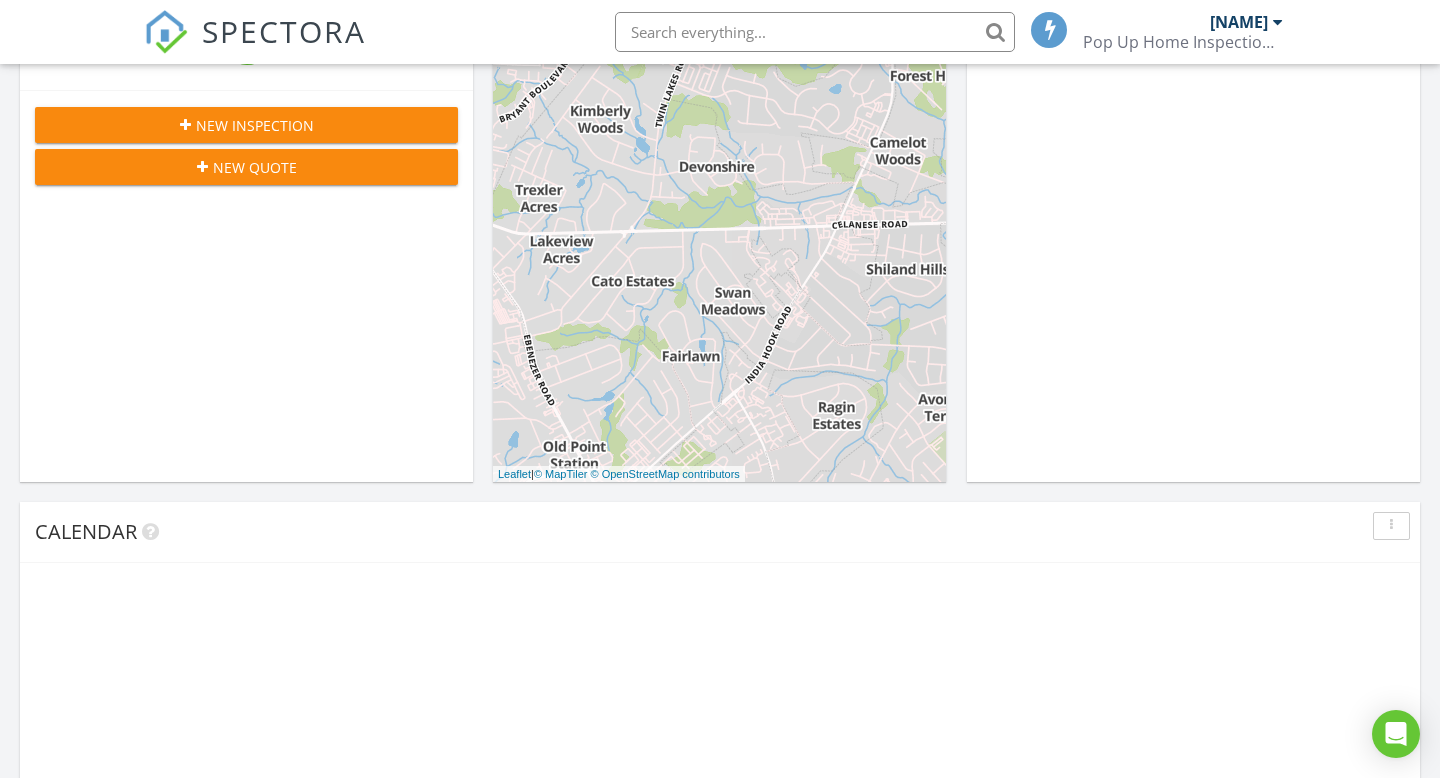 scroll, scrollTop: 458, scrollLeft: 0, axis: vertical 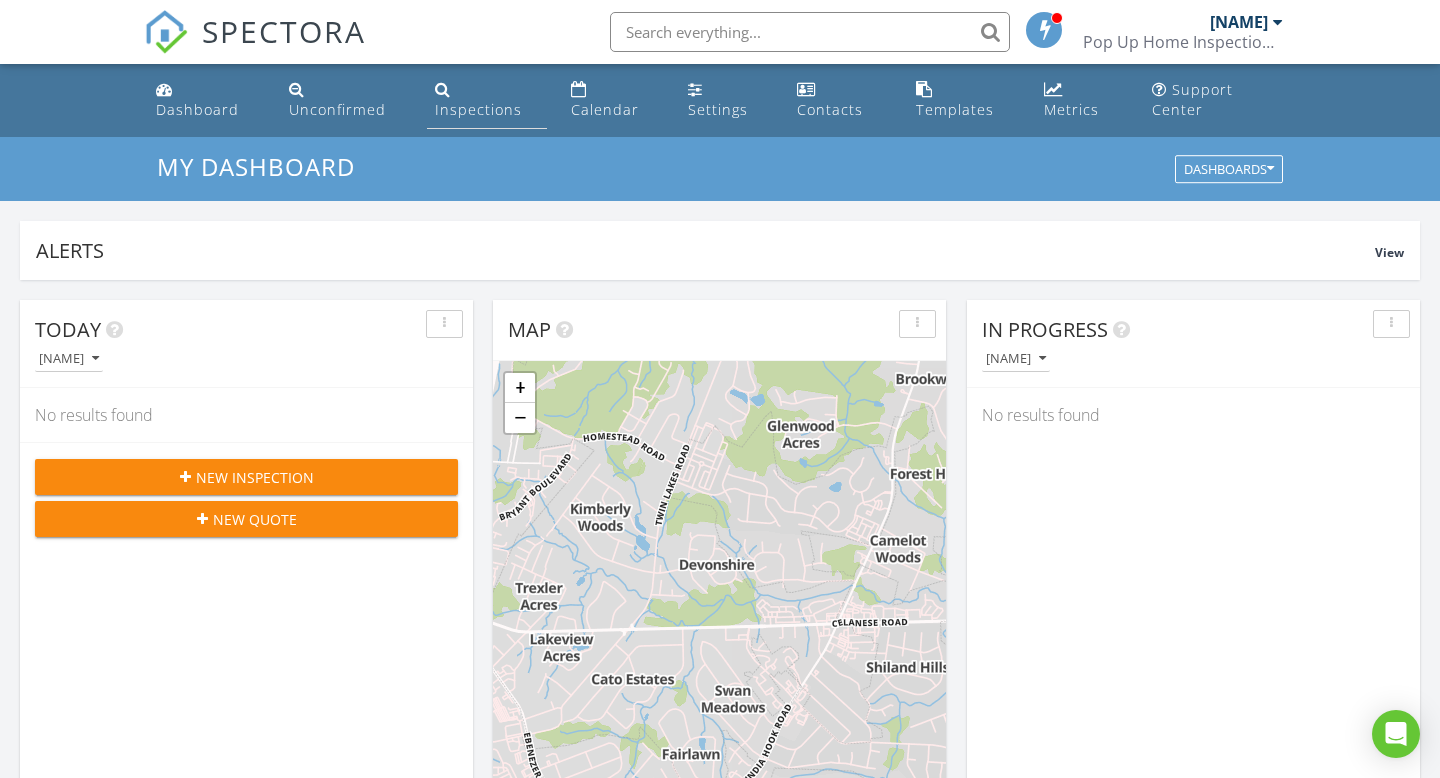 click on "Inspections" at bounding box center (487, 100) 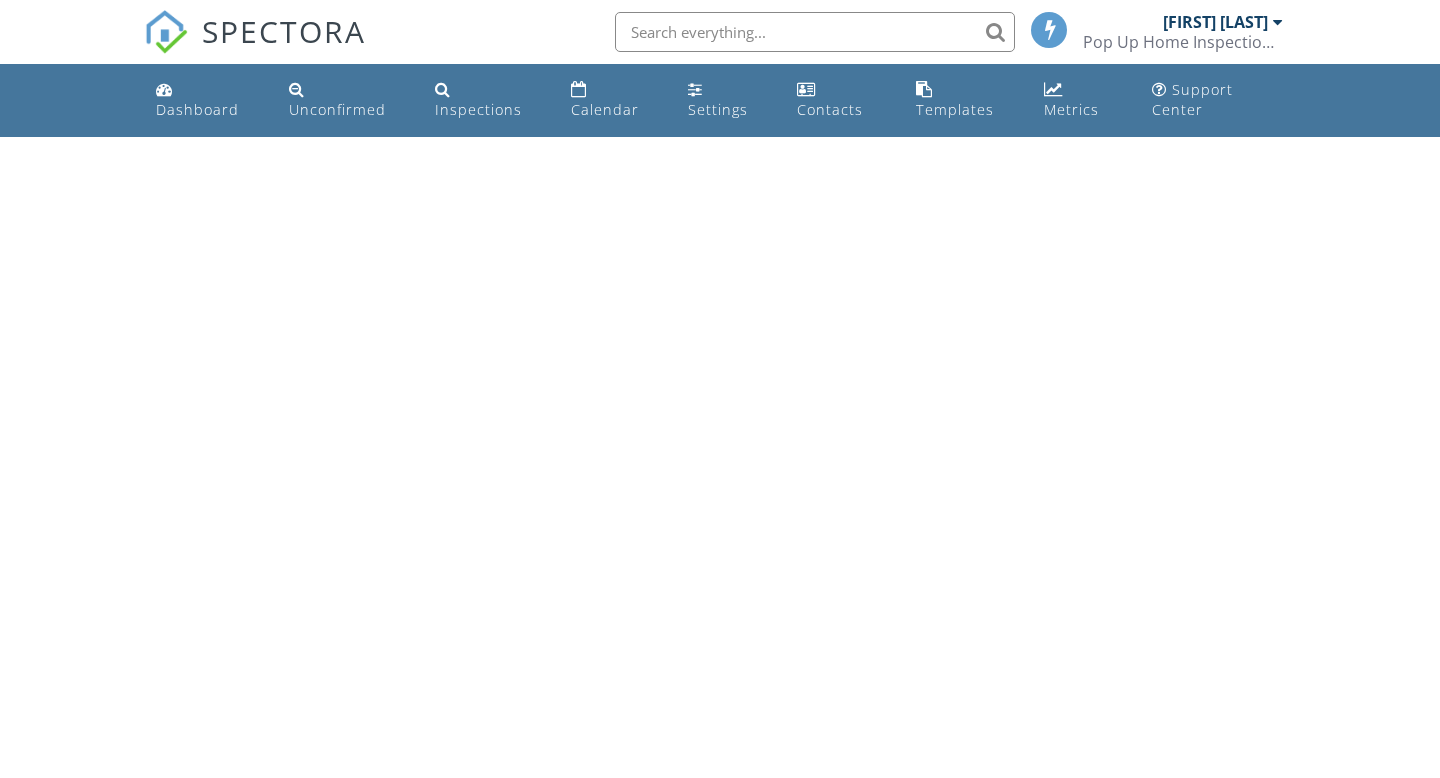 scroll, scrollTop: 0, scrollLeft: 0, axis: both 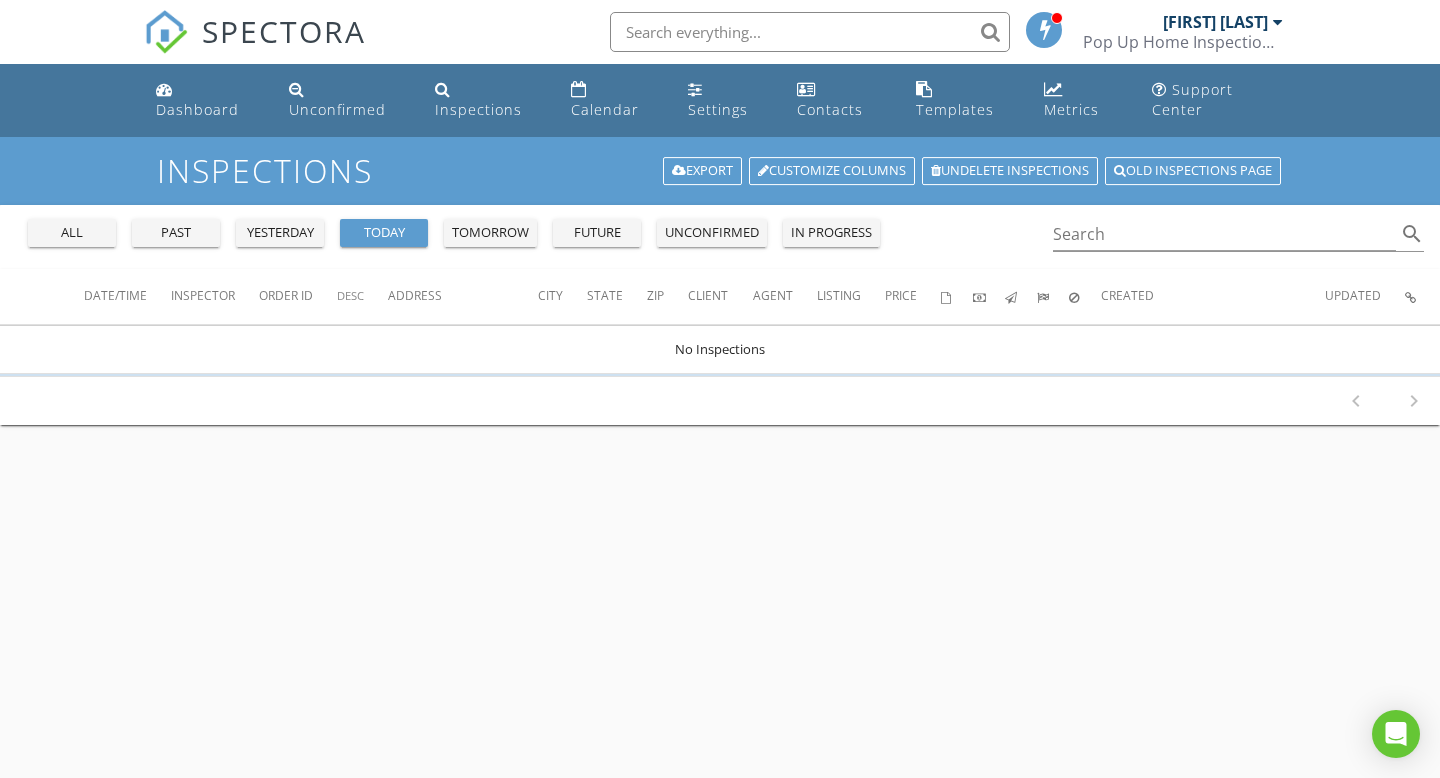 click on "all" at bounding box center (72, 233) 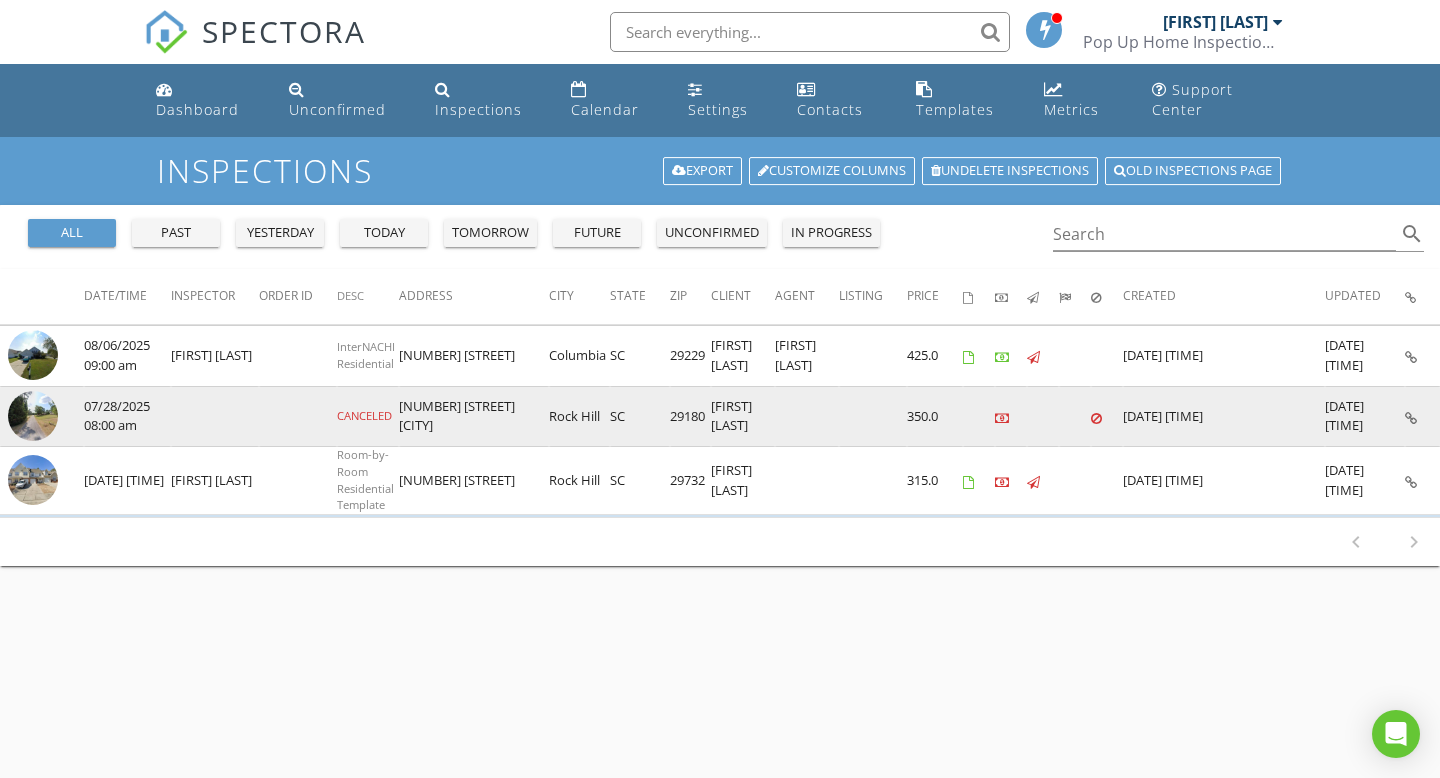 click at bounding box center (1411, 418) 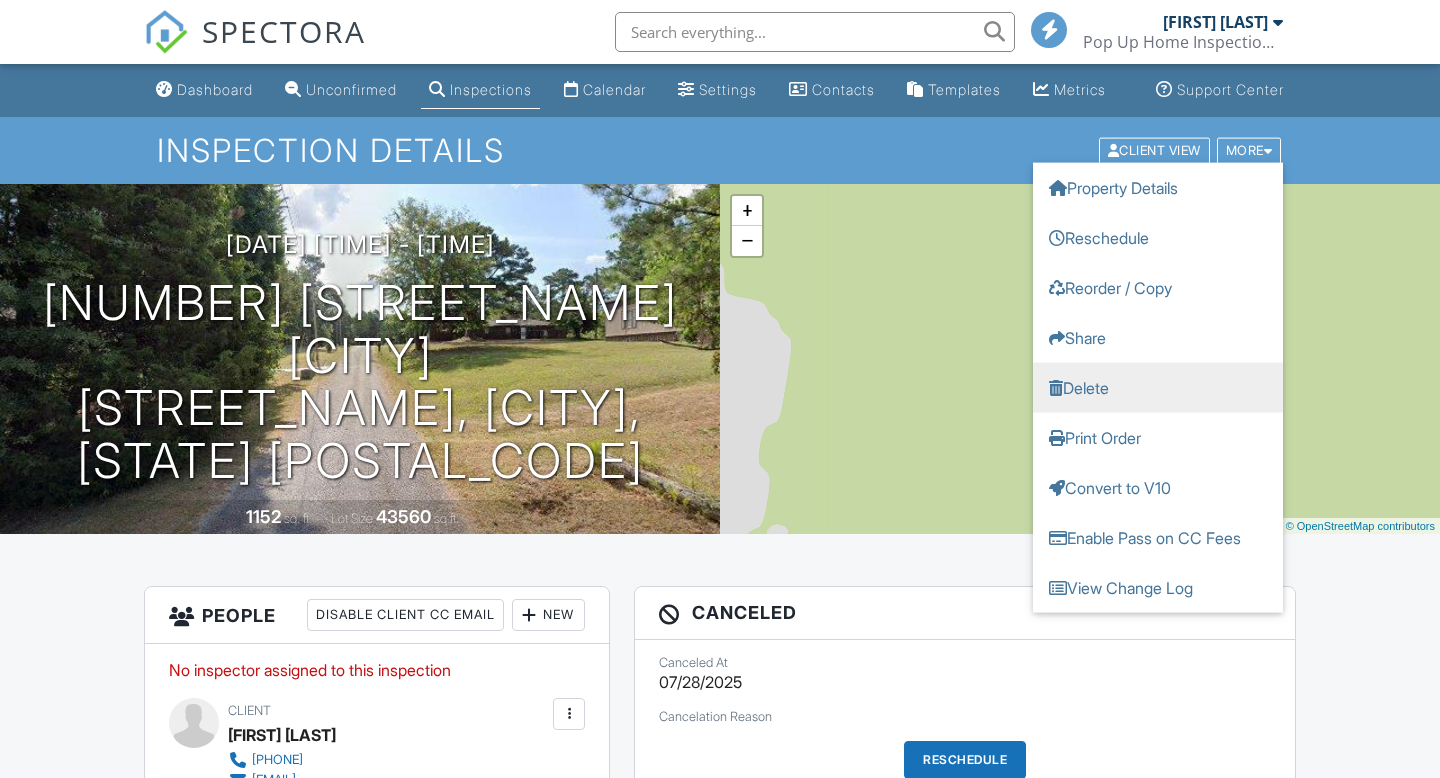 scroll, scrollTop: 0, scrollLeft: 0, axis: both 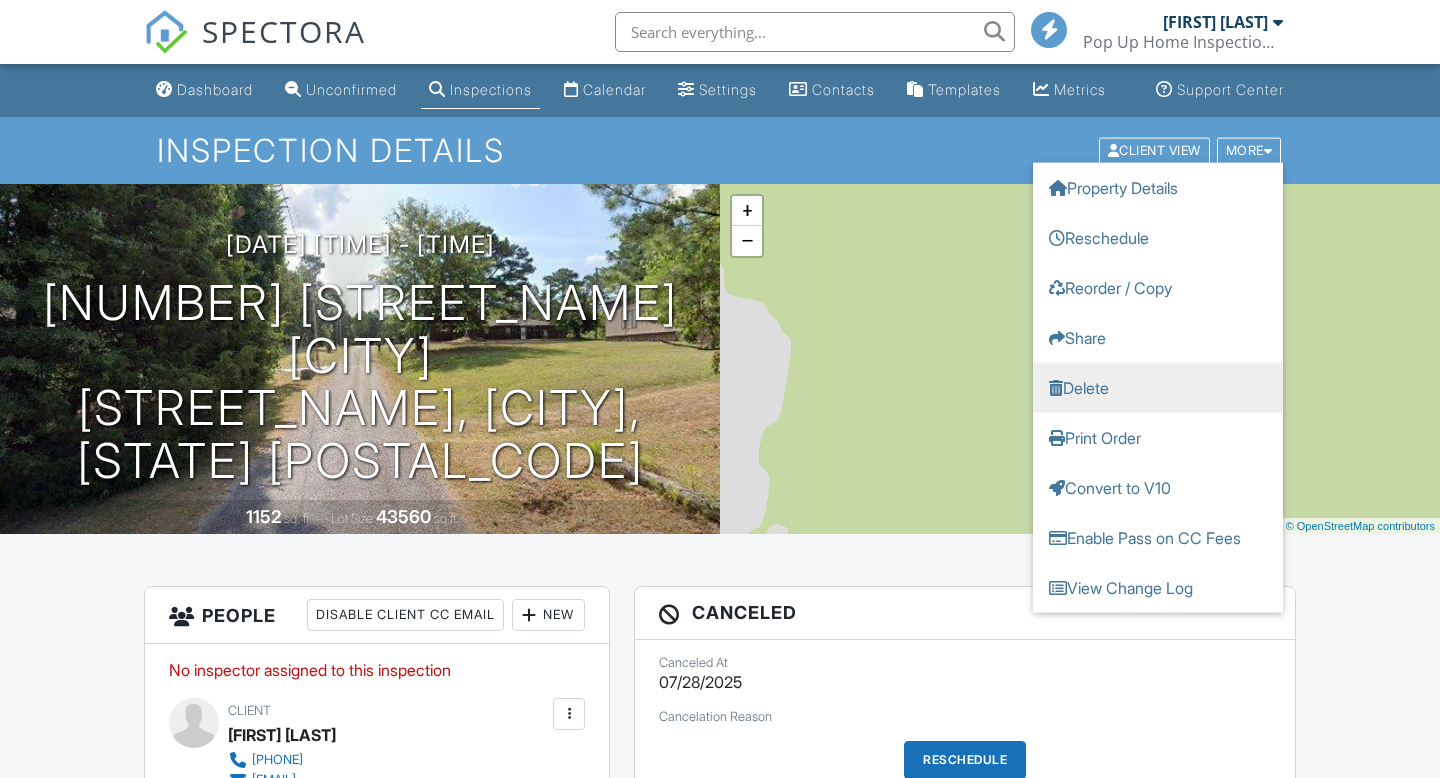 click on "Delete" at bounding box center [1158, 387] 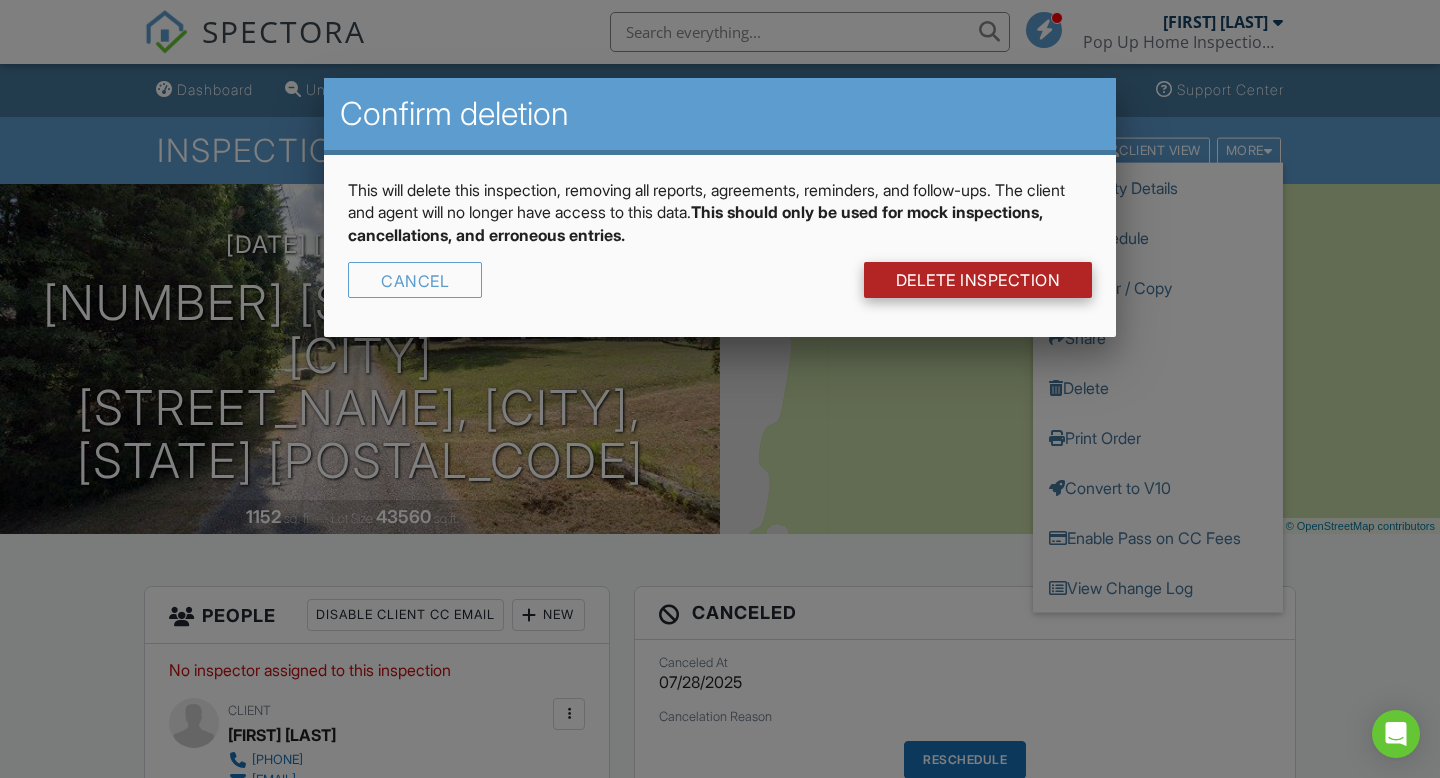 click on "DELETE Inspection" at bounding box center [978, 280] 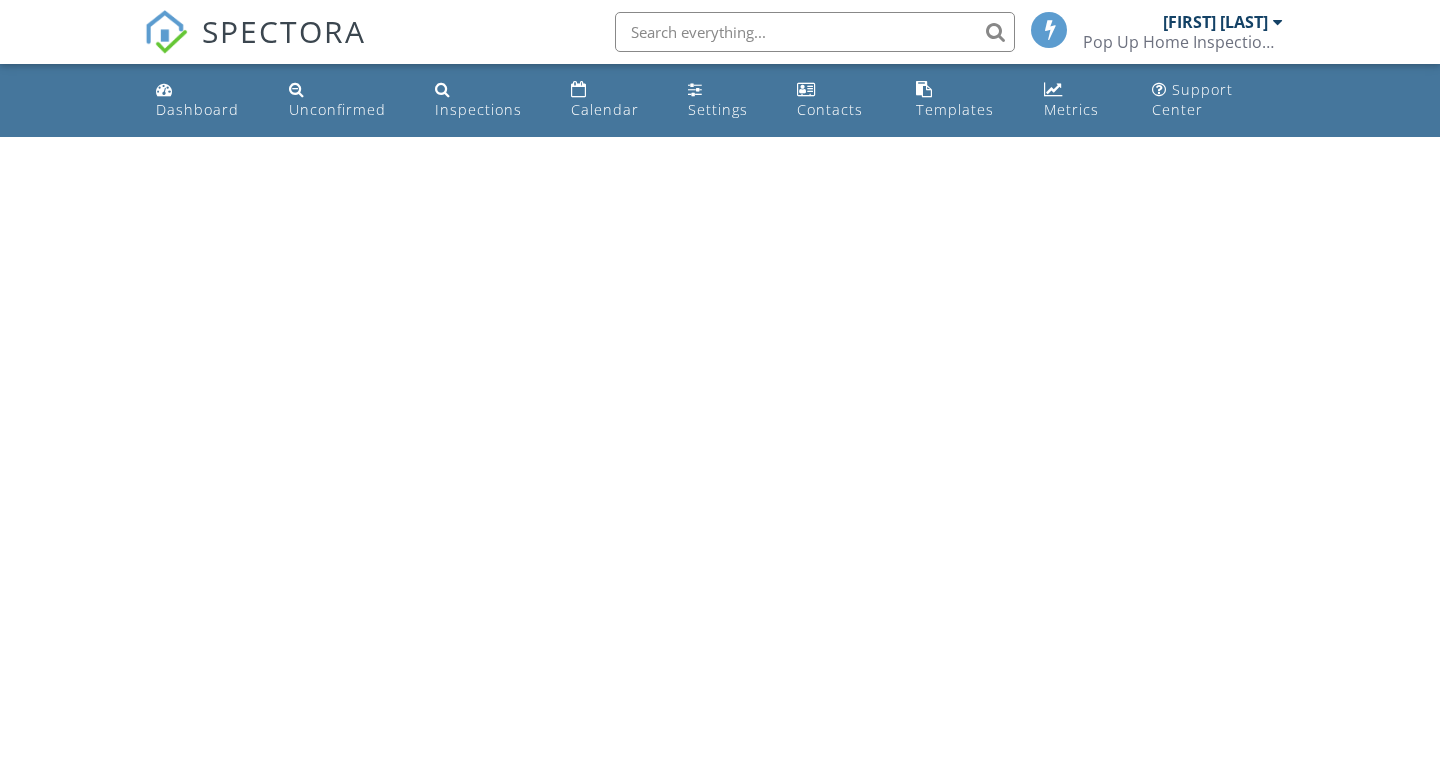 scroll, scrollTop: 0, scrollLeft: 0, axis: both 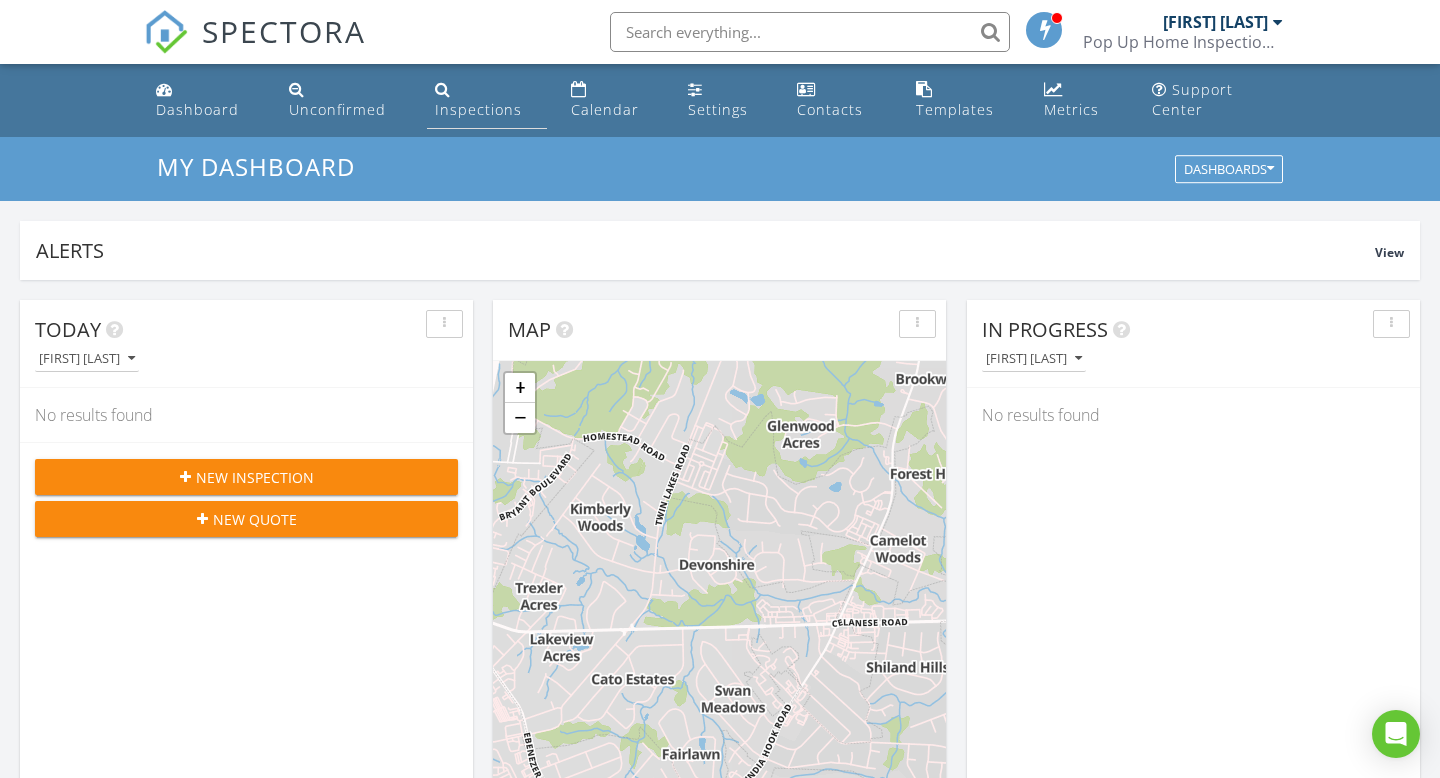 click on "Inspections" at bounding box center (487, 100) 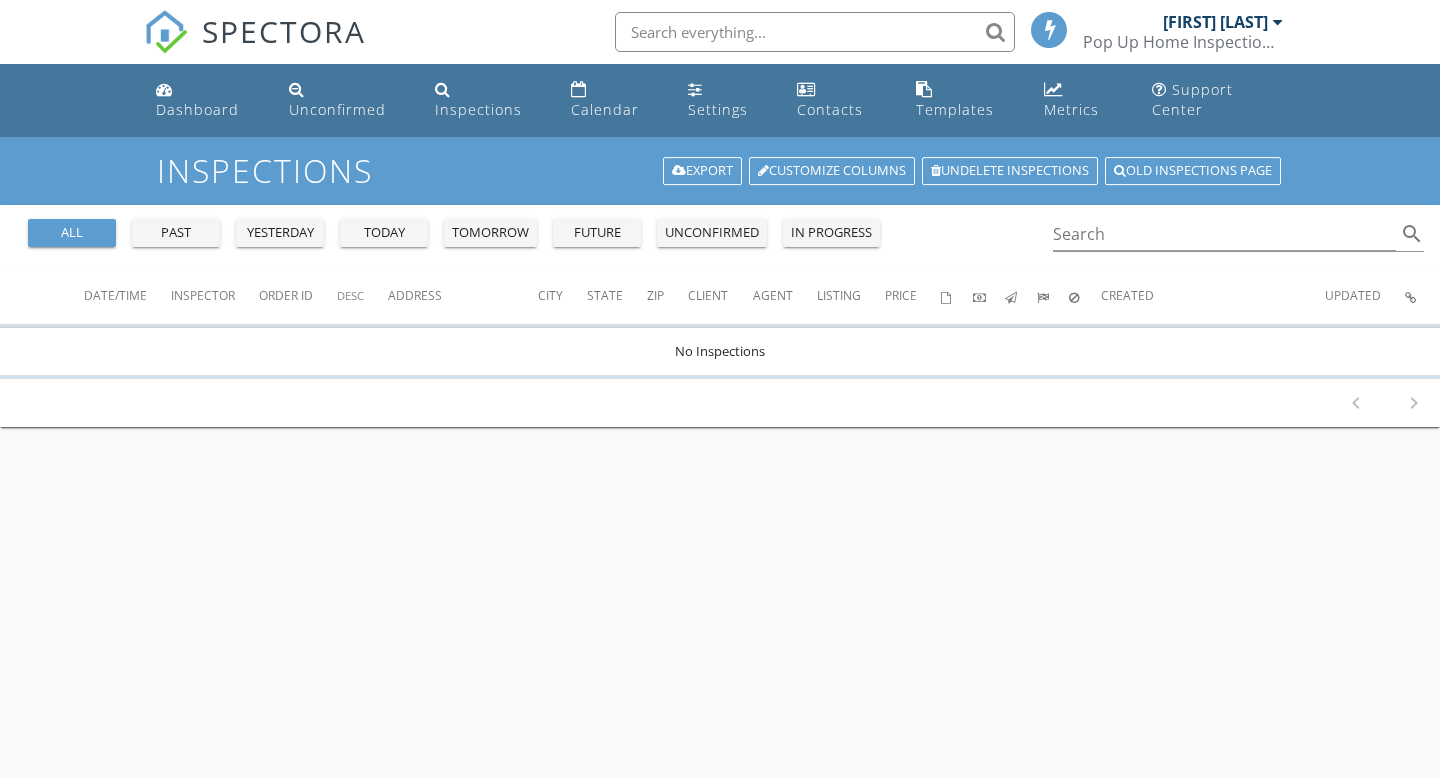 scroll, scrollTop: 0, scrollLeft: 0, axis: both 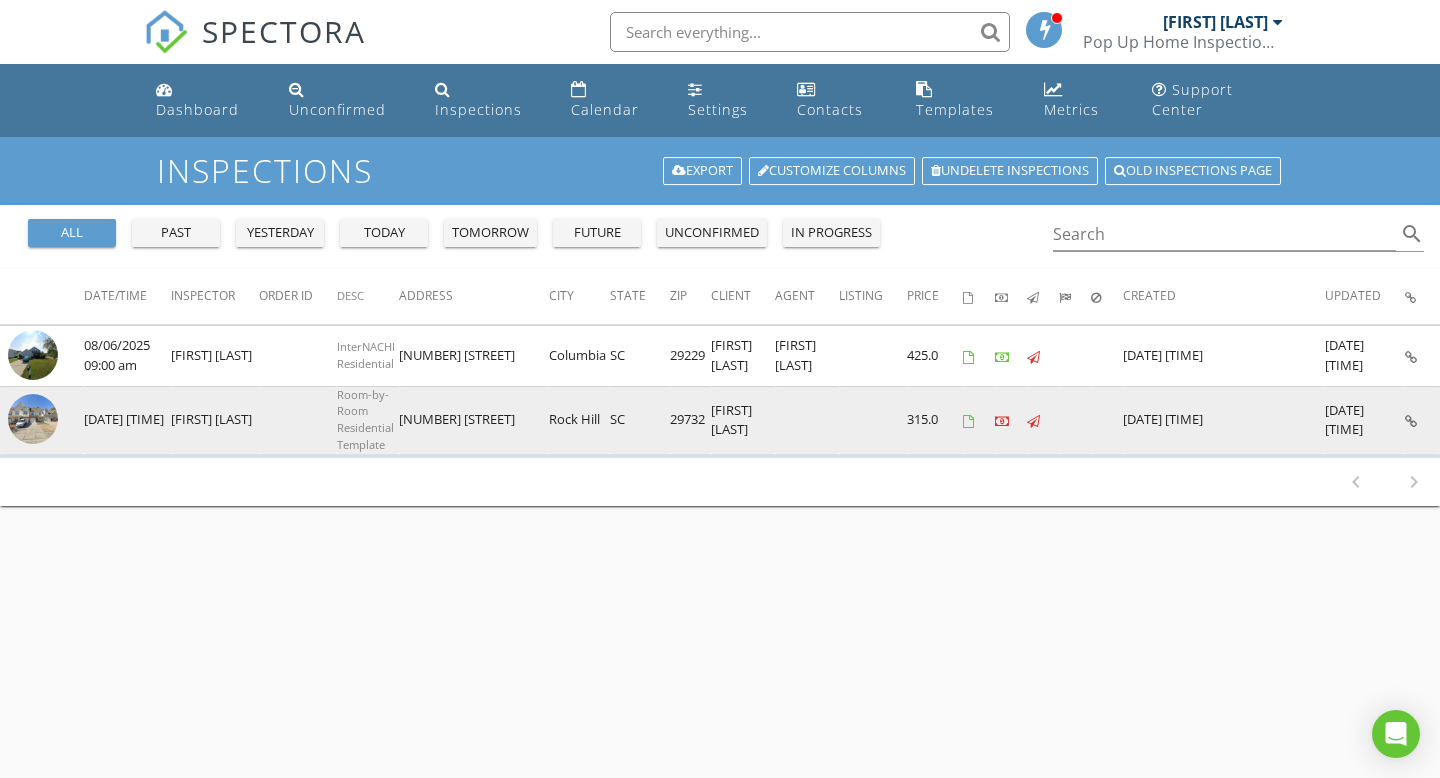 click at bounding box center [1411, 421] 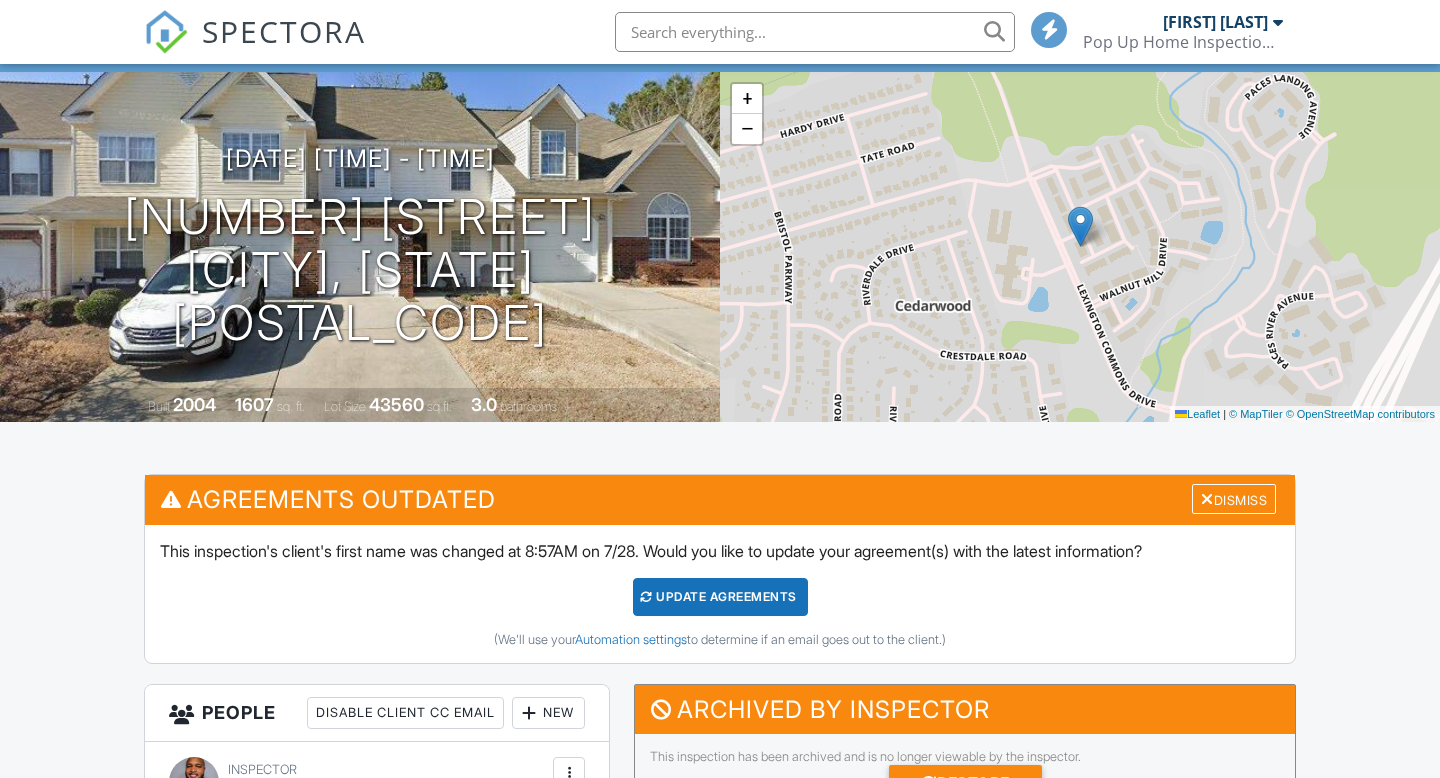 scroll, scrollTop: 0, scrollLeft: 0, axis: both 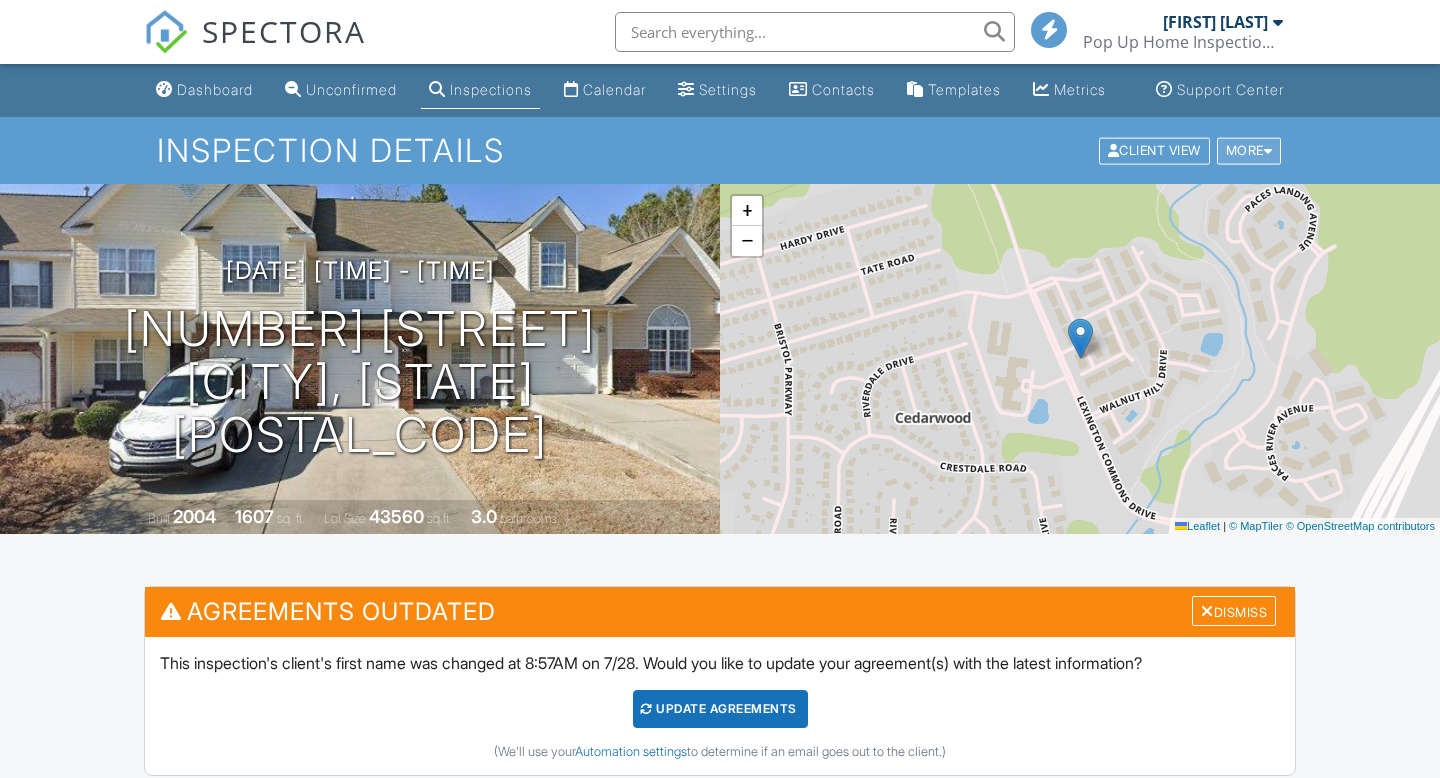 click on "More" at bounding box center (1249, 150) 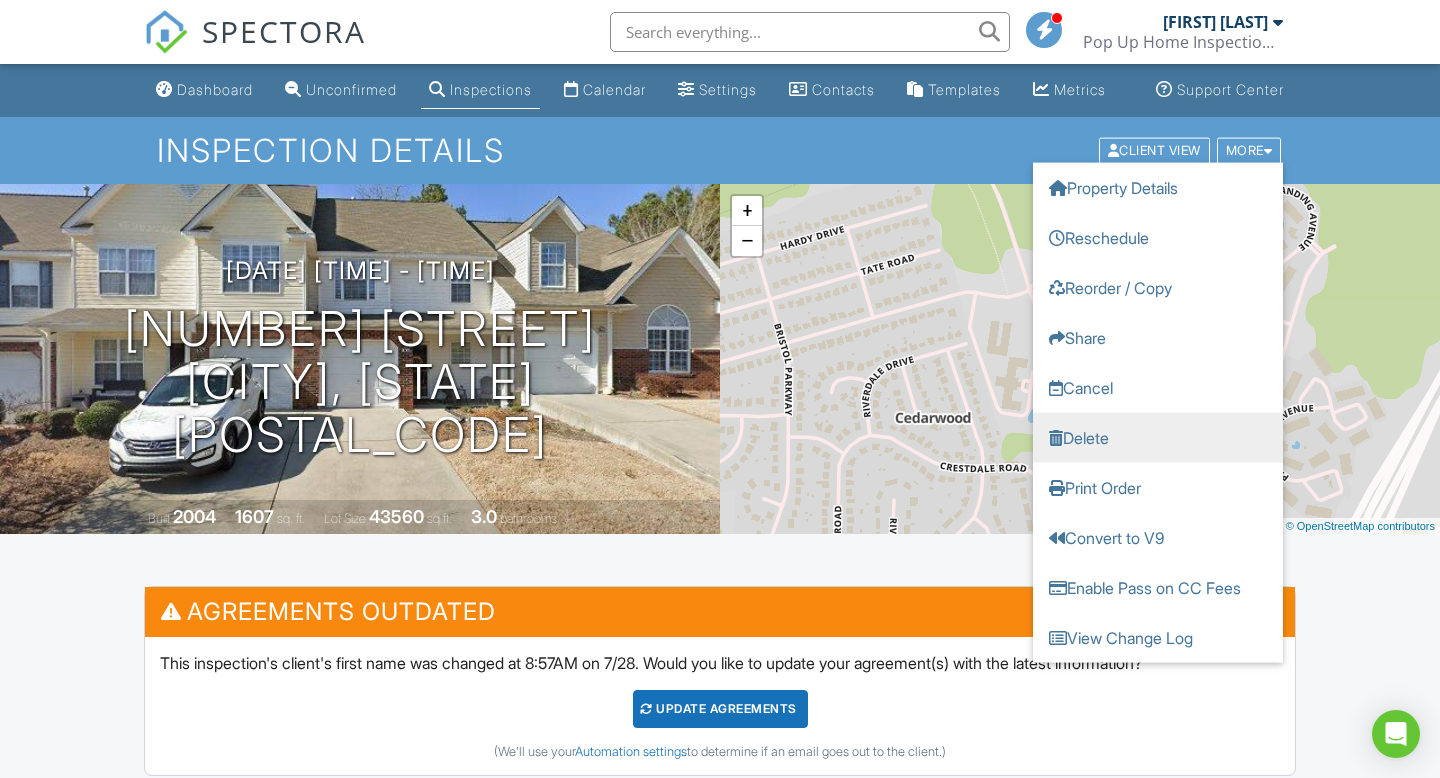 click on "Delete" at bounding box center [1158, 437] 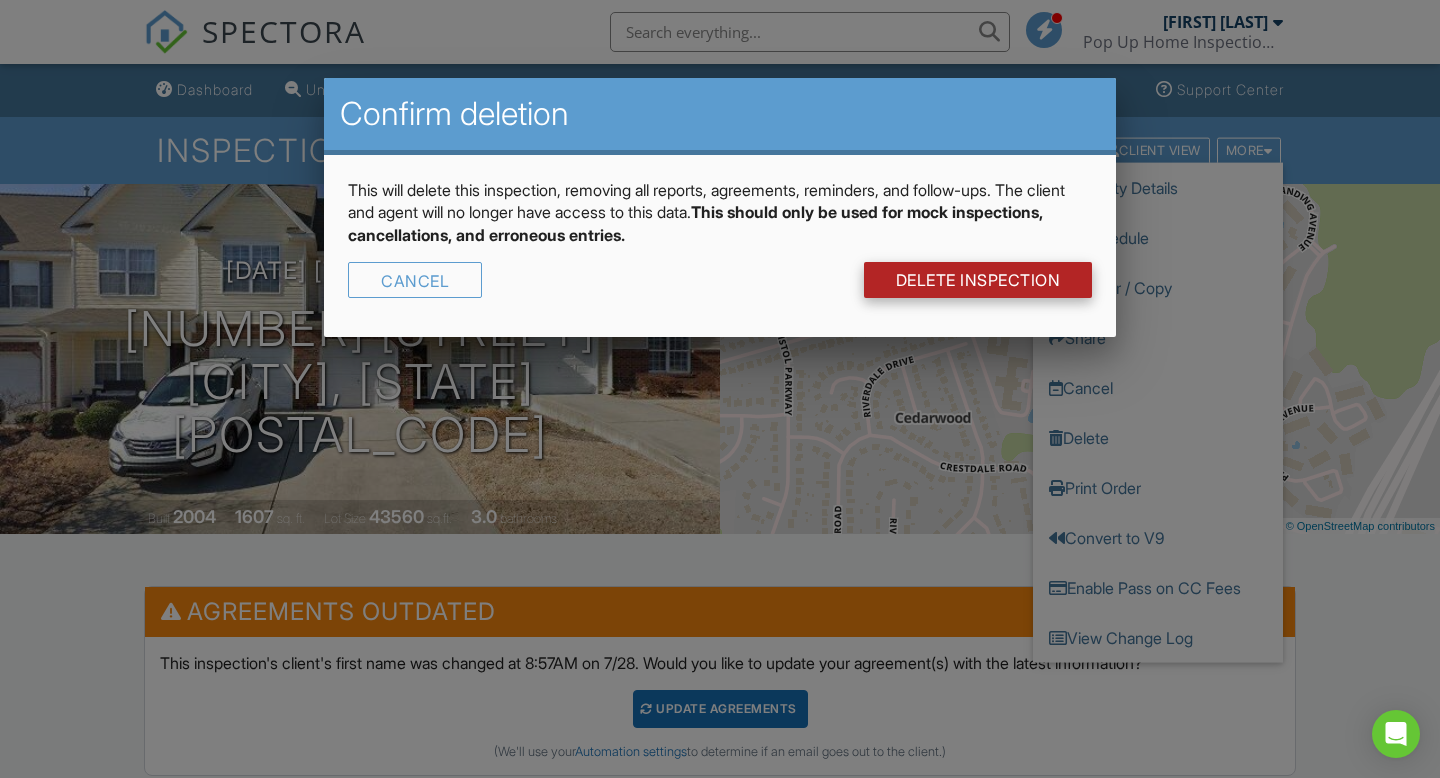 click on "DELETE Inspection" at bounding box center (978, 280) 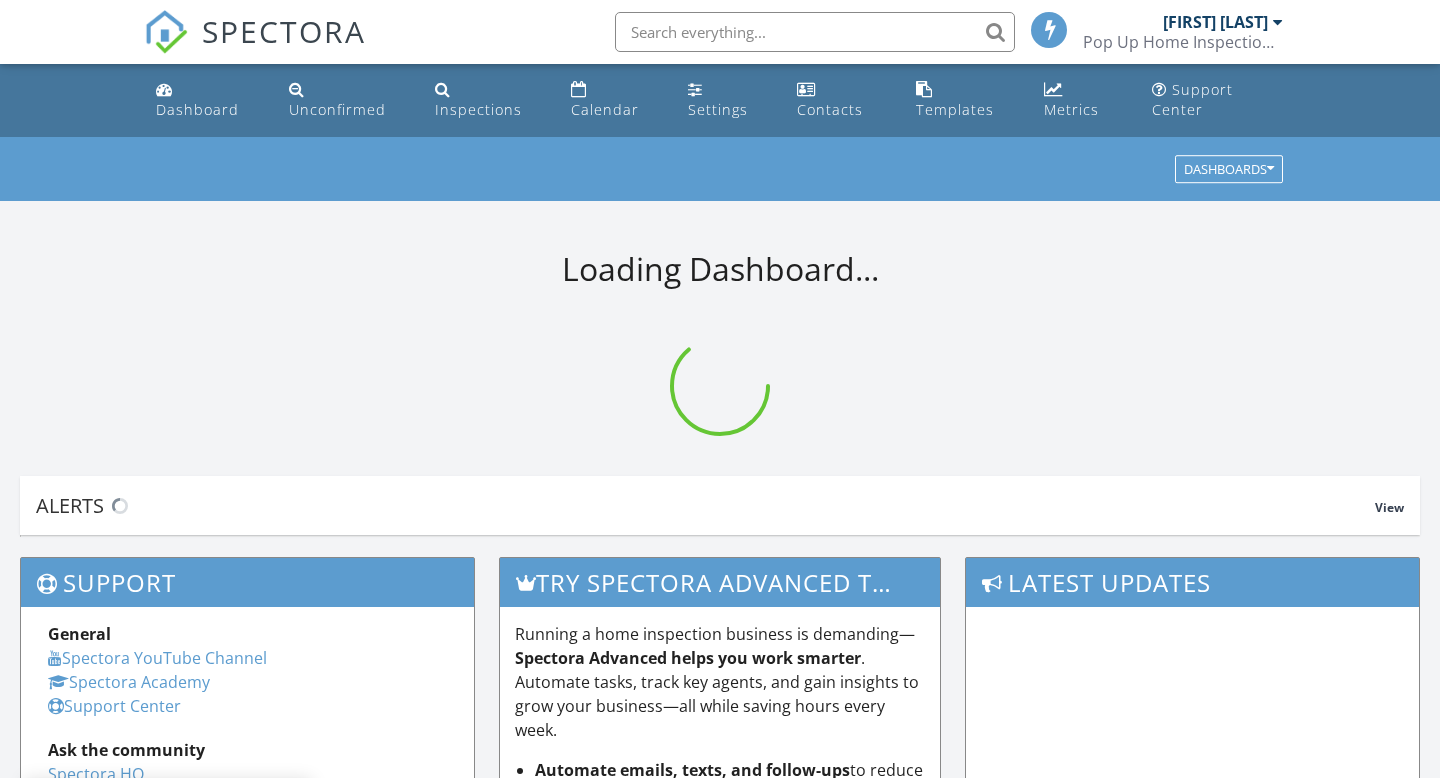 scroll, scrollTop: 0, scrollLeft: 0, axis: both 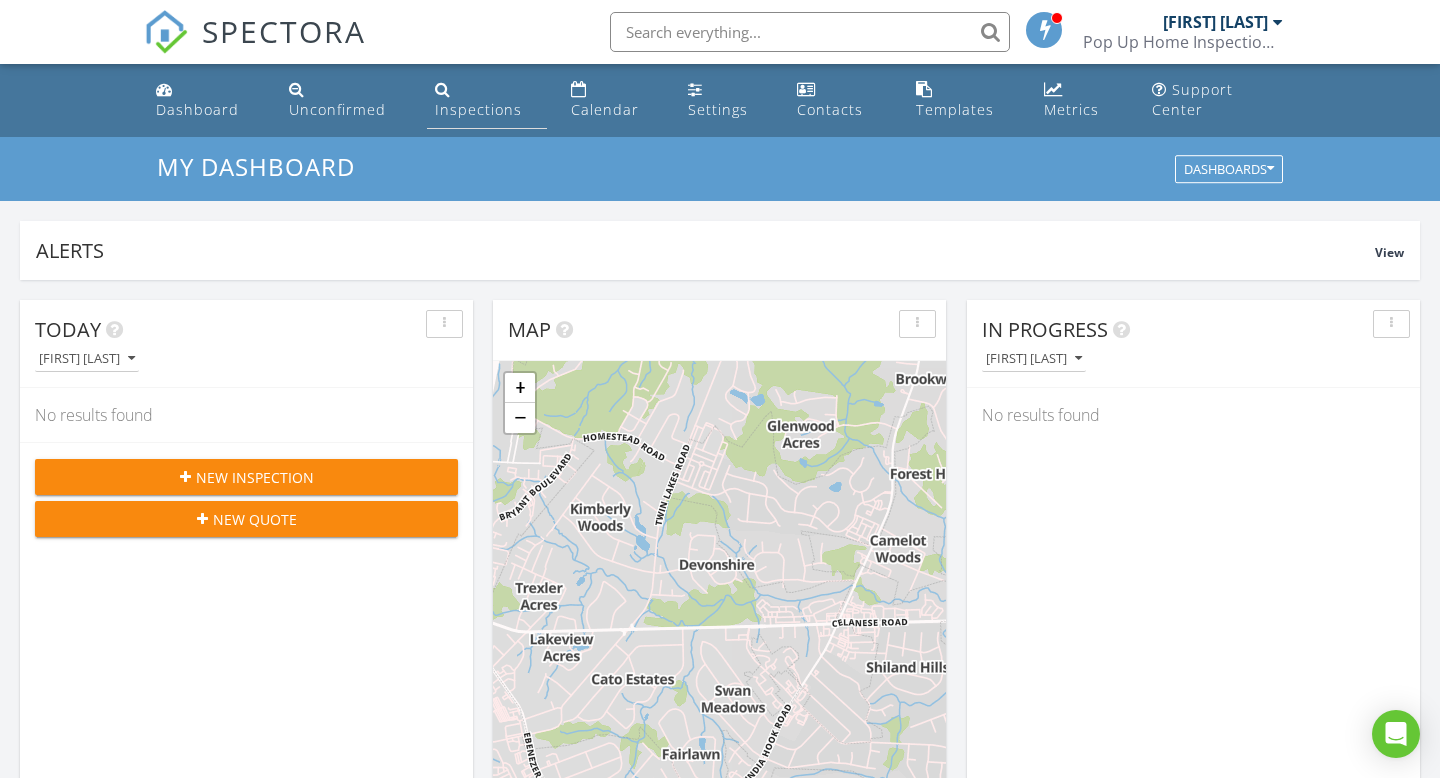 click on "Inspections" at bounding box center [478, 109] 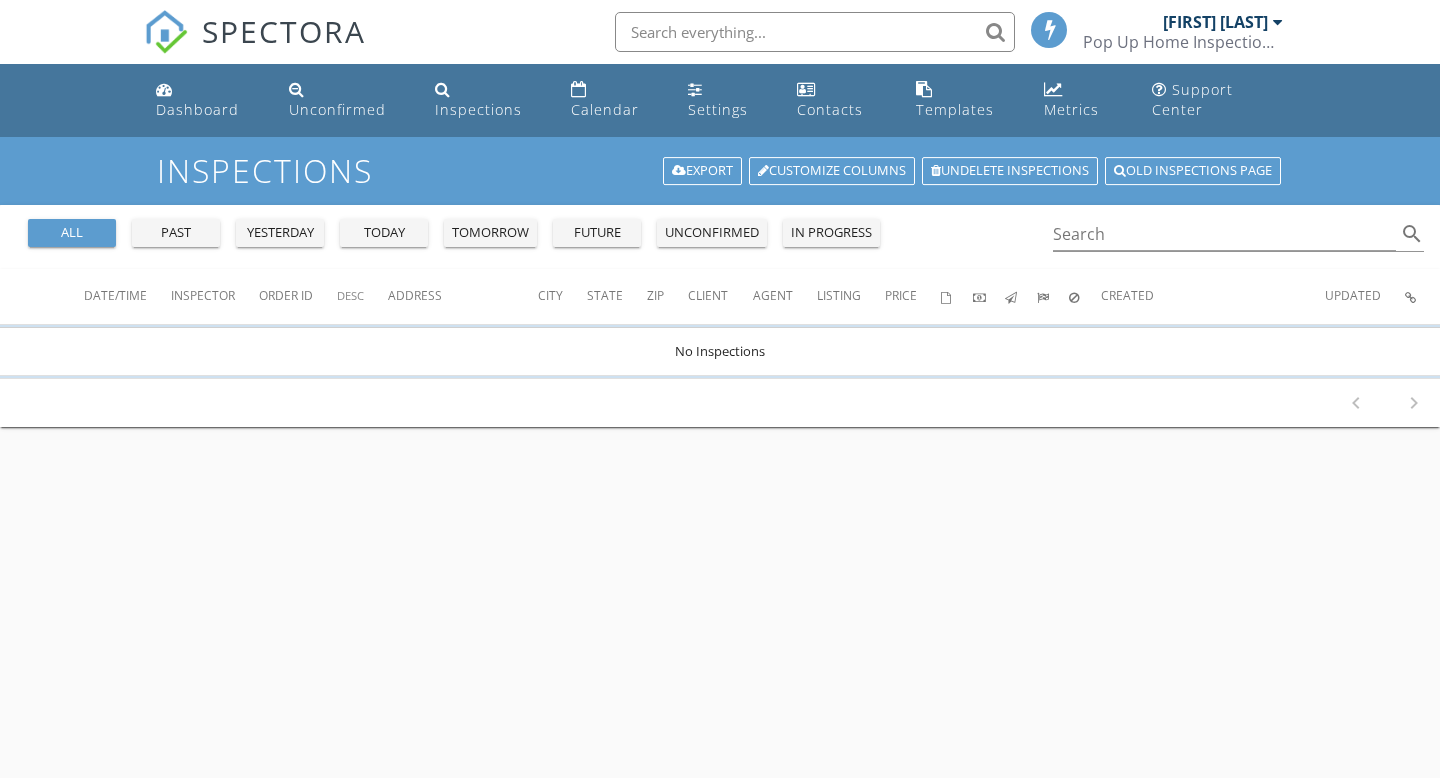 scroll, scrollTop: 0, scrollLeft: 0, axis: both 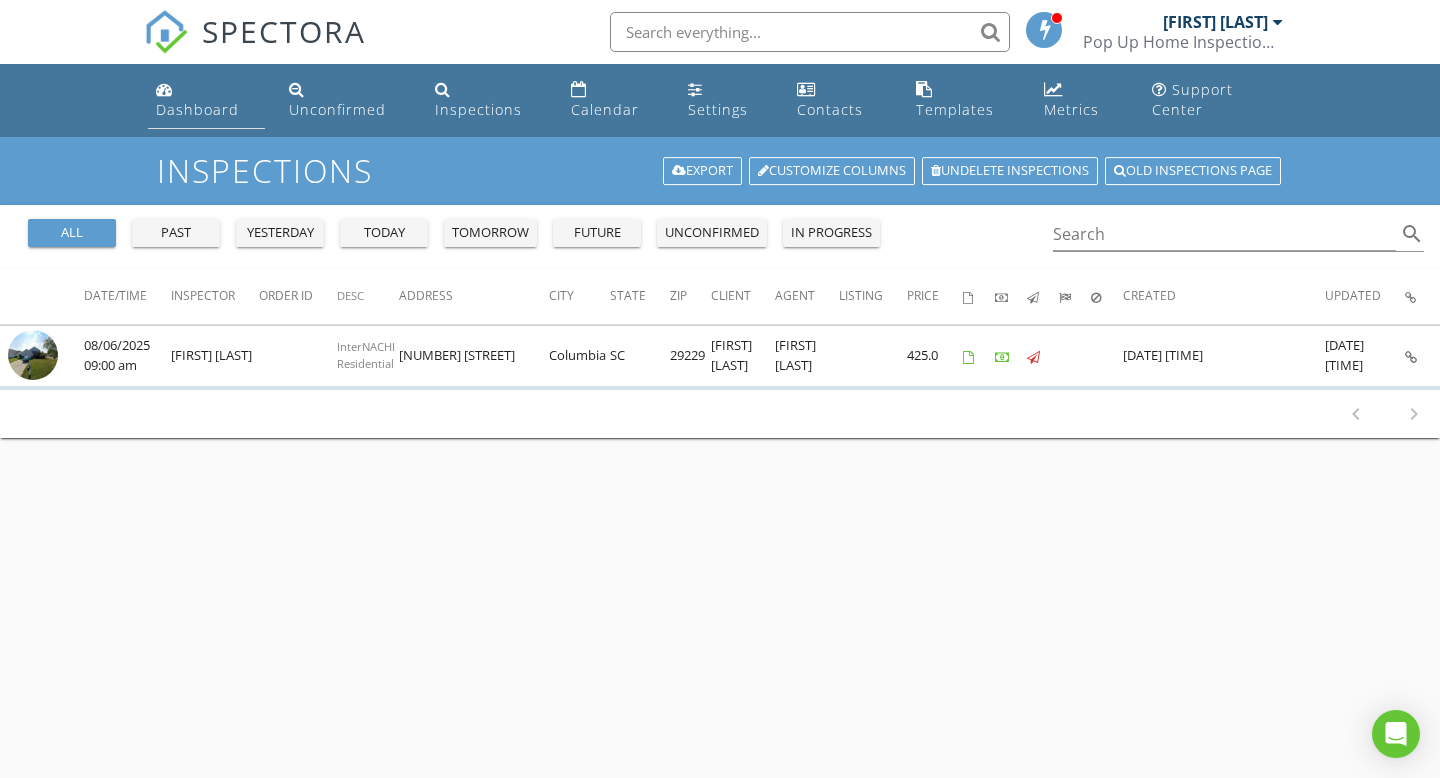 click on "Dashboard" at bounding box center (197, 109) 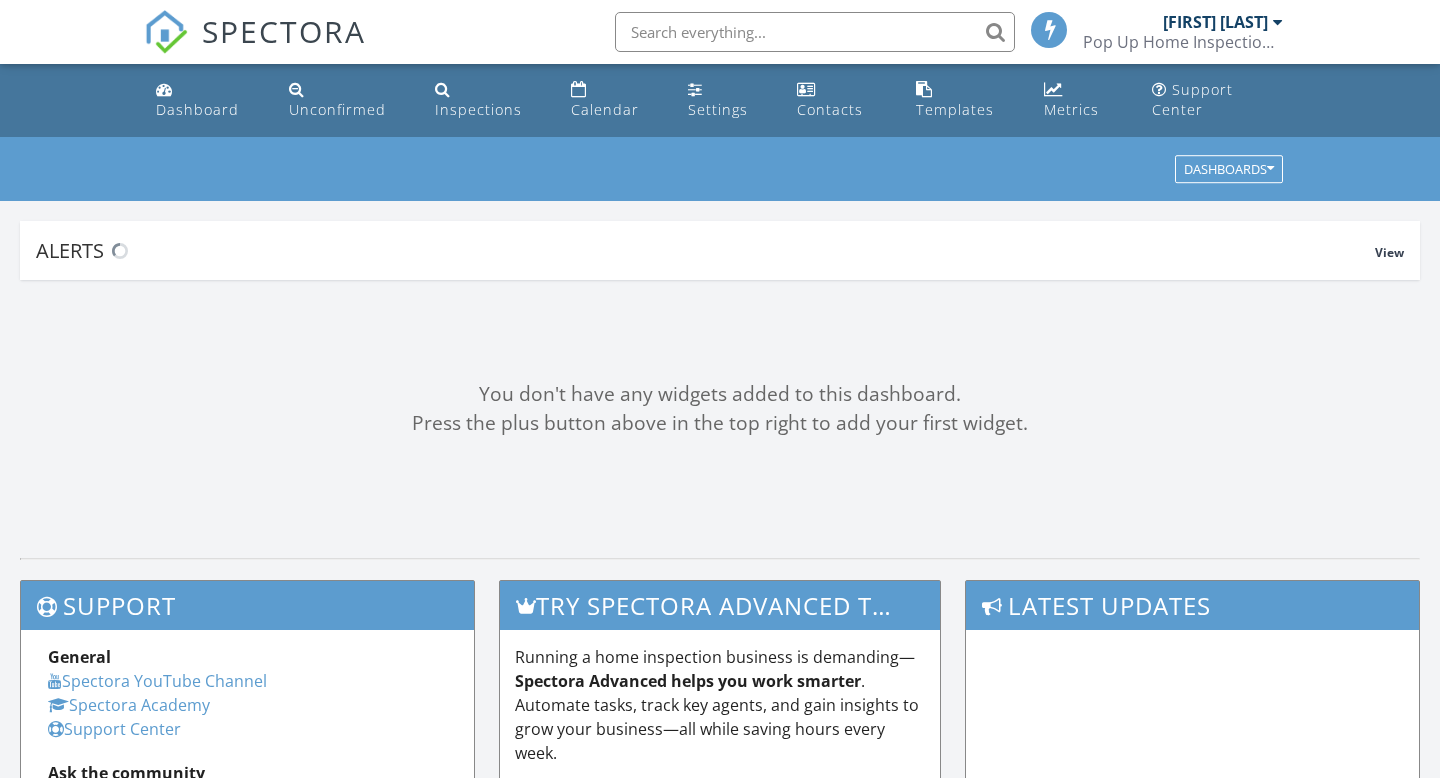 scroll, scrollTop: 0, scrollLeft: 0, axis: both 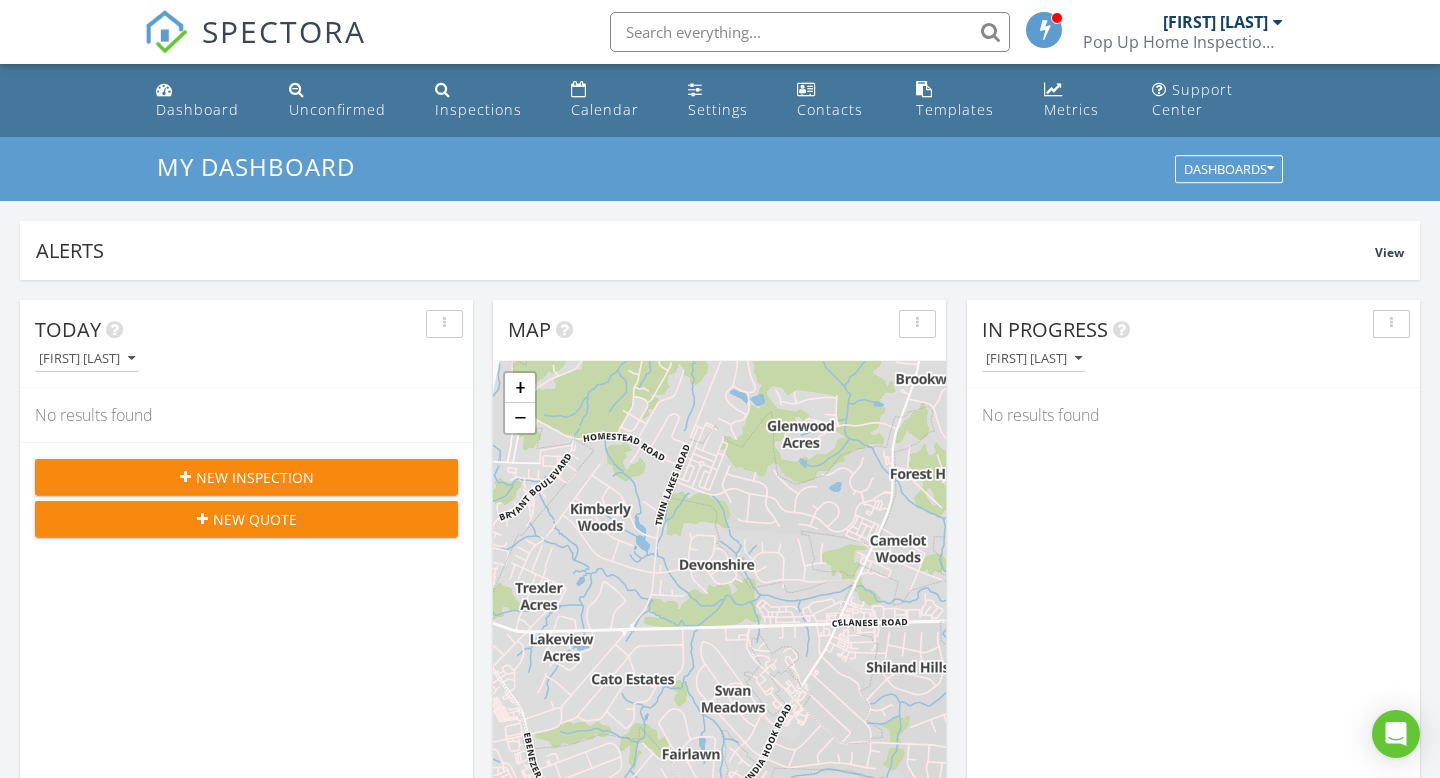 click on "New Inspection" at bounding box center [255, 477] 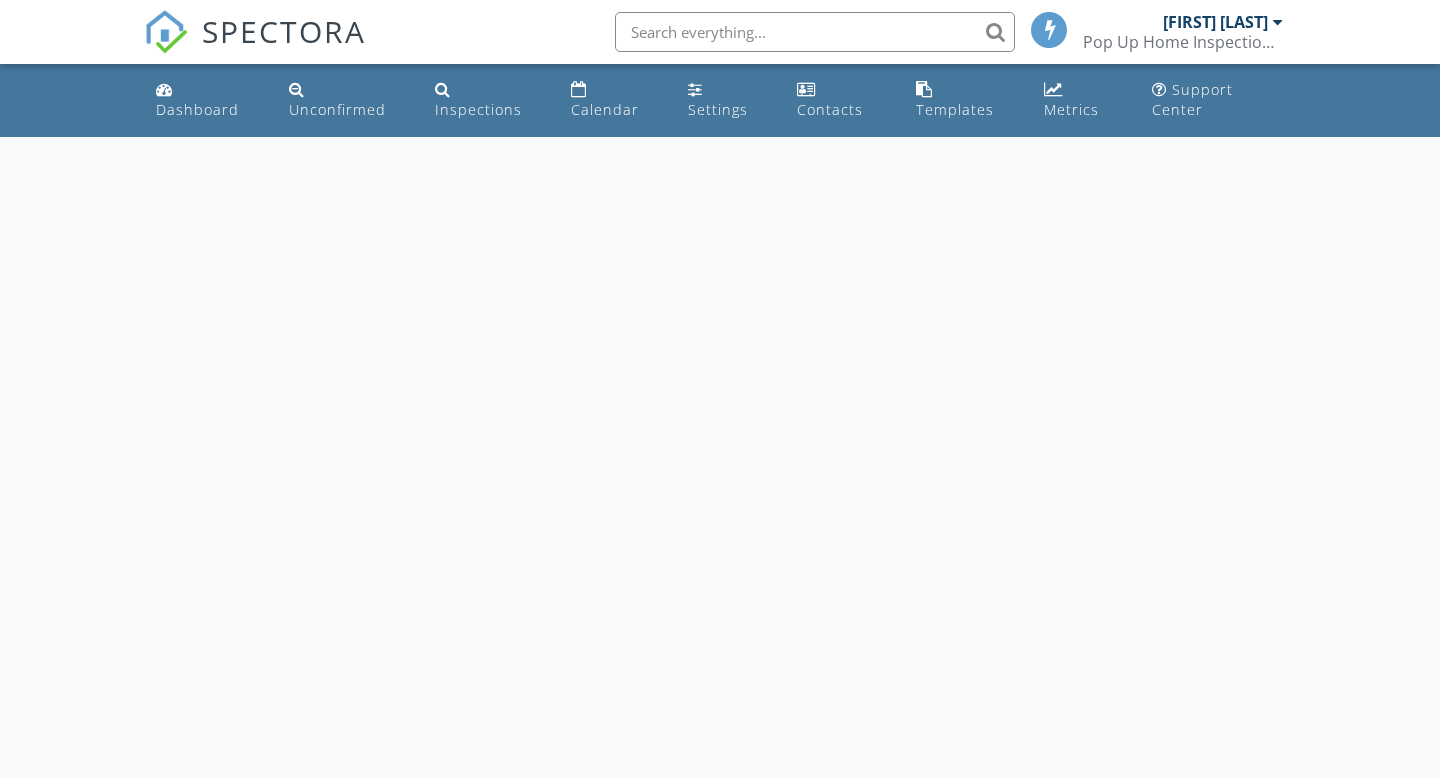 scroll, scrollTop: 0, scrollLeft: 0, axis: both 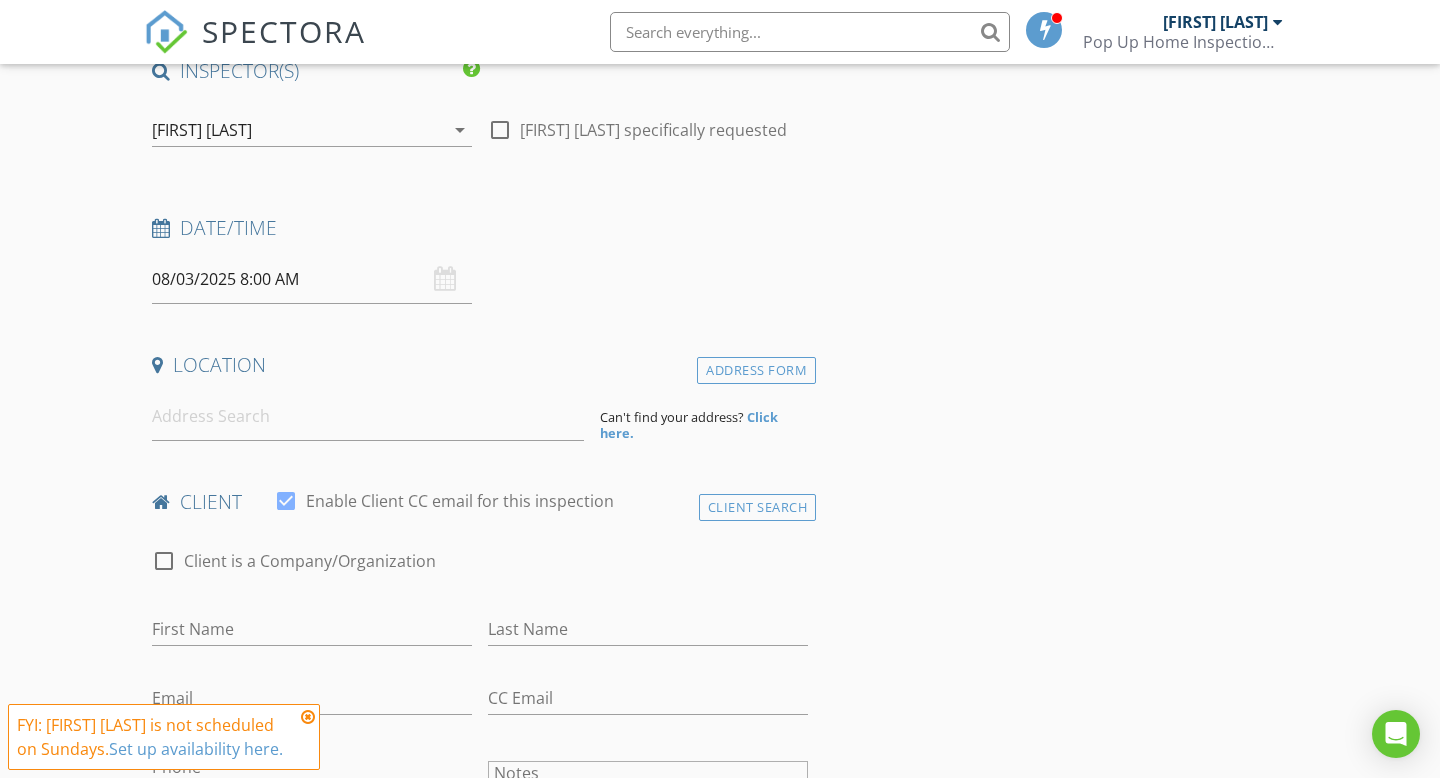 click on "08/03/2025 8:00 AM" at bounding box center [312, 279] 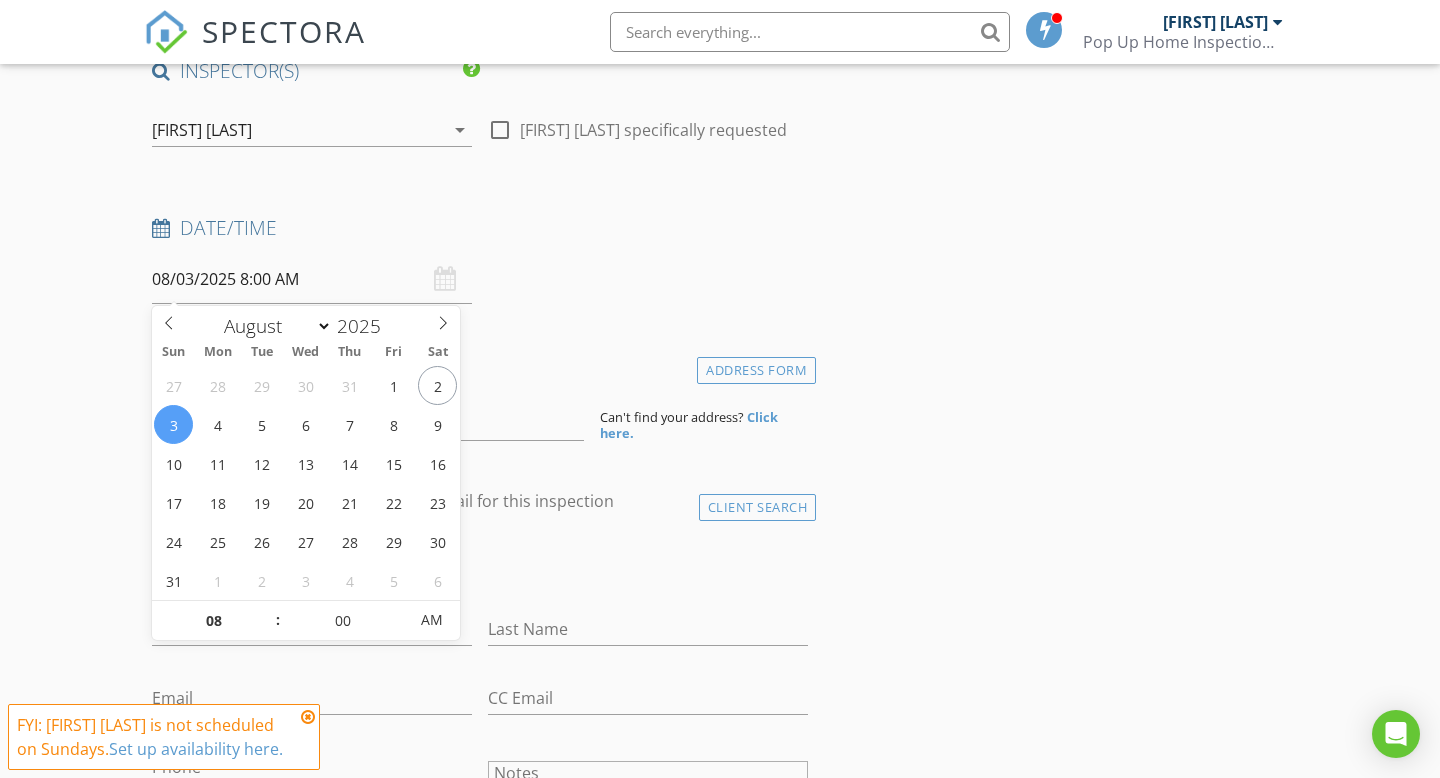 click on "08/03/2025 8:00 AM" at bounding box center [312, 279] 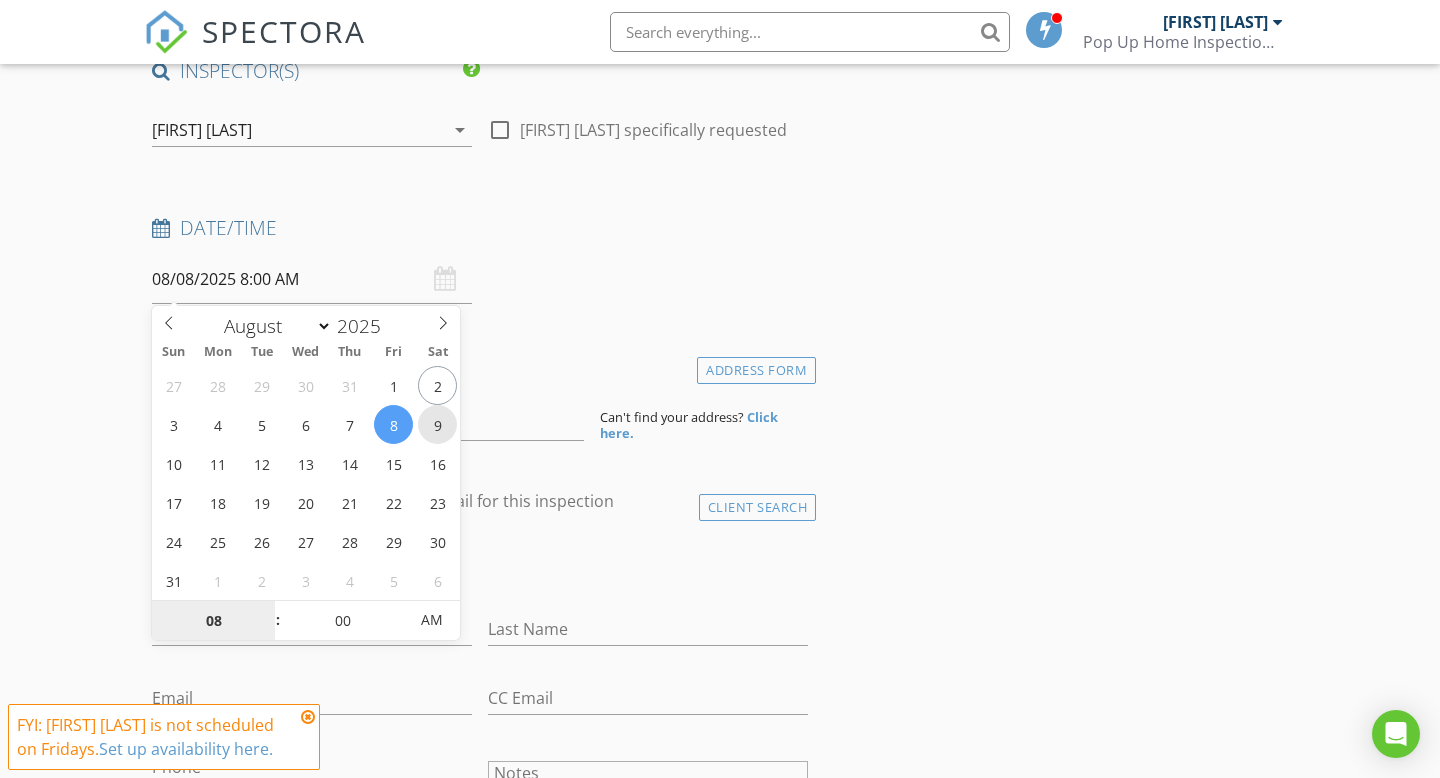 type on "08/09/2025 8:00 AM" 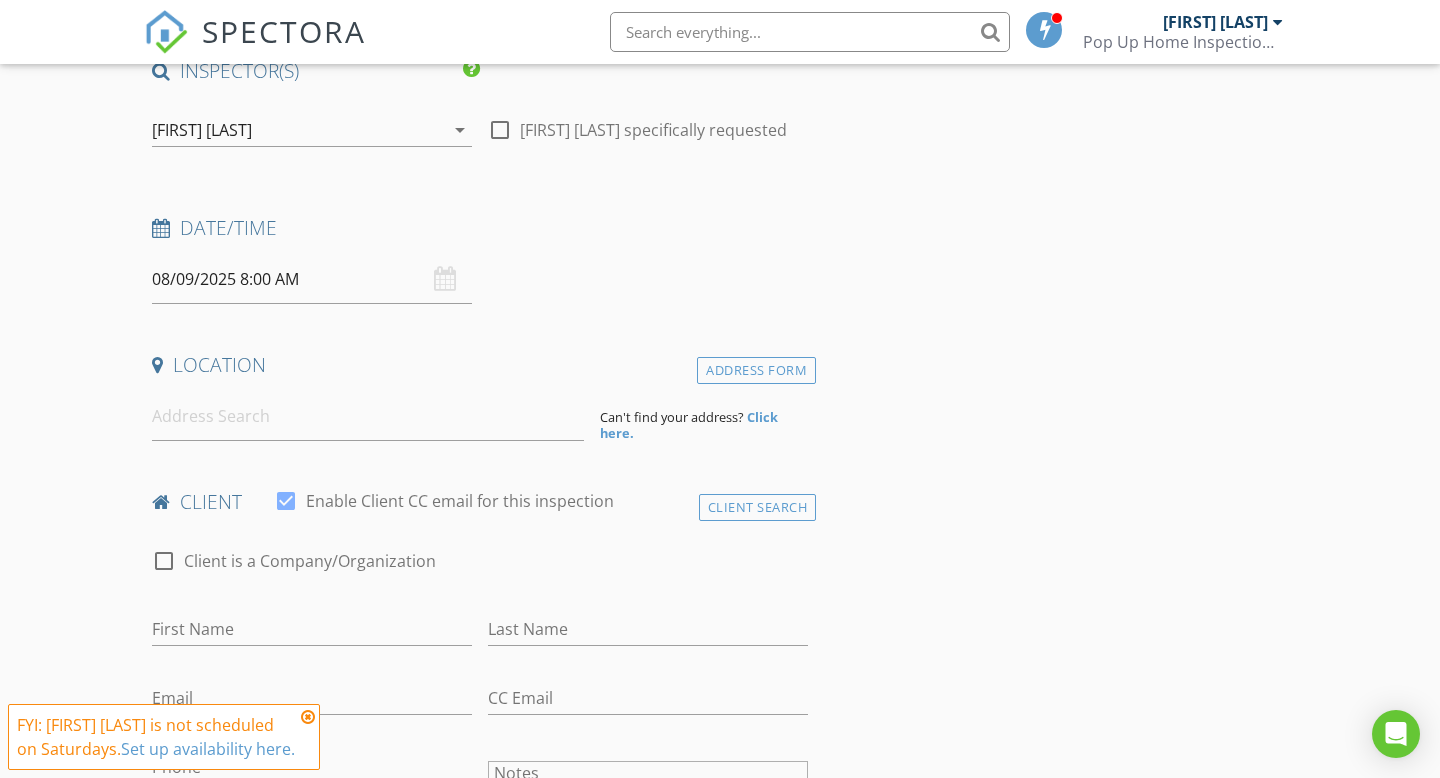 click on "check_box_outline_blank Client is a Company/Organization" at bounding box center [480, 571] 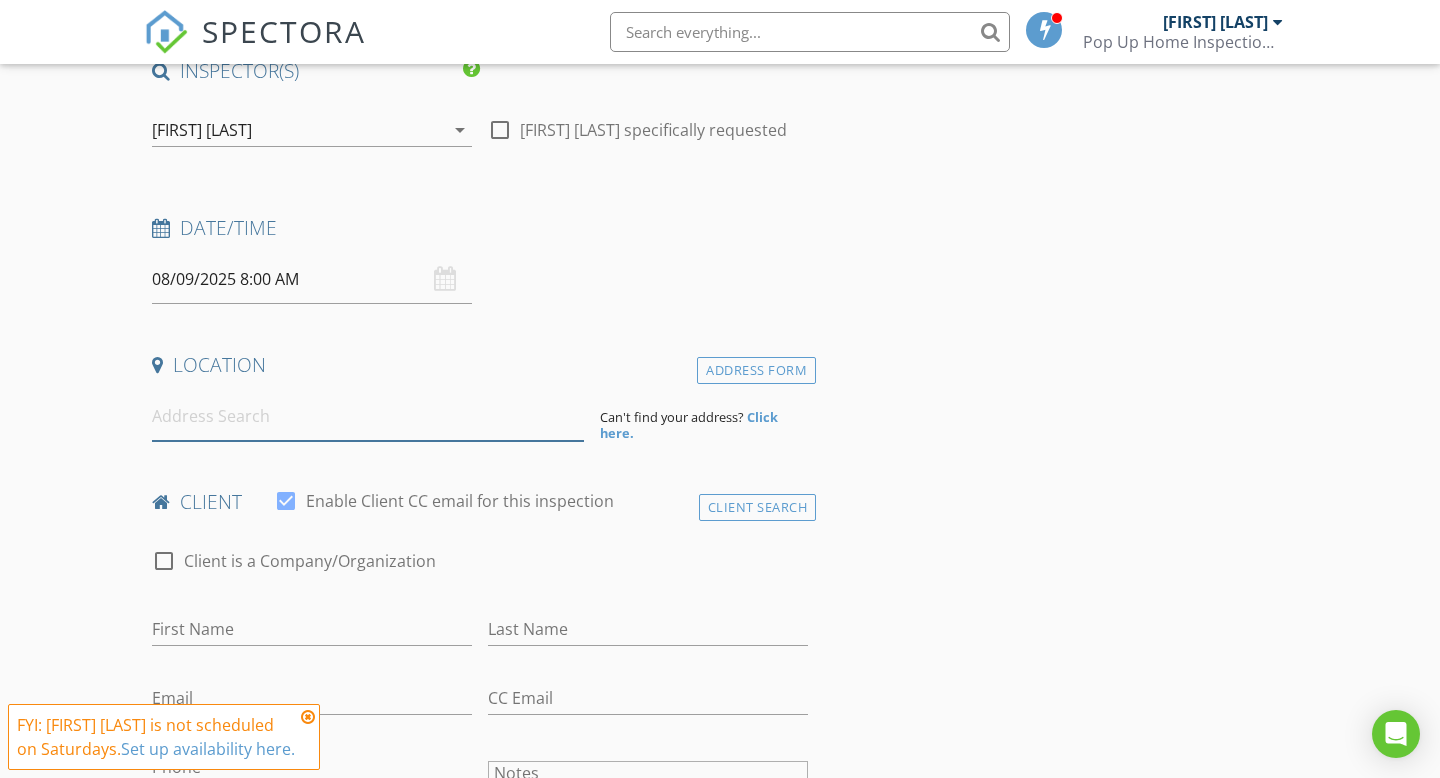 click at bounding box center (368, 416) 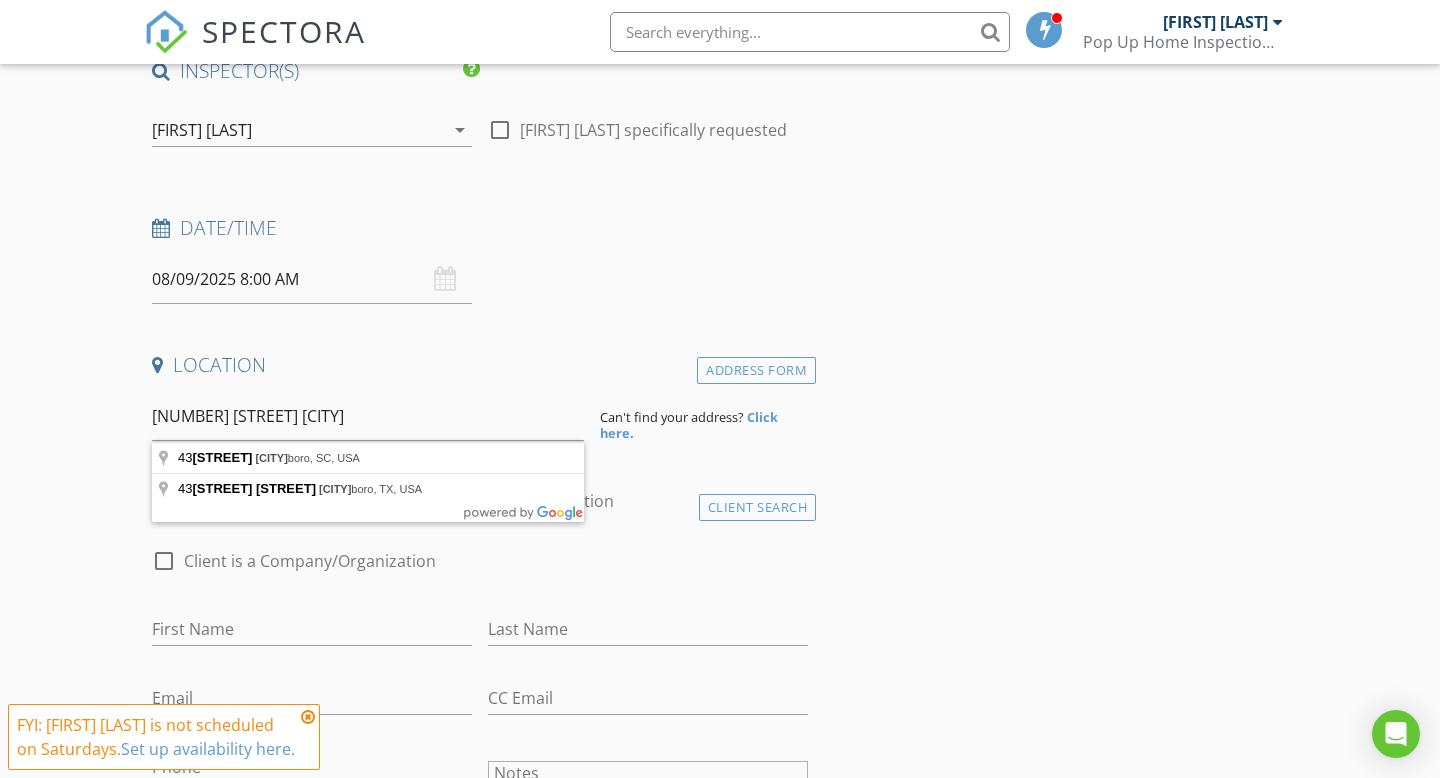 type on "43 Strawberry Lane, Winnsboro, SC, USA" 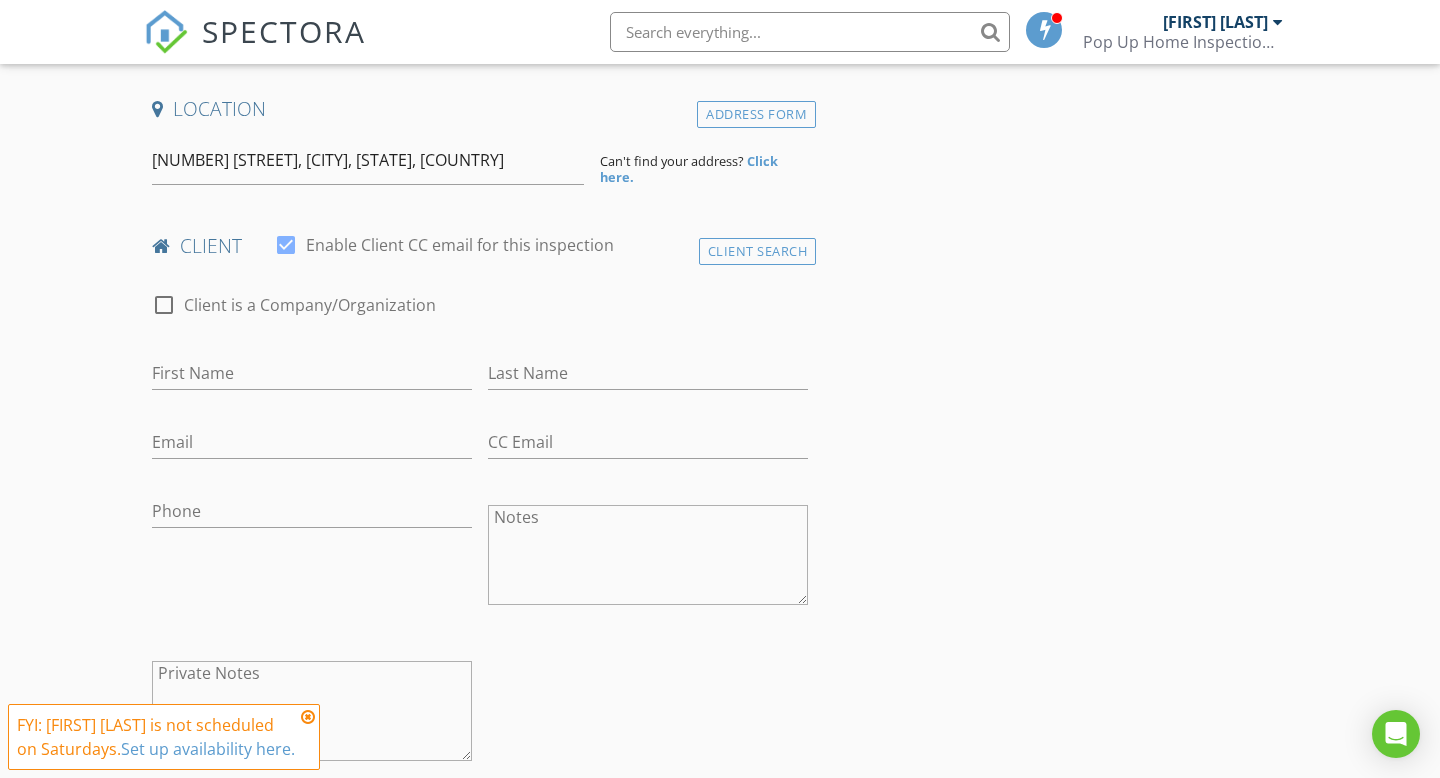 scroll, scrollTop: 505, scrollLeft: 0, axis: vertical 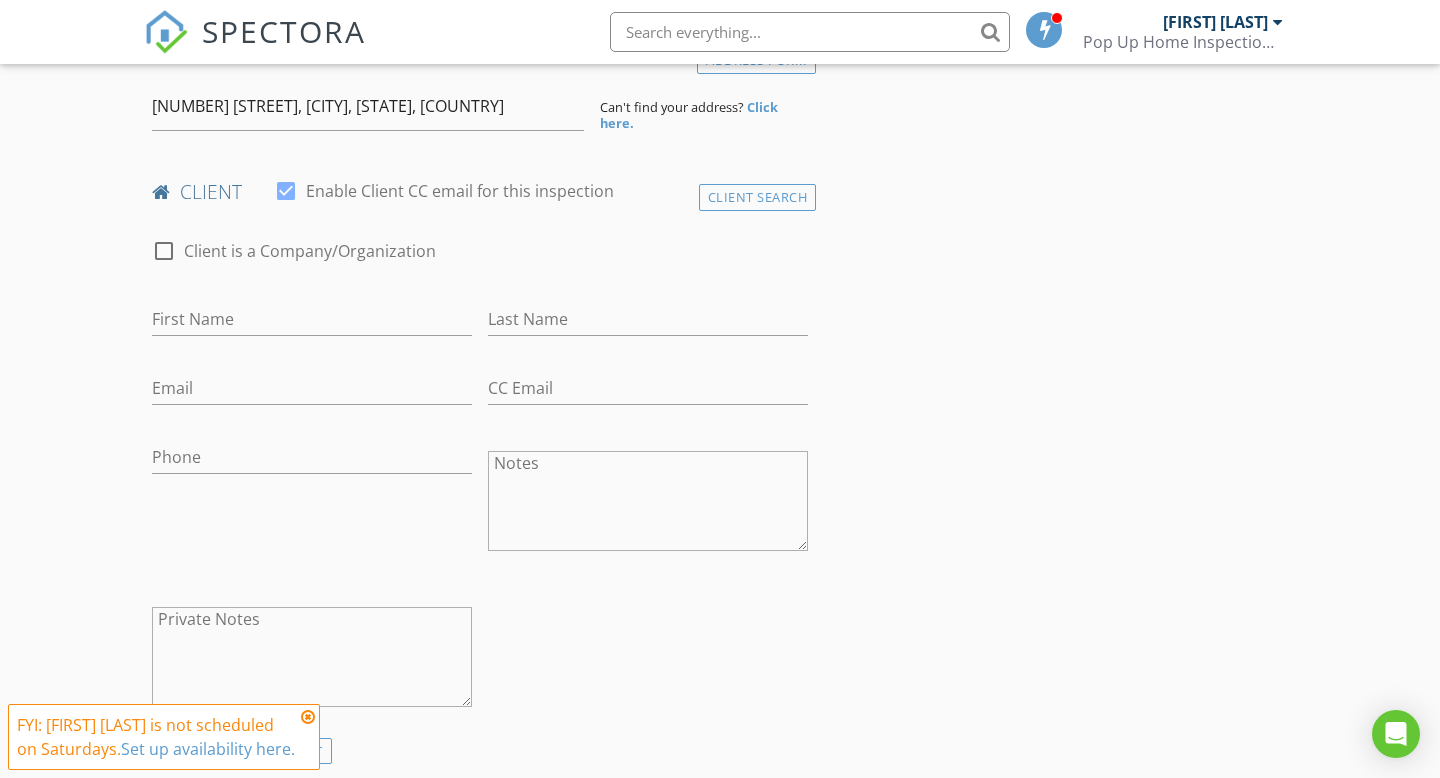 click on "First Name" at bounding box center [312, 329] 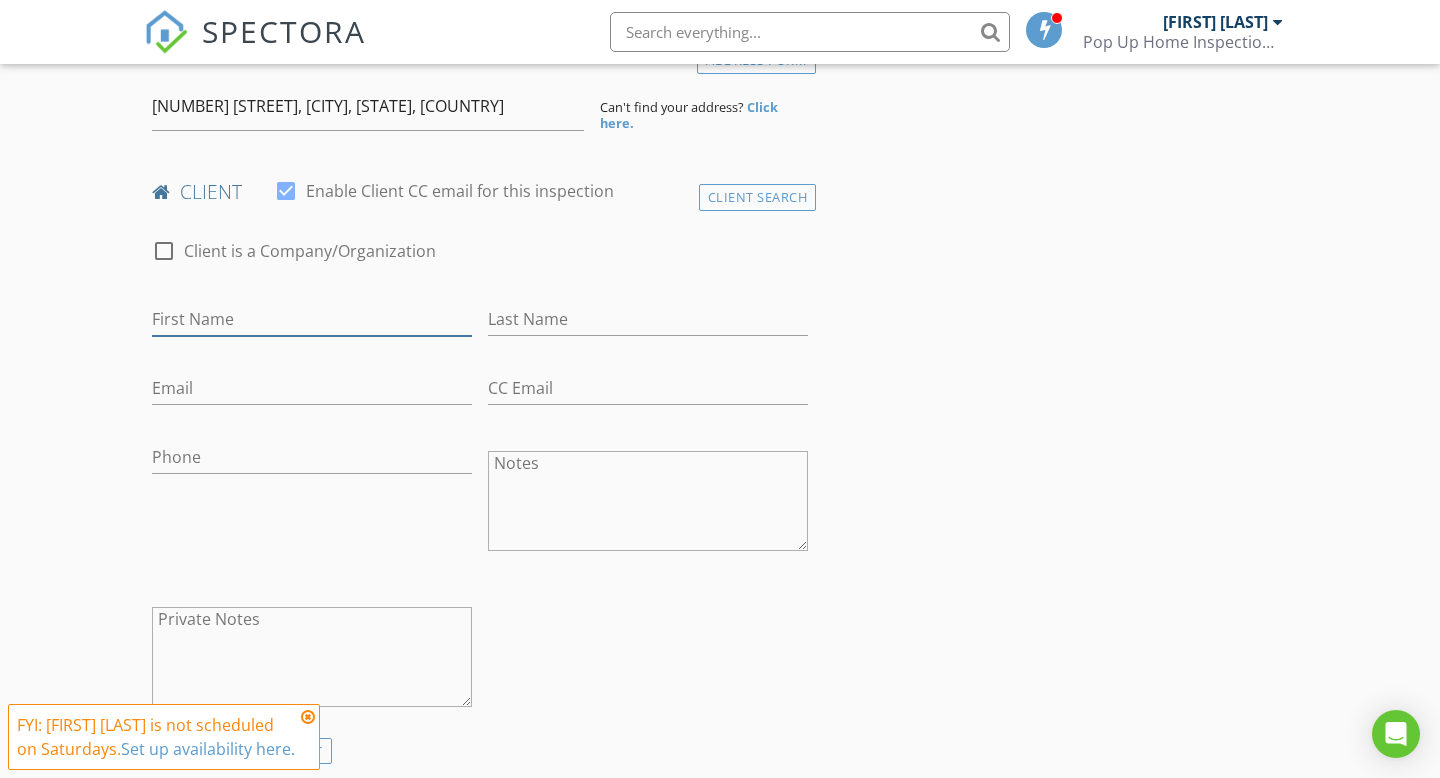 click on "First Name" at bounding box center [312, 319] 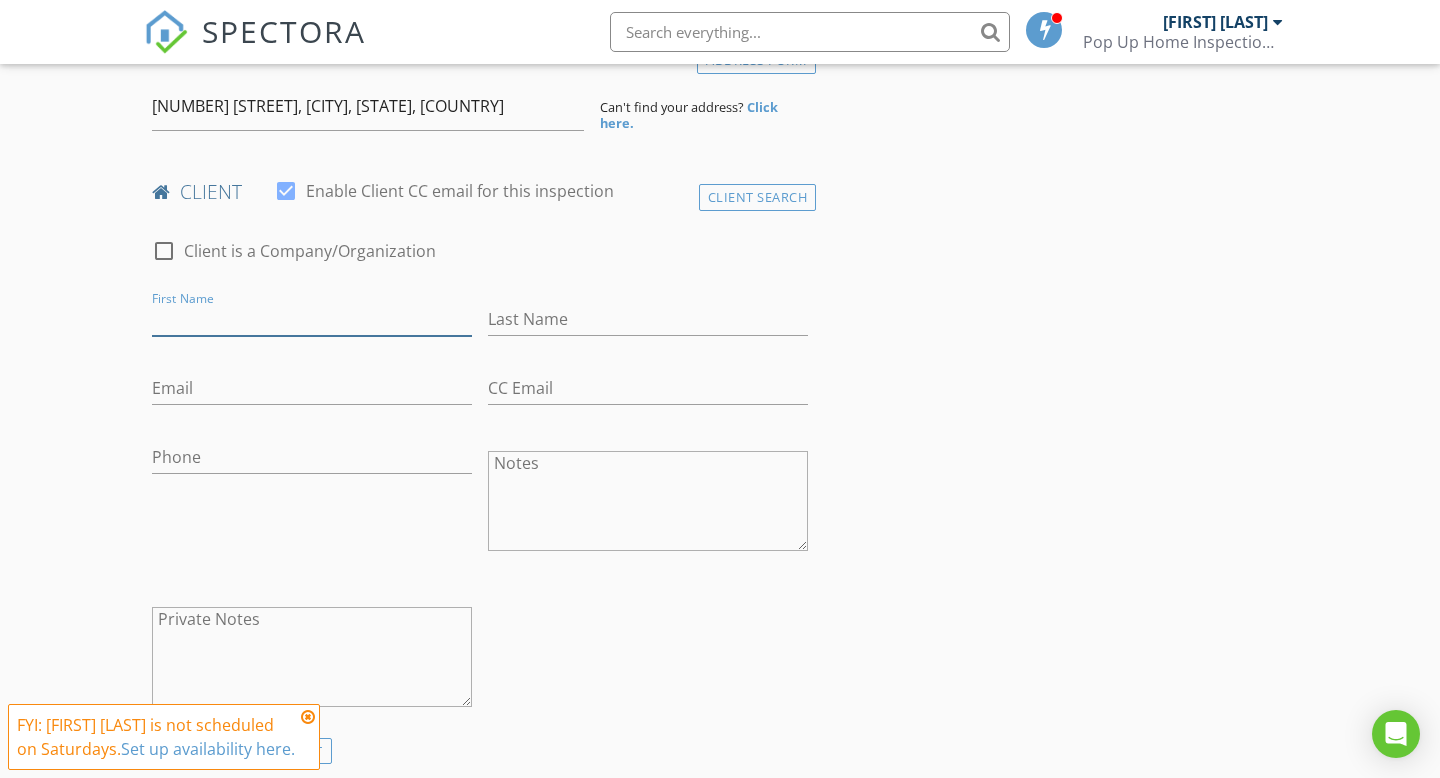 type on "Jarvis" 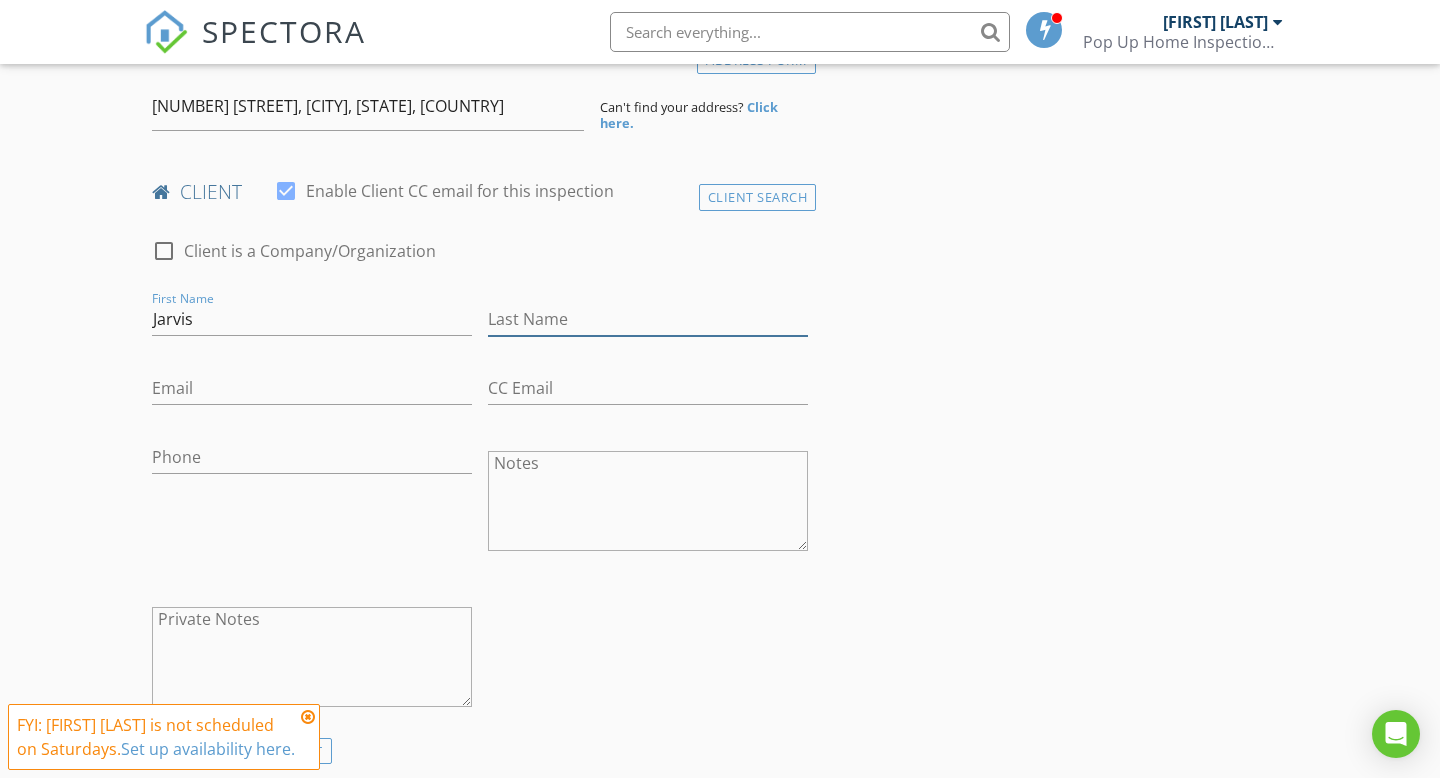 type on "Kennedy" 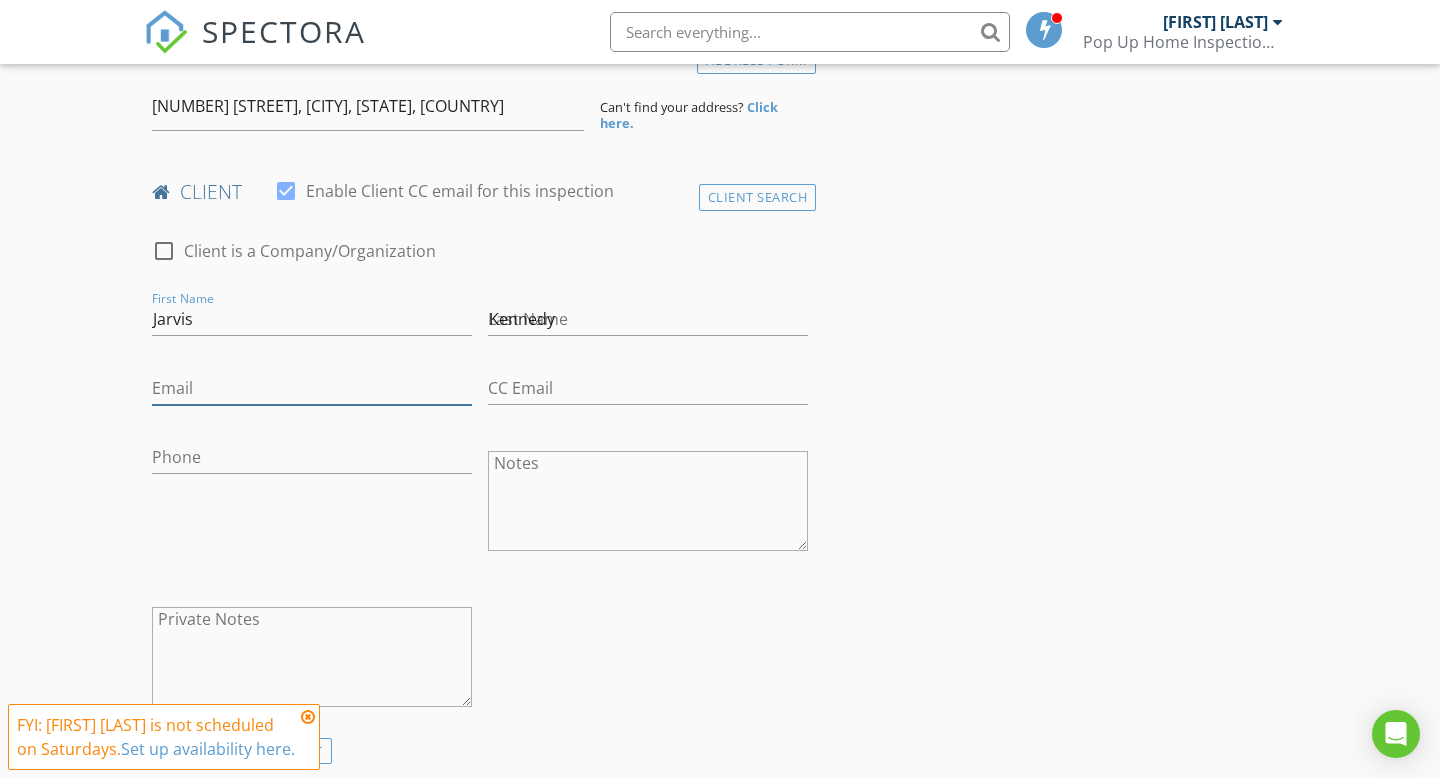 type on "jarviskennedy23@gmail.com" 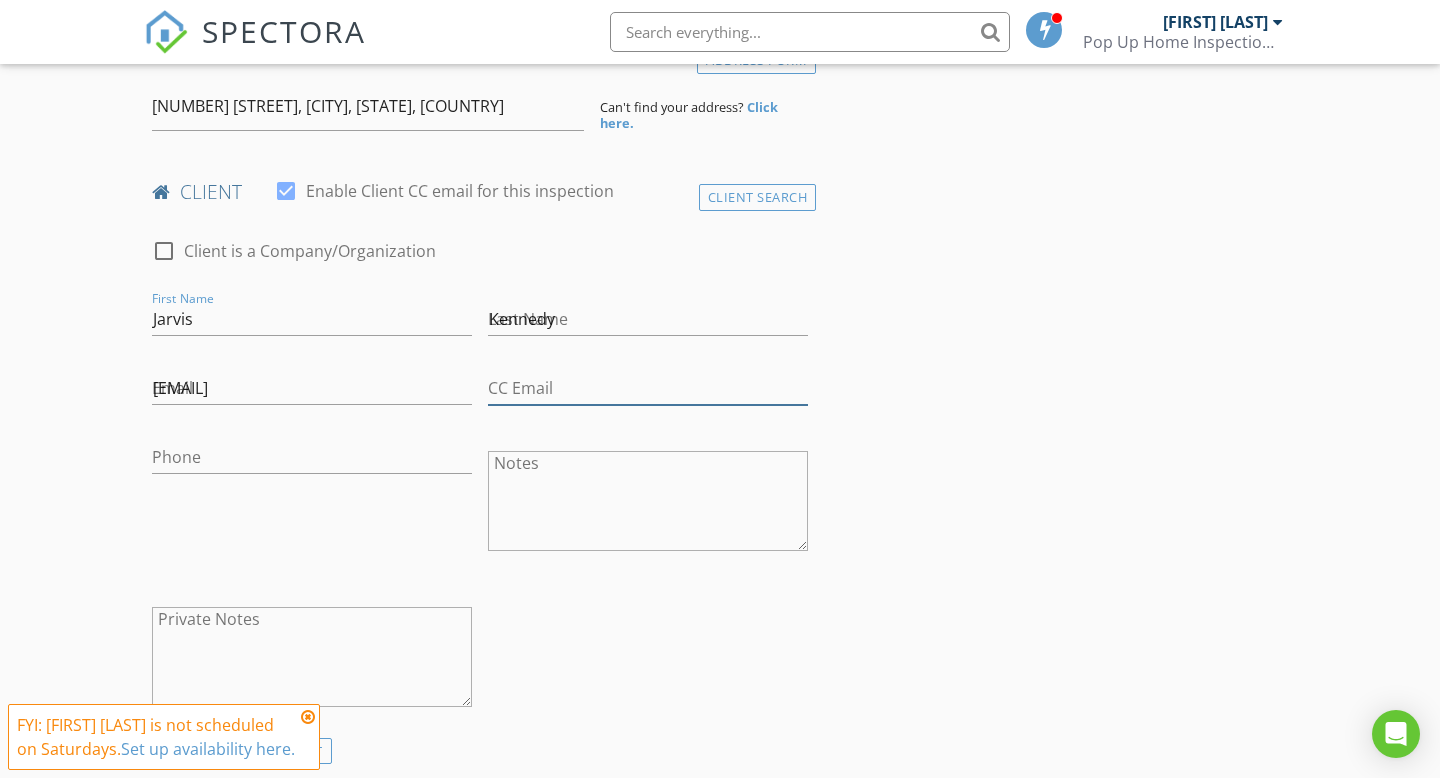 type on "[FIRST][LAST]@[DOMAIN]" 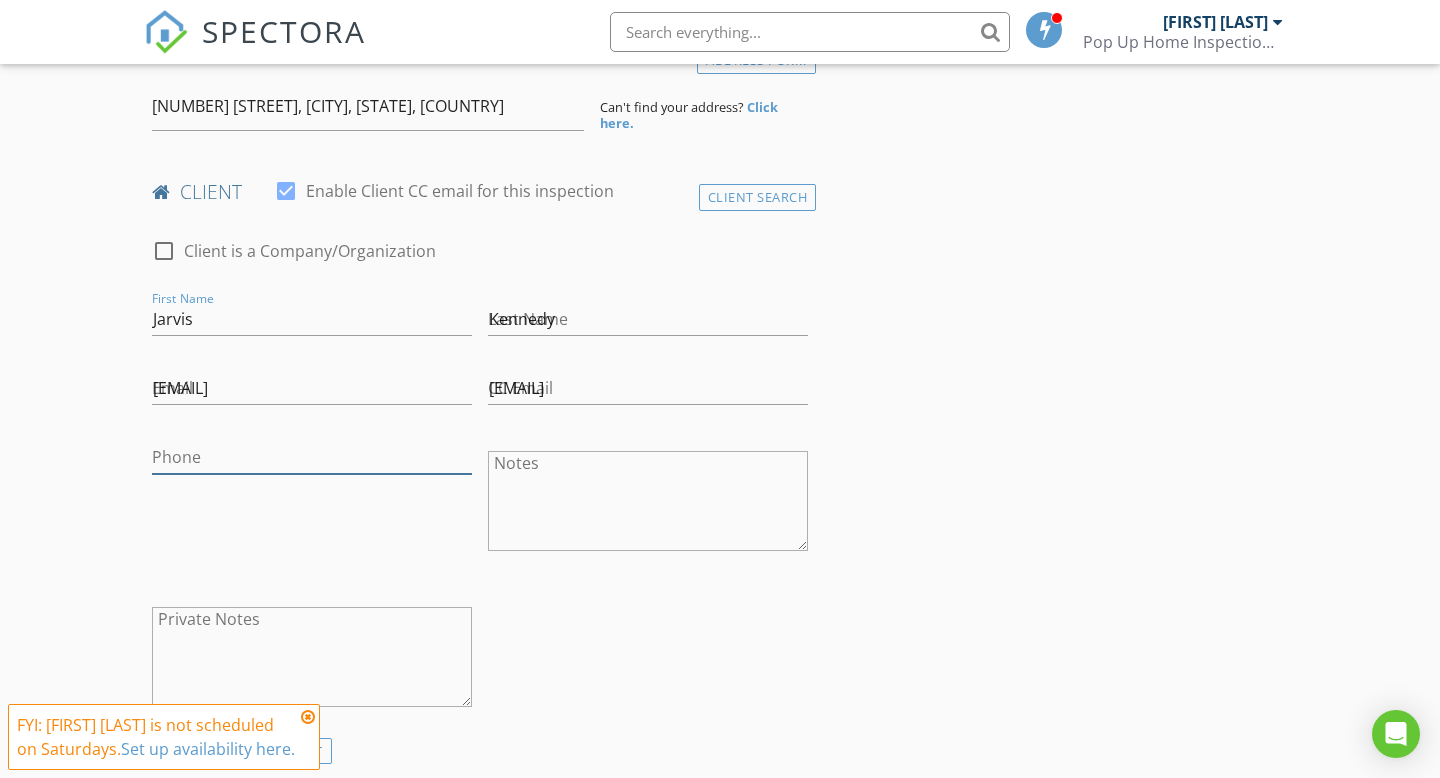 type on "[PHONE]" 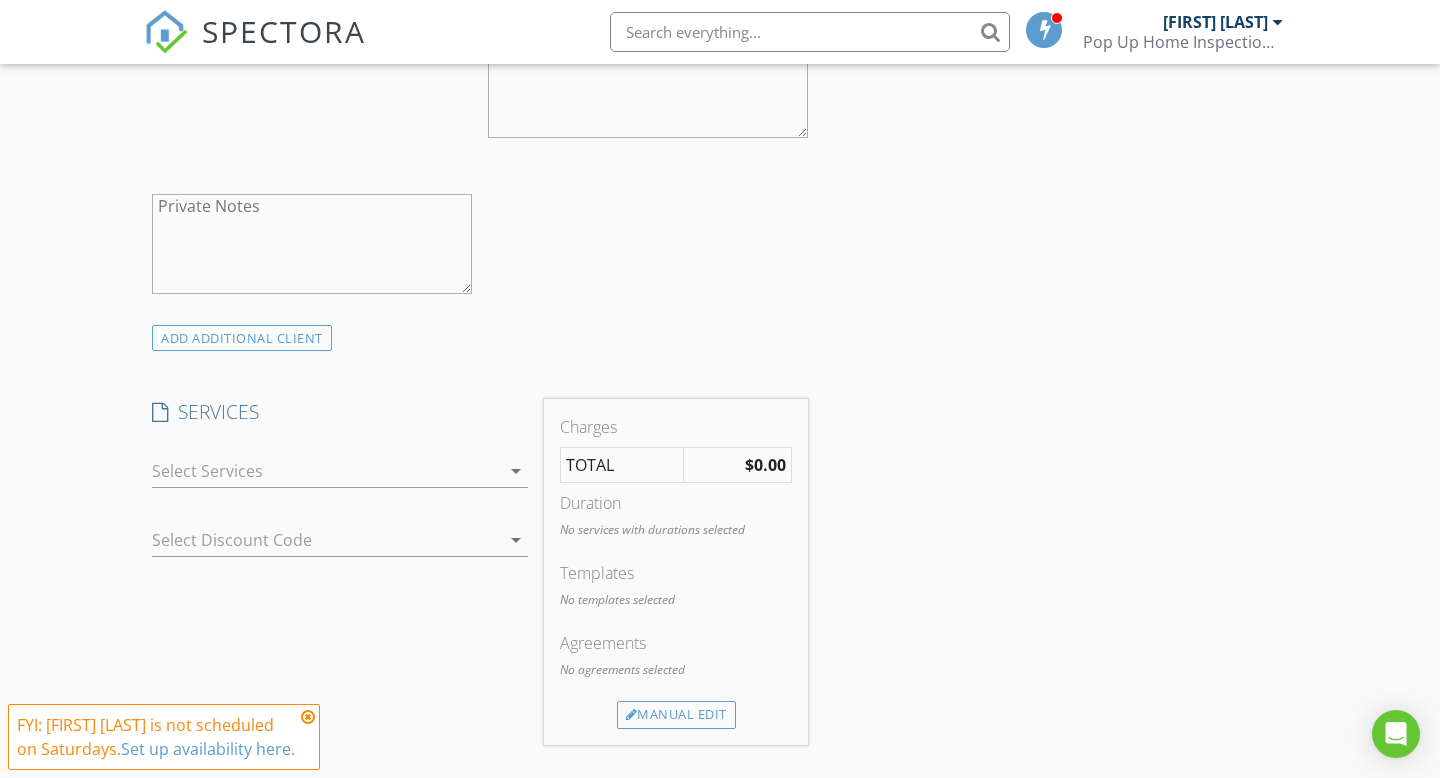 scroll, scrollTop: 937, scrollLeft: 0, axis: vertical 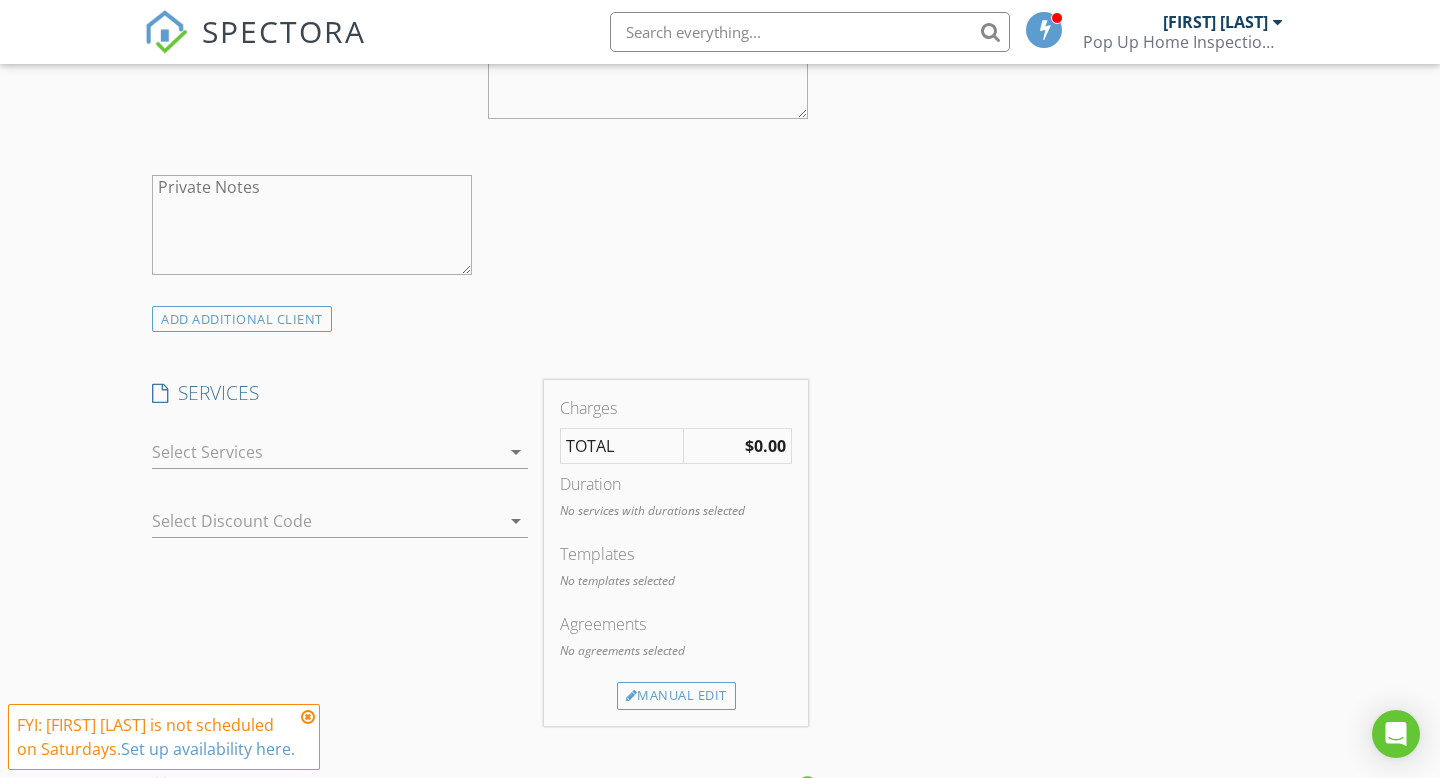 click at bounding box center [326, 452] 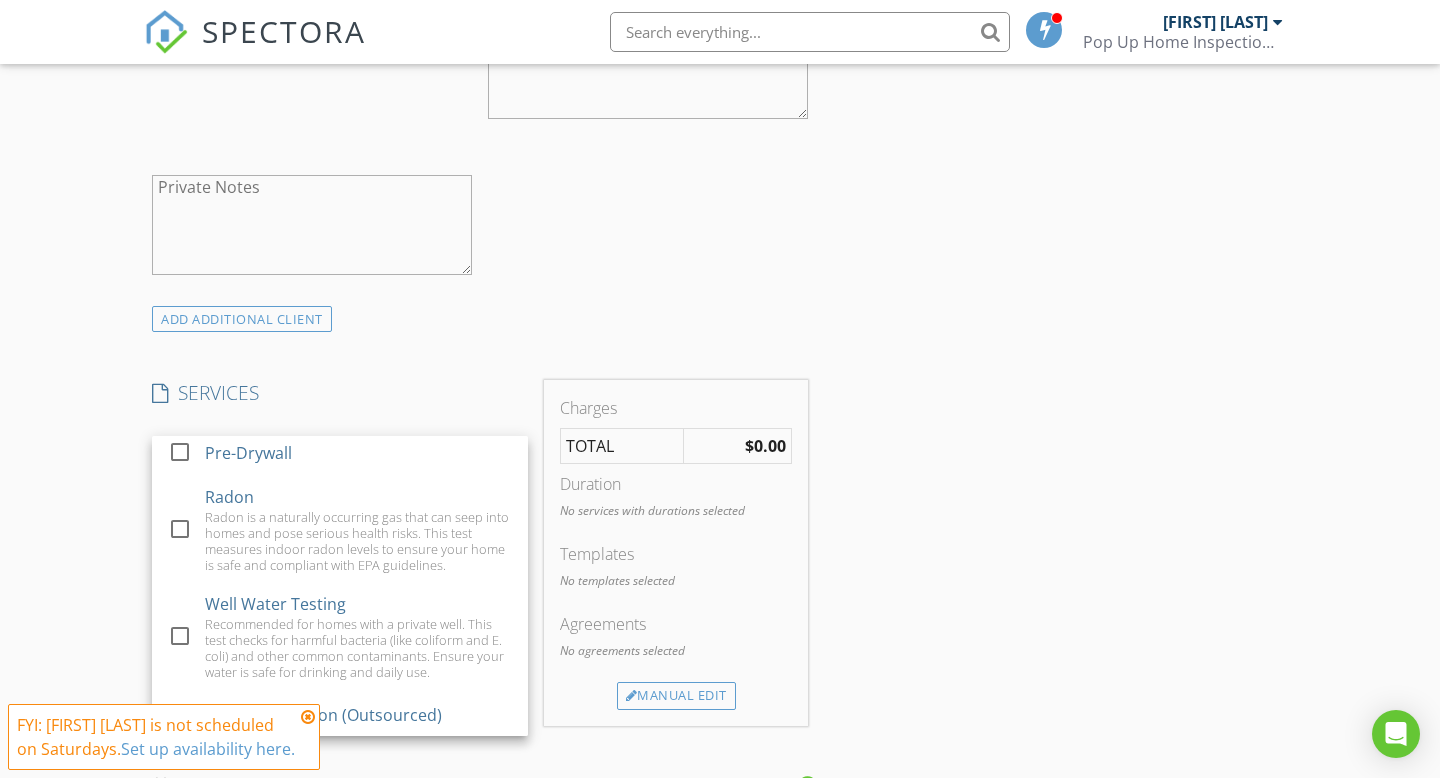 scroll, scrollTop: 153, scrollLeft: 0, axis: vertical 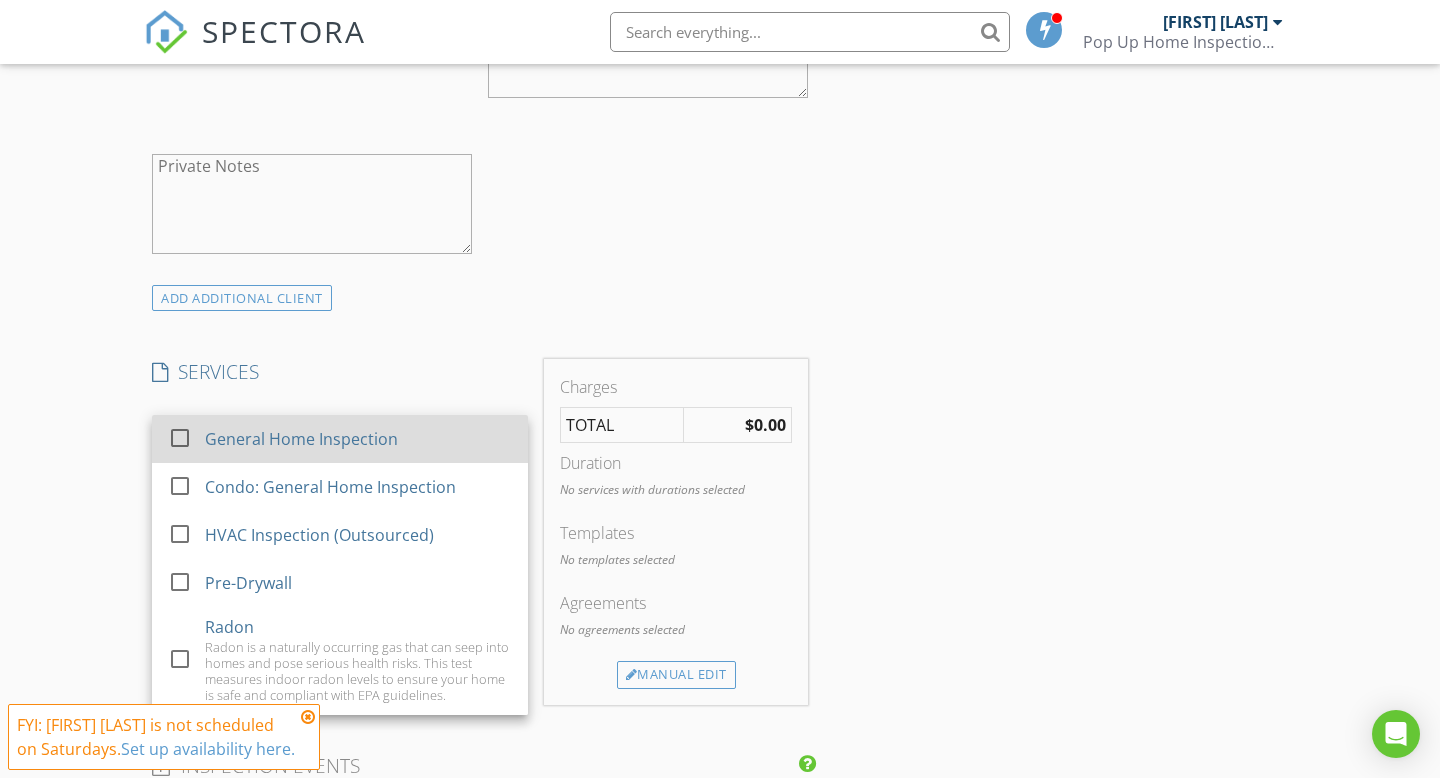 click on "General Home Inspection" at bounding box center [301, 439] 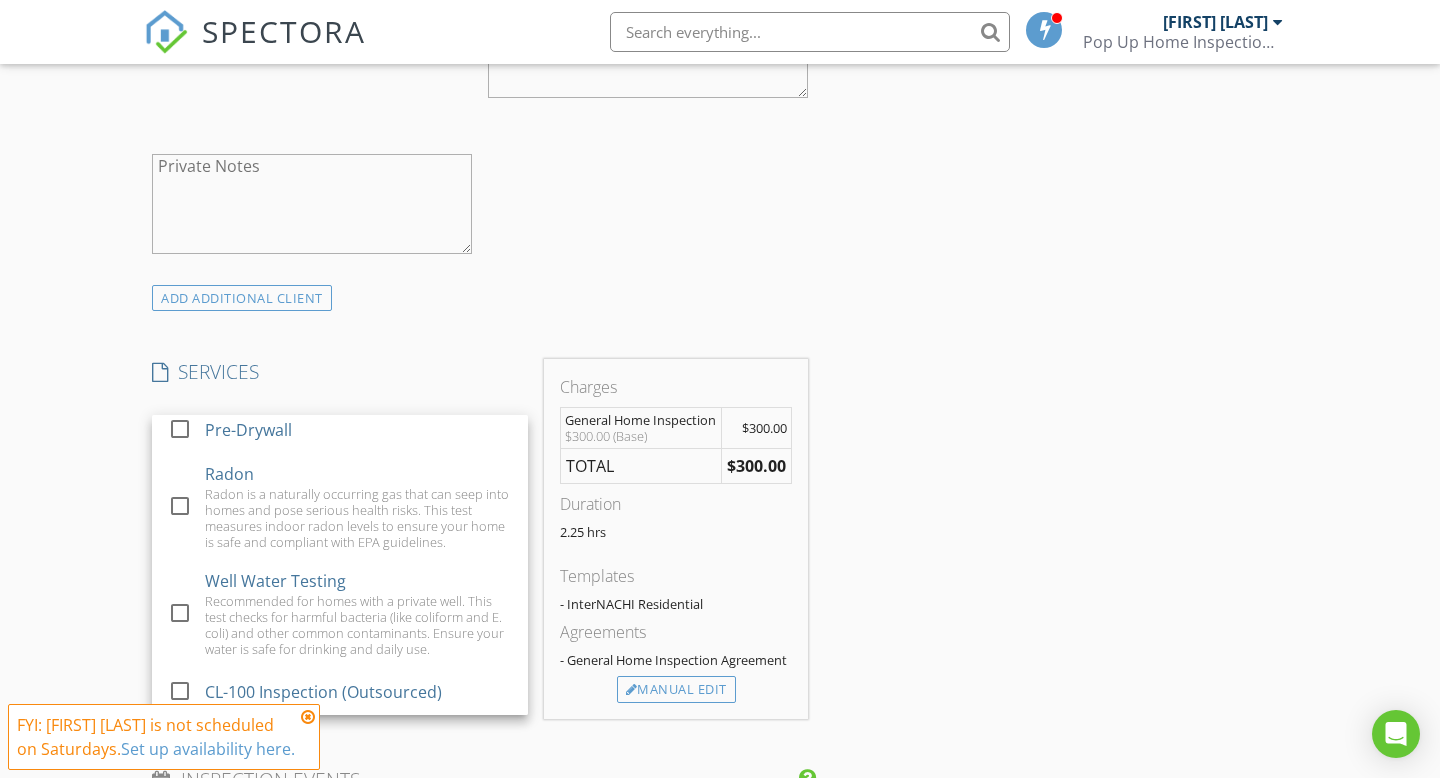 scroll, scrollTop: 0, scrollLeft: 0, axis: both 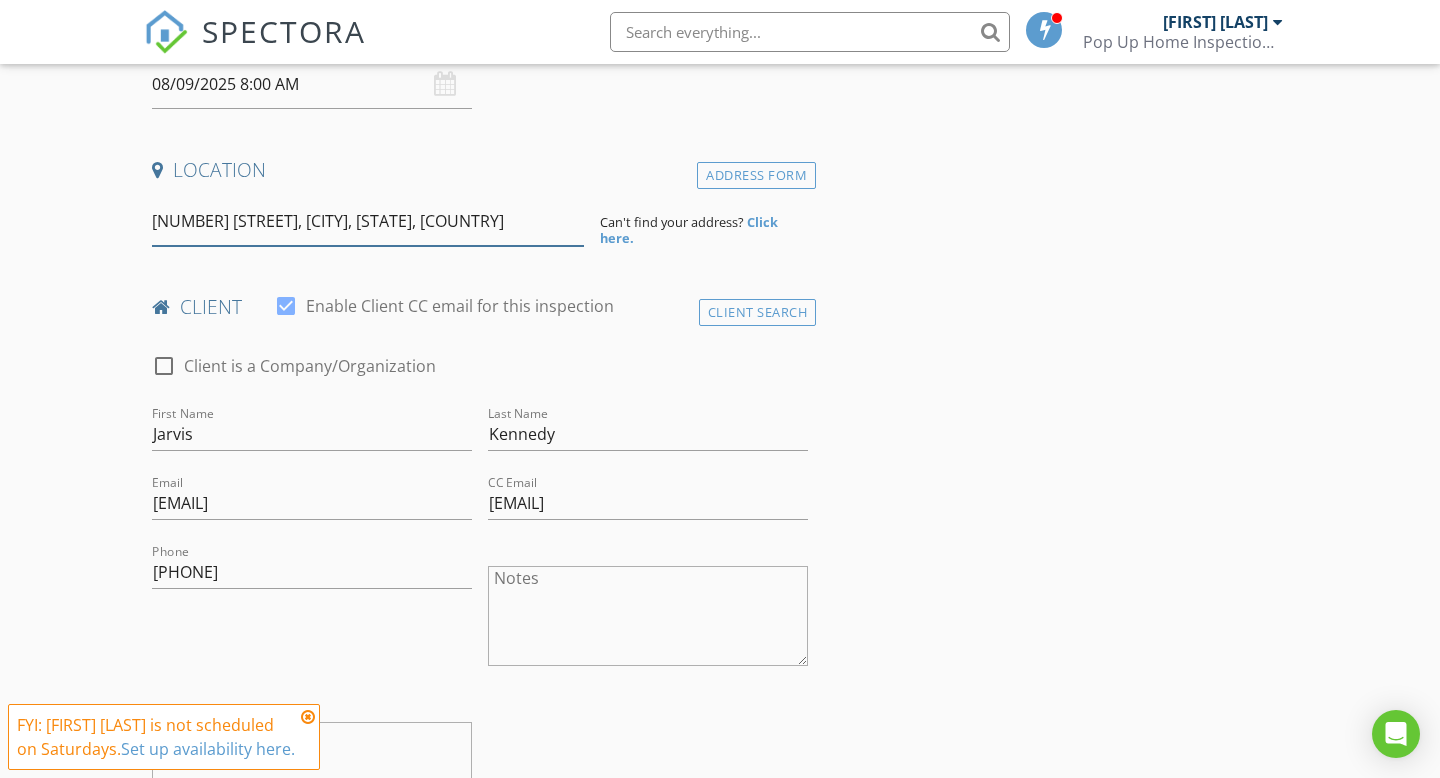 click on "43 Strawberry Lane, Winnsboro, SC, USA" at bounding box center (368, 221) 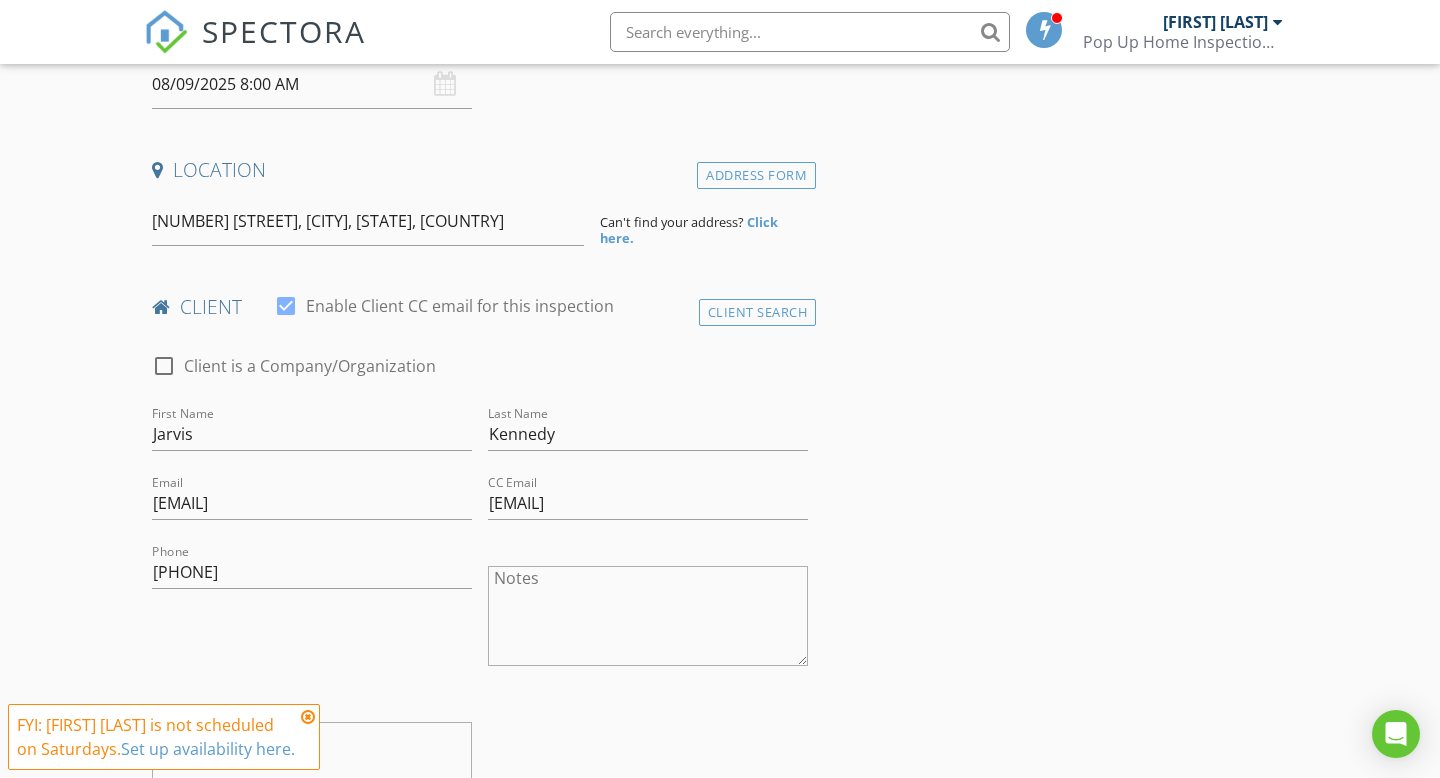 click on "Click here." at bounding box center (689, 230) 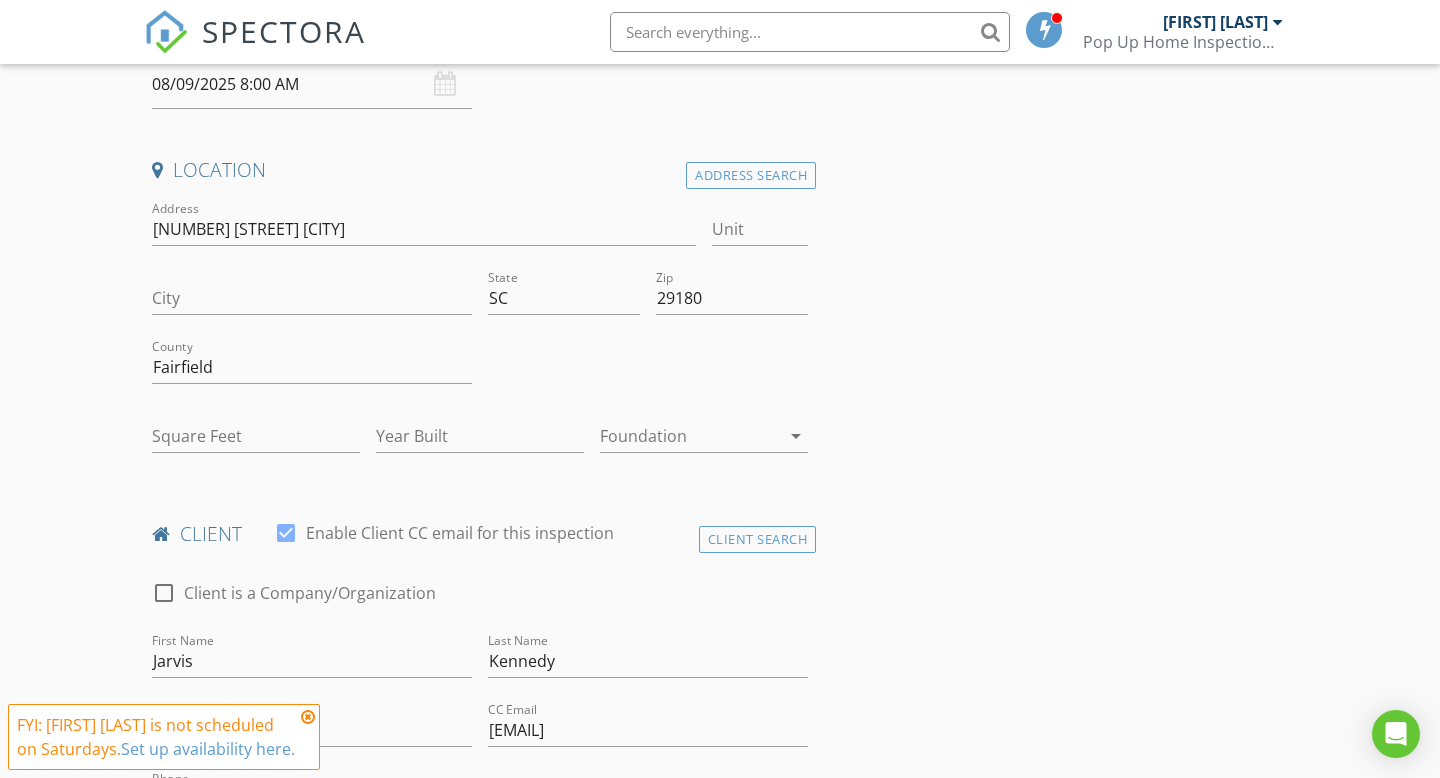 type on "WINNSBORO" 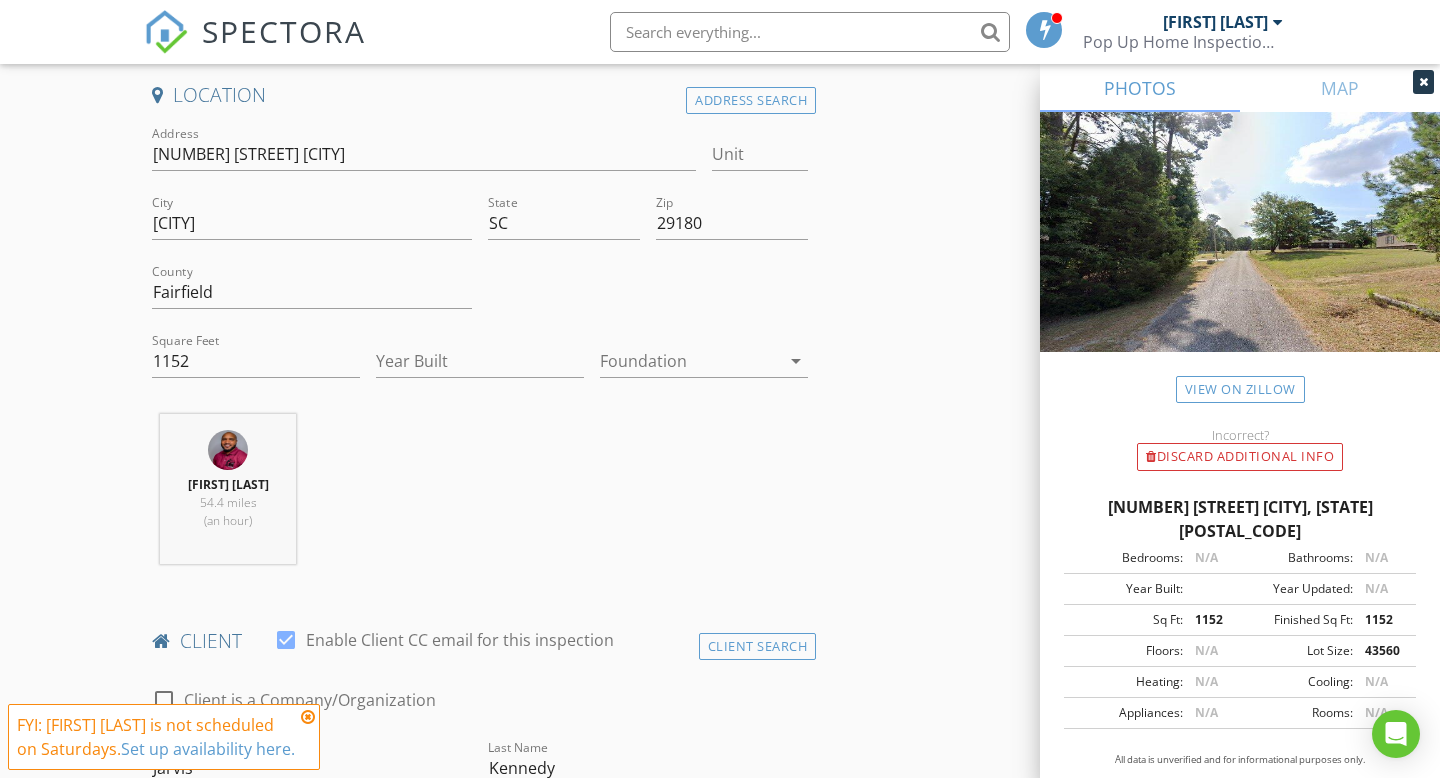 scroll, scrollTop: 439, scrollLeft: 0, axis: vertical 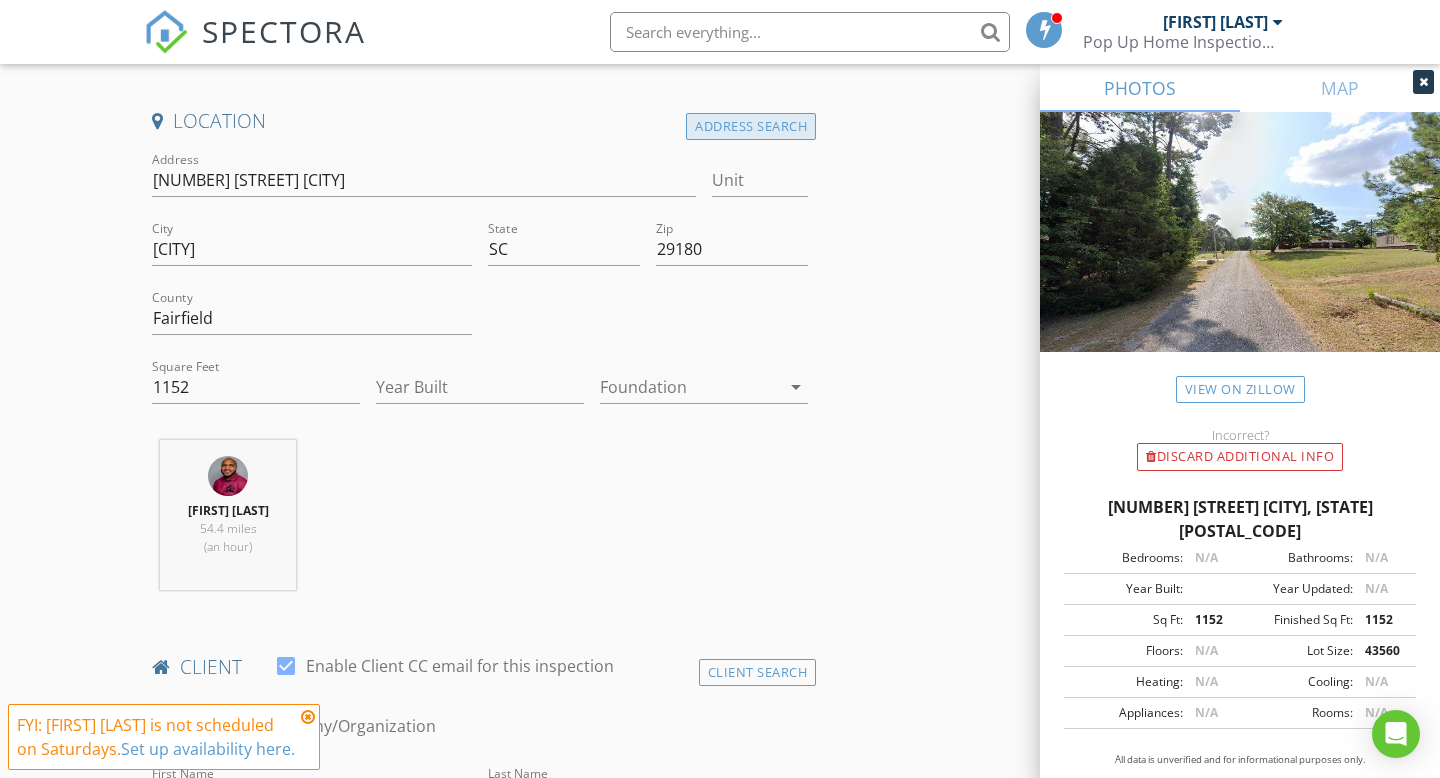 click on "Address Search" at bounding box center (751, 126) 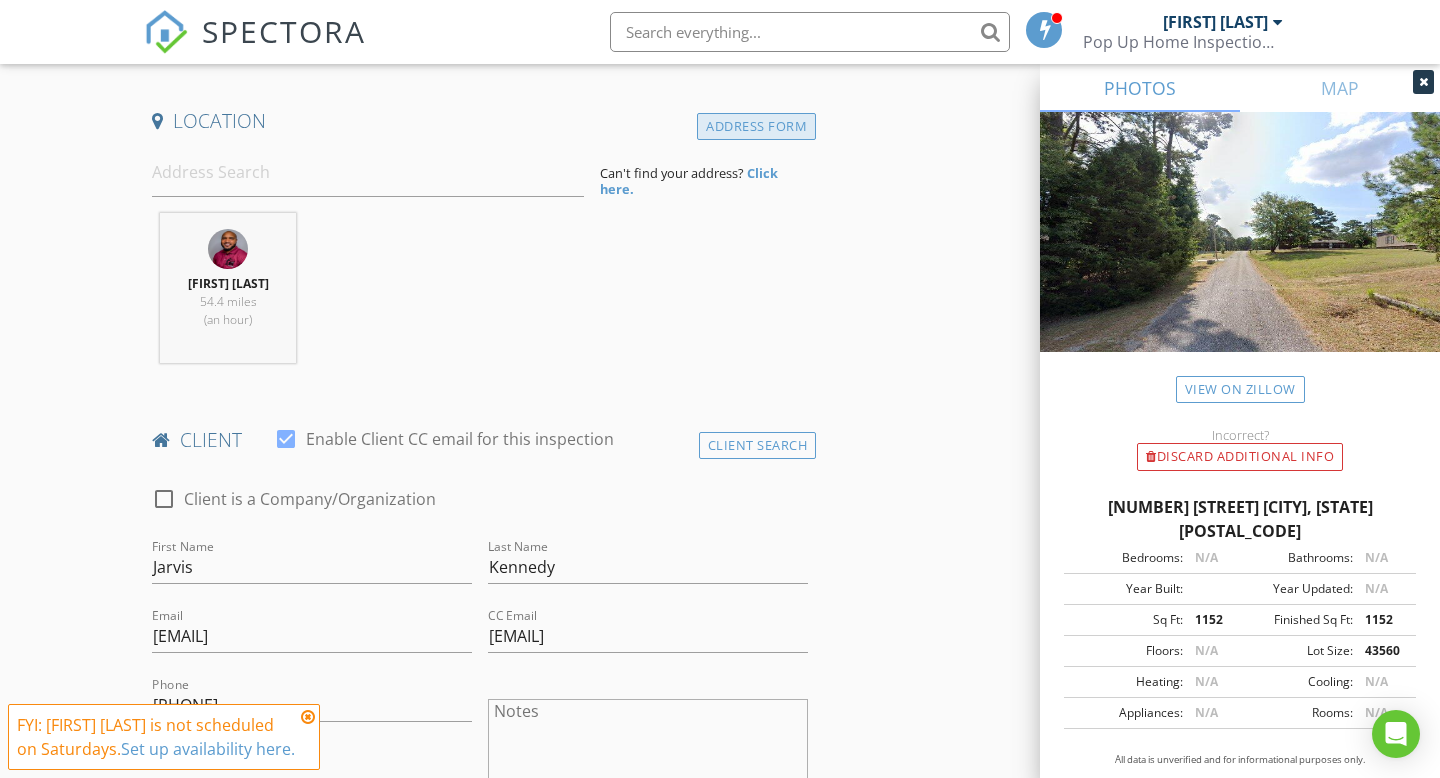 click on "Address Form" at bounding box center [756, 126] 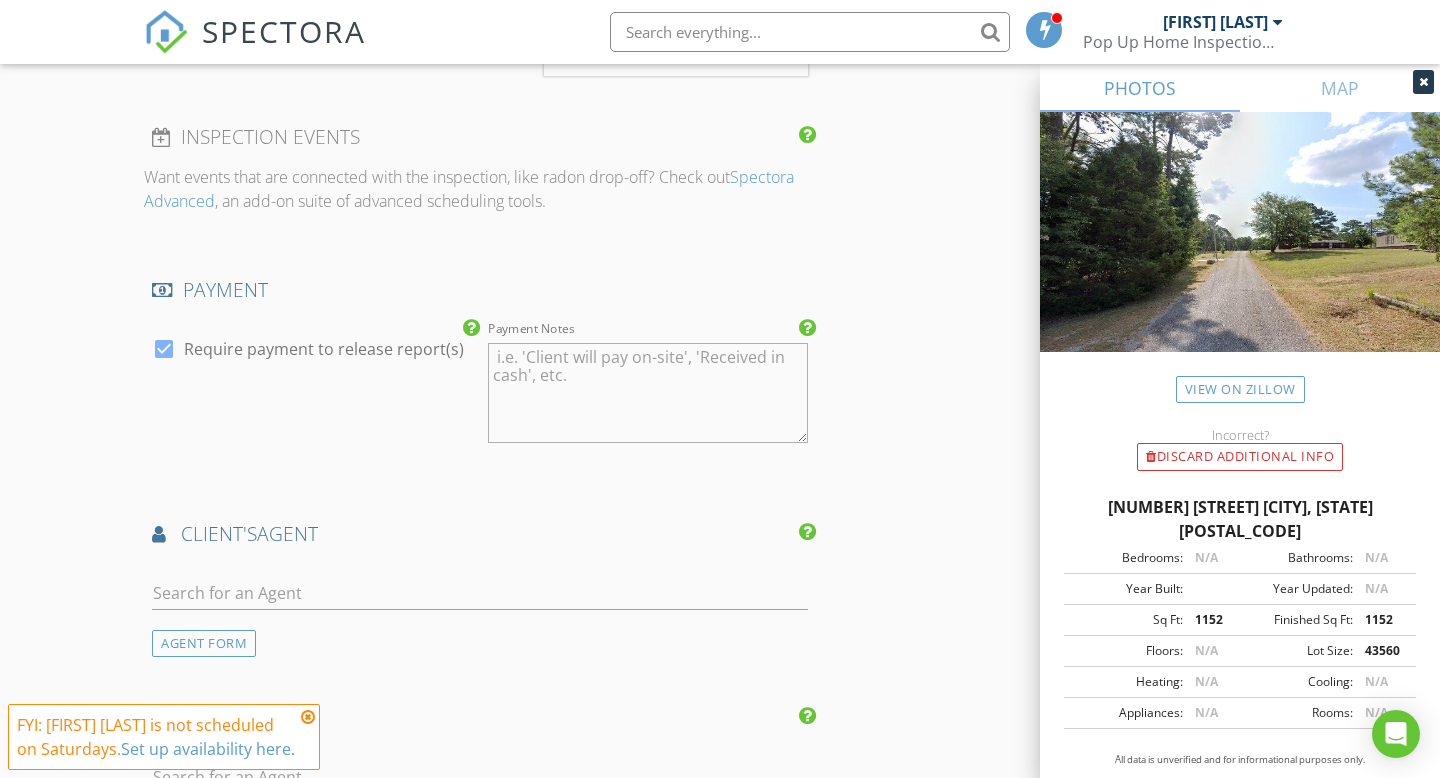 scroll, scrollTop: 2104, scrollLeft: 0, axis: vertical 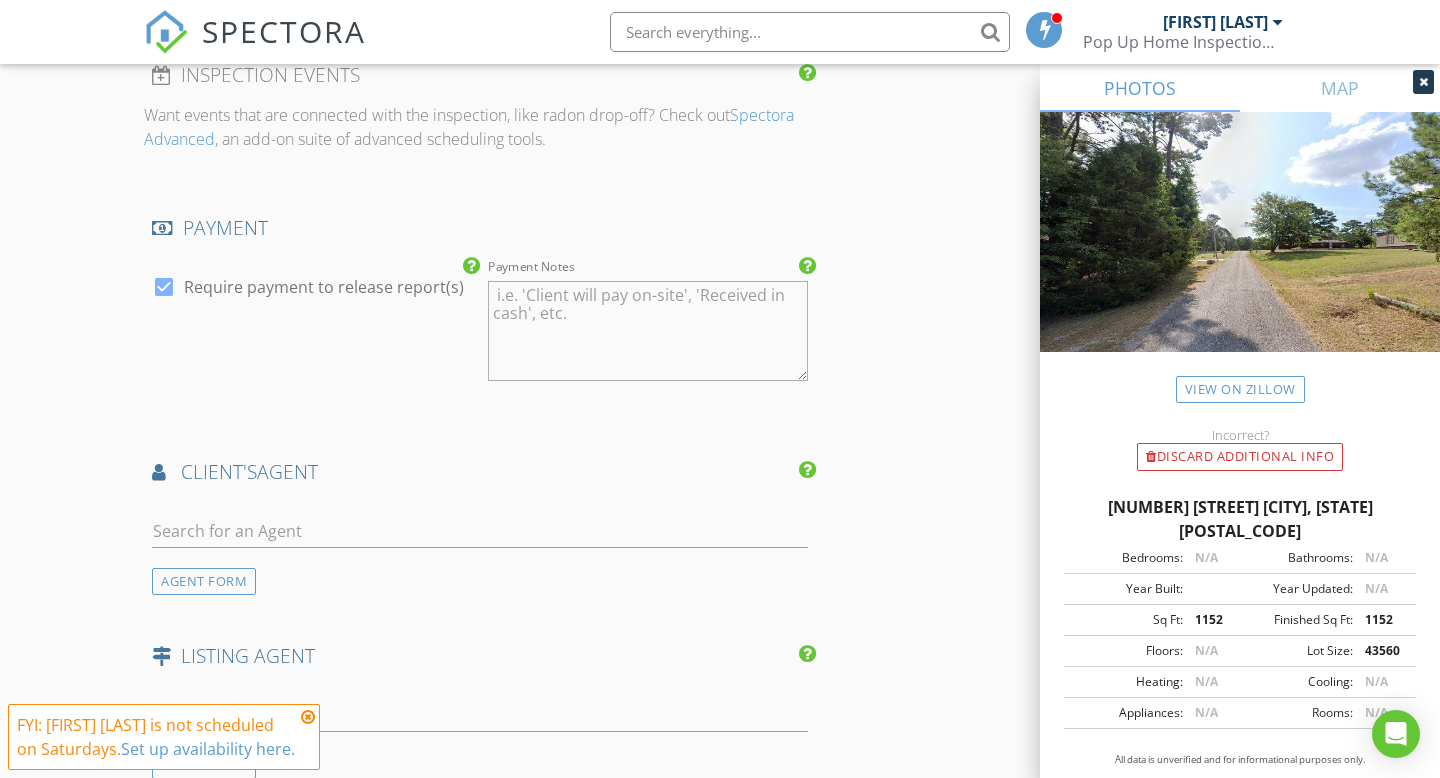 click at bounding box center (308, 717) 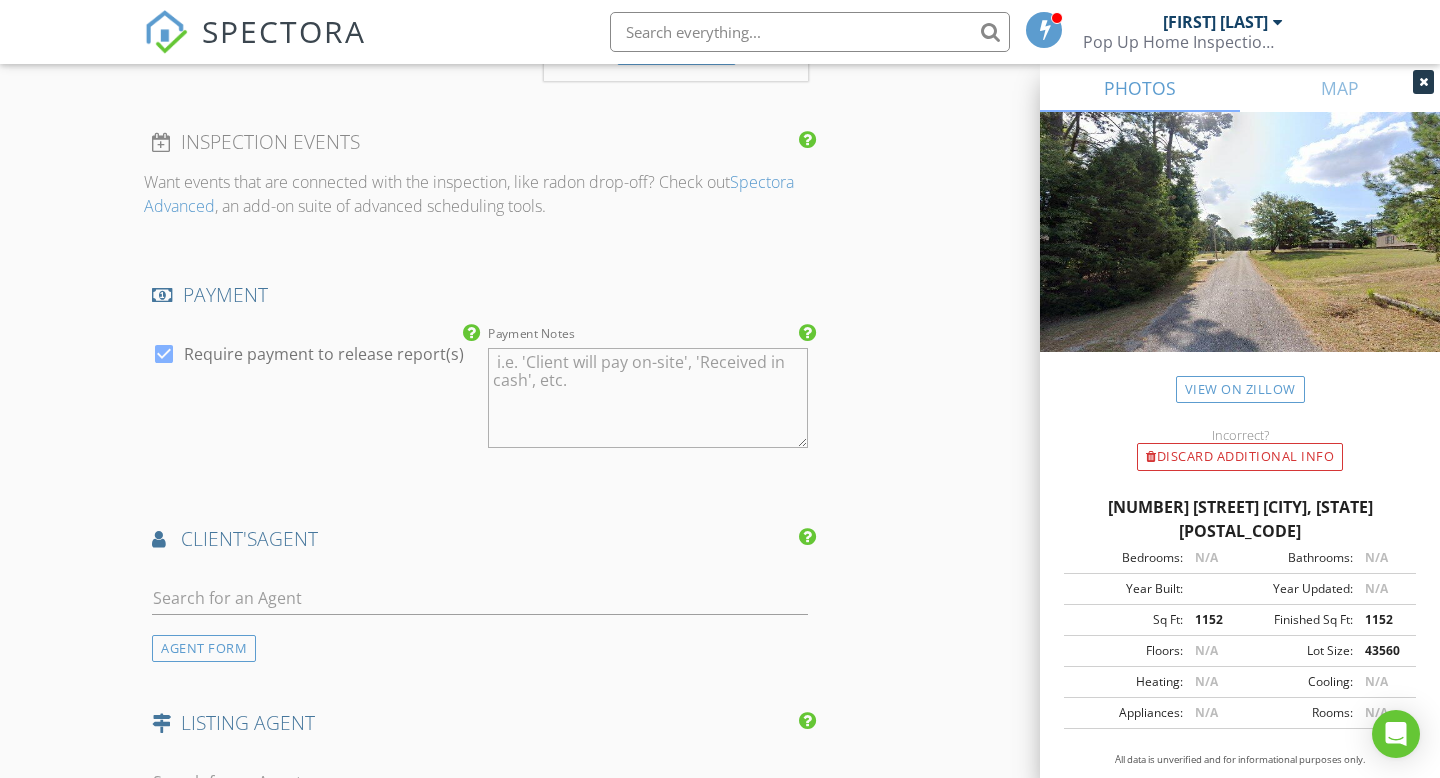 scroll, scrollTop: 2034, scrollLeft: 0, axis: vertical 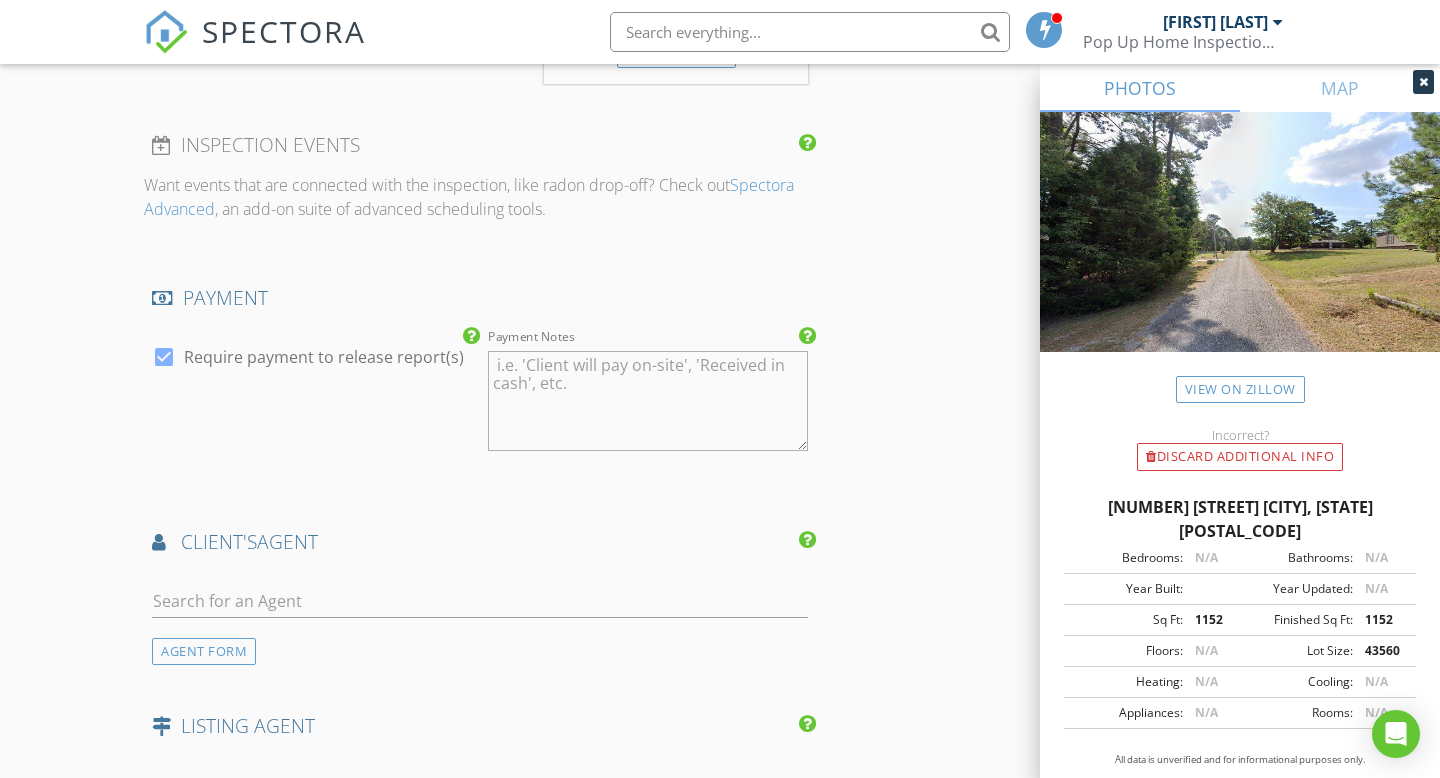 click on "Spectora Advanced" at bounding box center (469, 197) 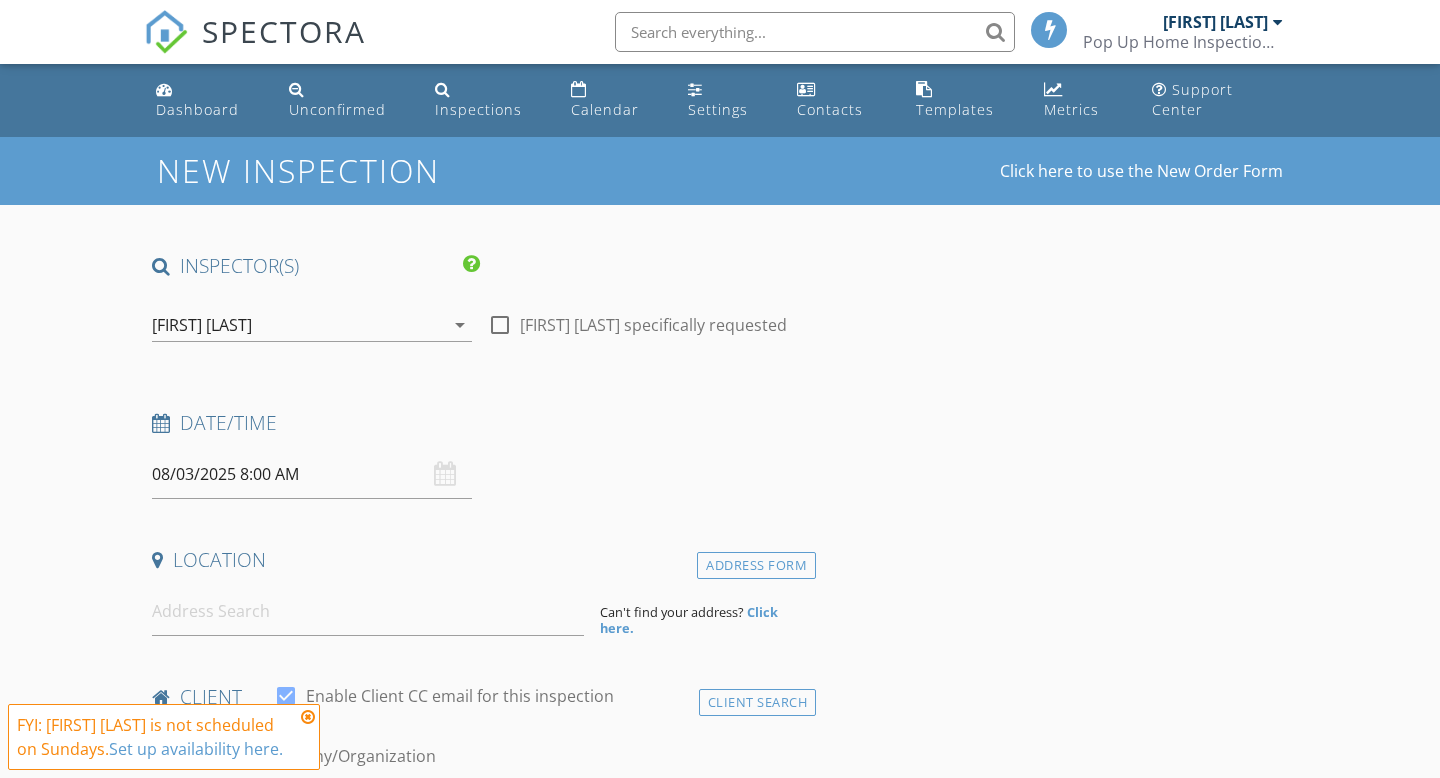 scroll, scrollTop: 2230, scrollLeft: 0, axis: vertical 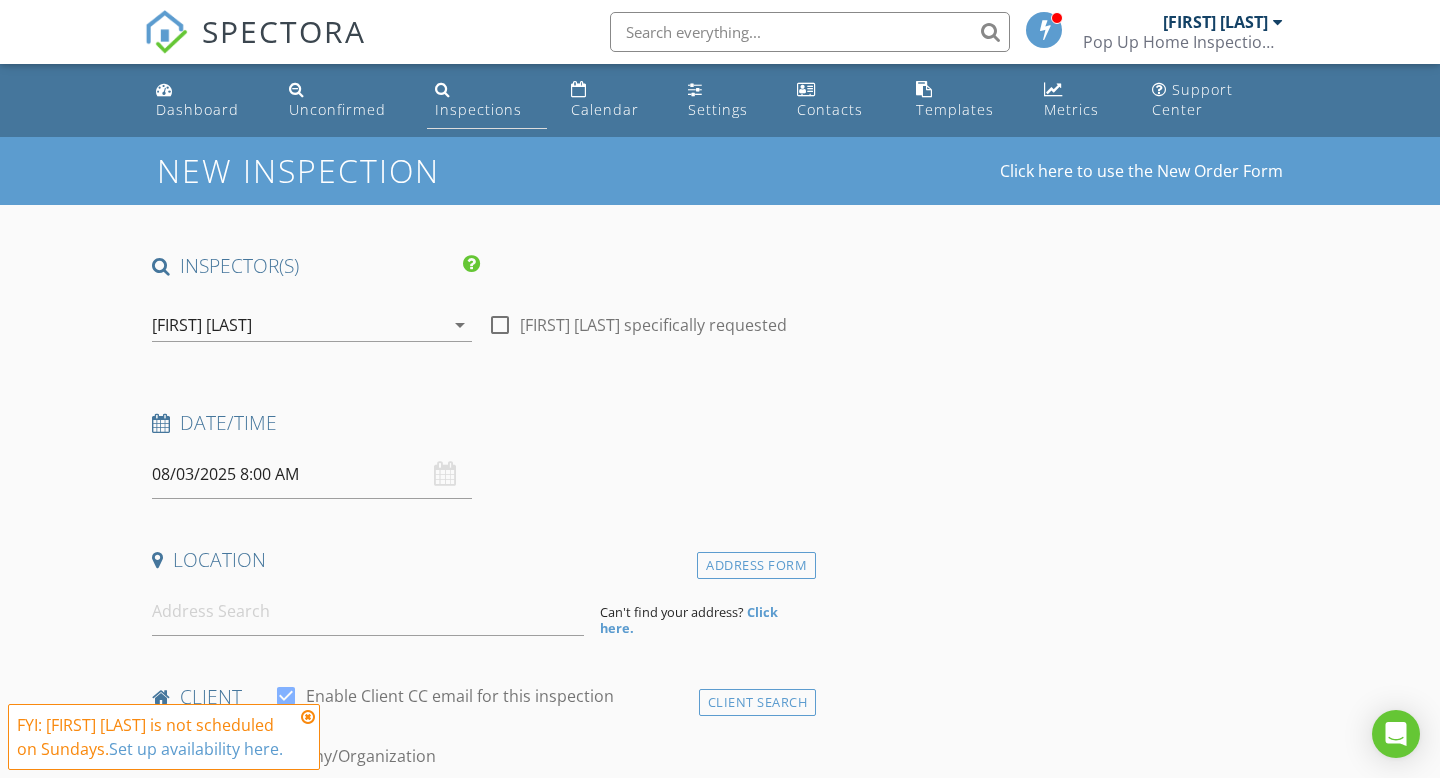 click at bounding box center (443, 89) 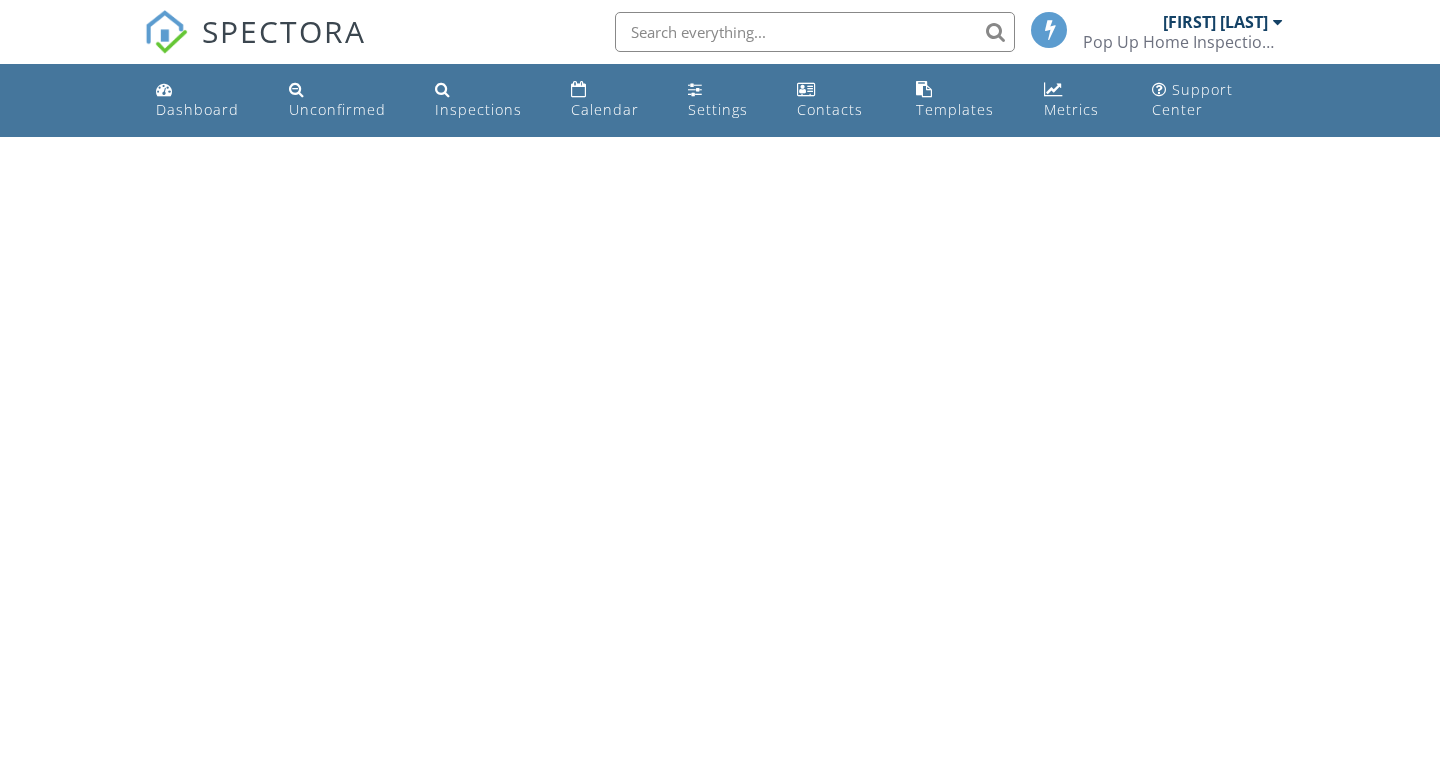scroll, scrollTop: 0, scrollLeft: 0, axis: both 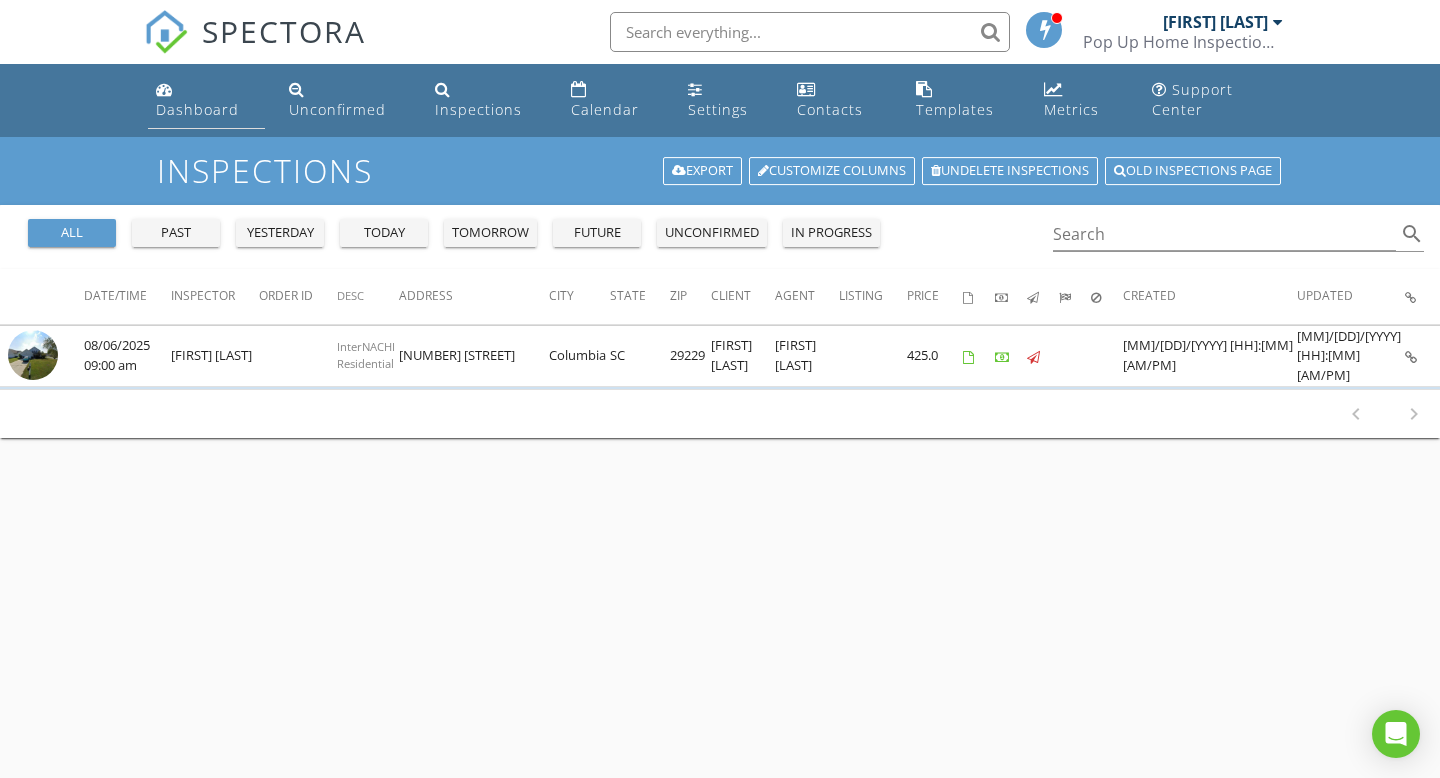 click on "Dashboard" at bounding box center [206, 100] 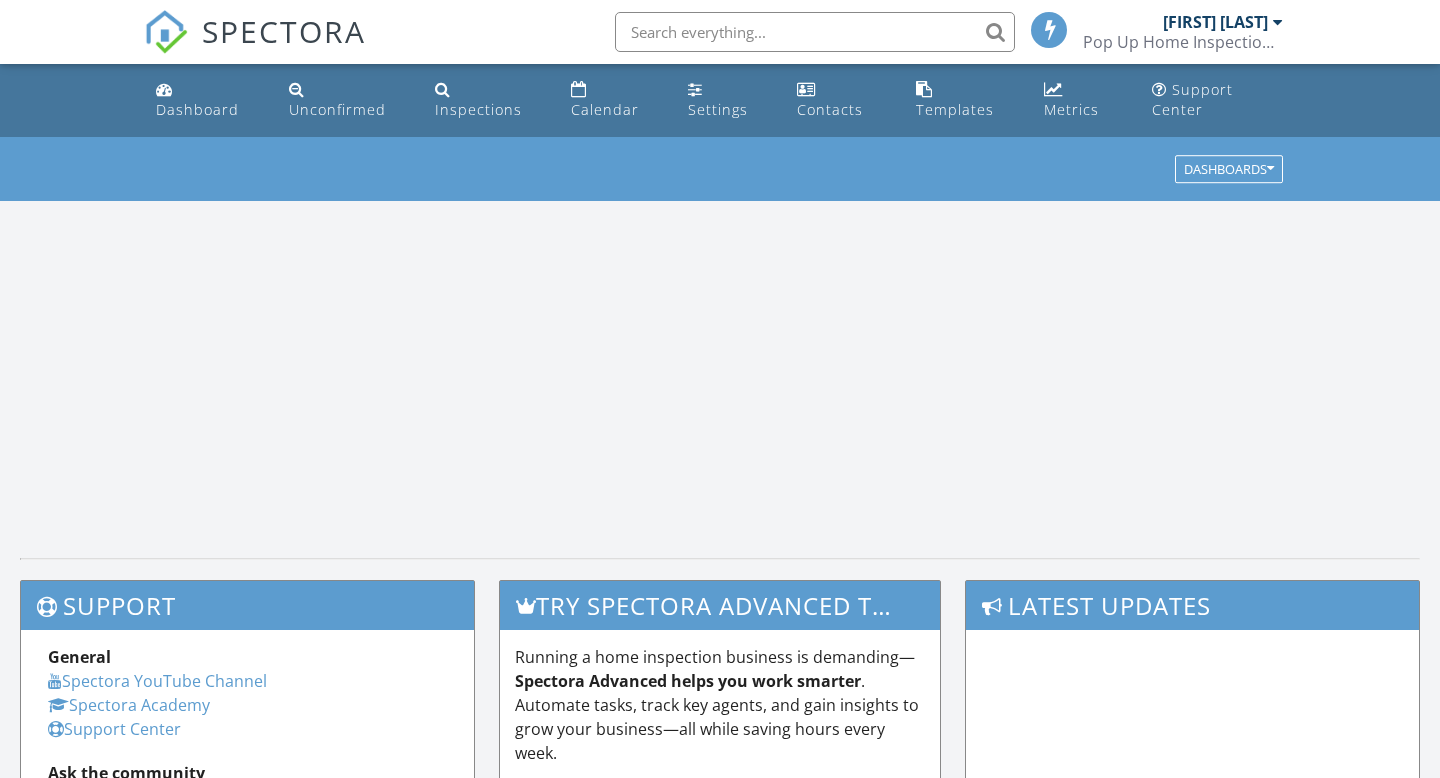 scroll, scrollTop: 0, scrollLeft: 0, axis: both 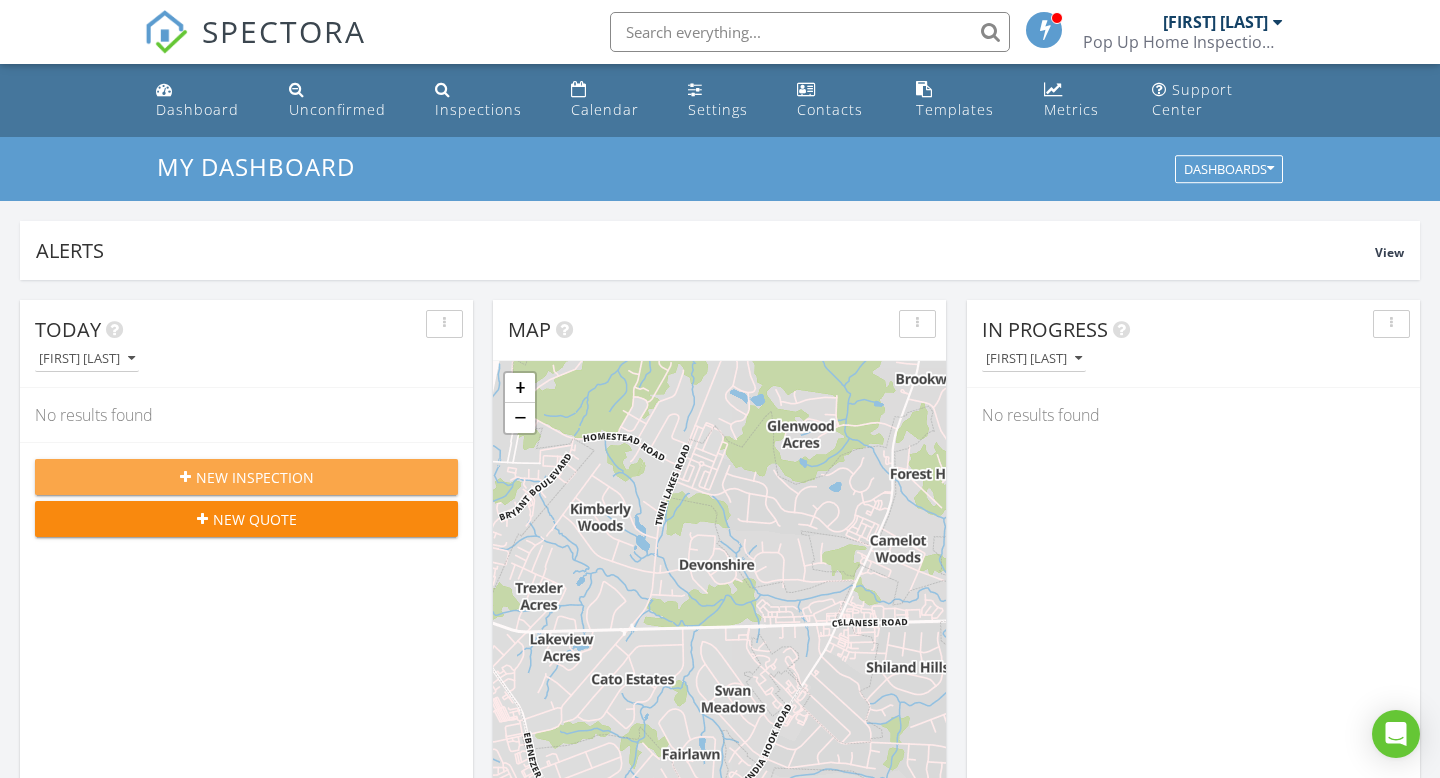 click on "New Inspection" at bounding box center [255, 477] 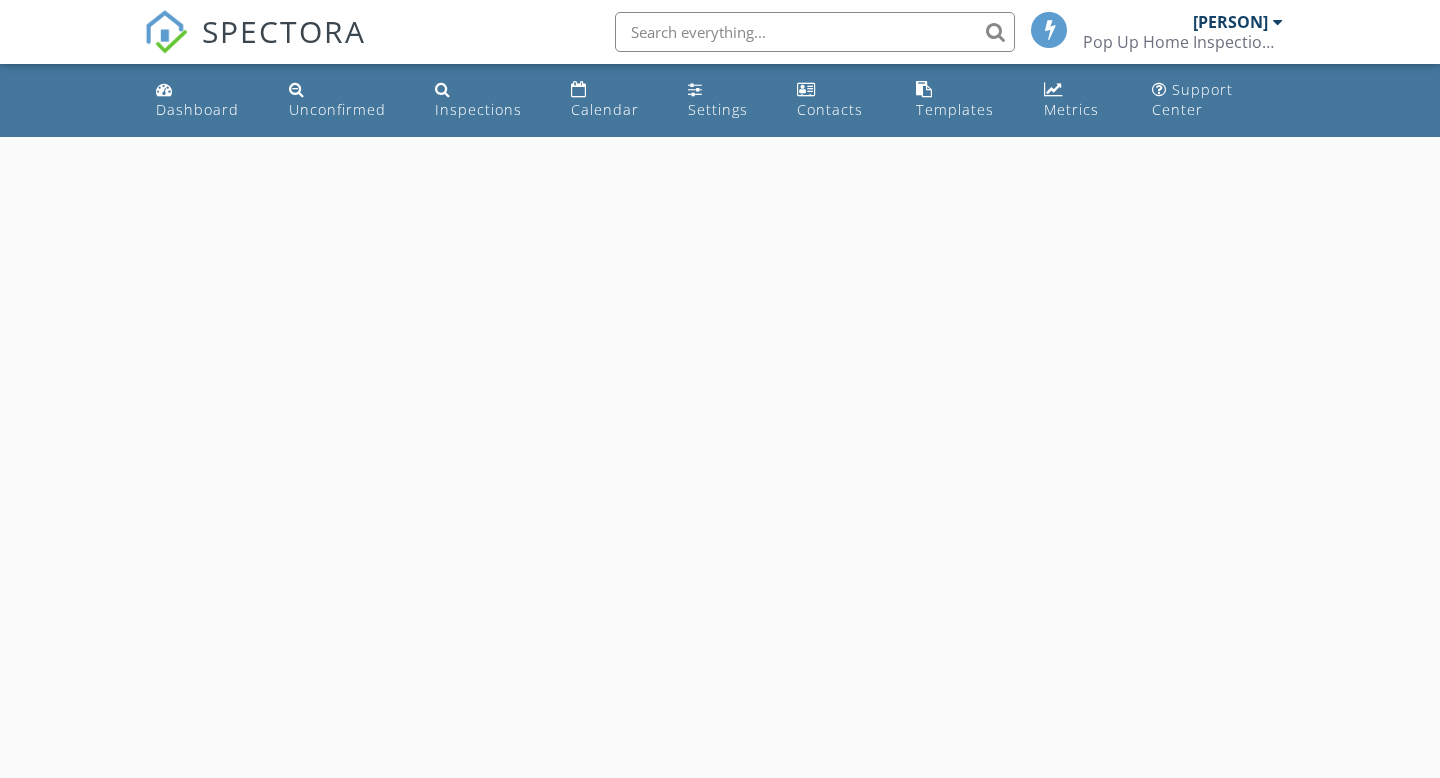 scroll, scrollTop: 0, scrollLeft: 0, axis: both 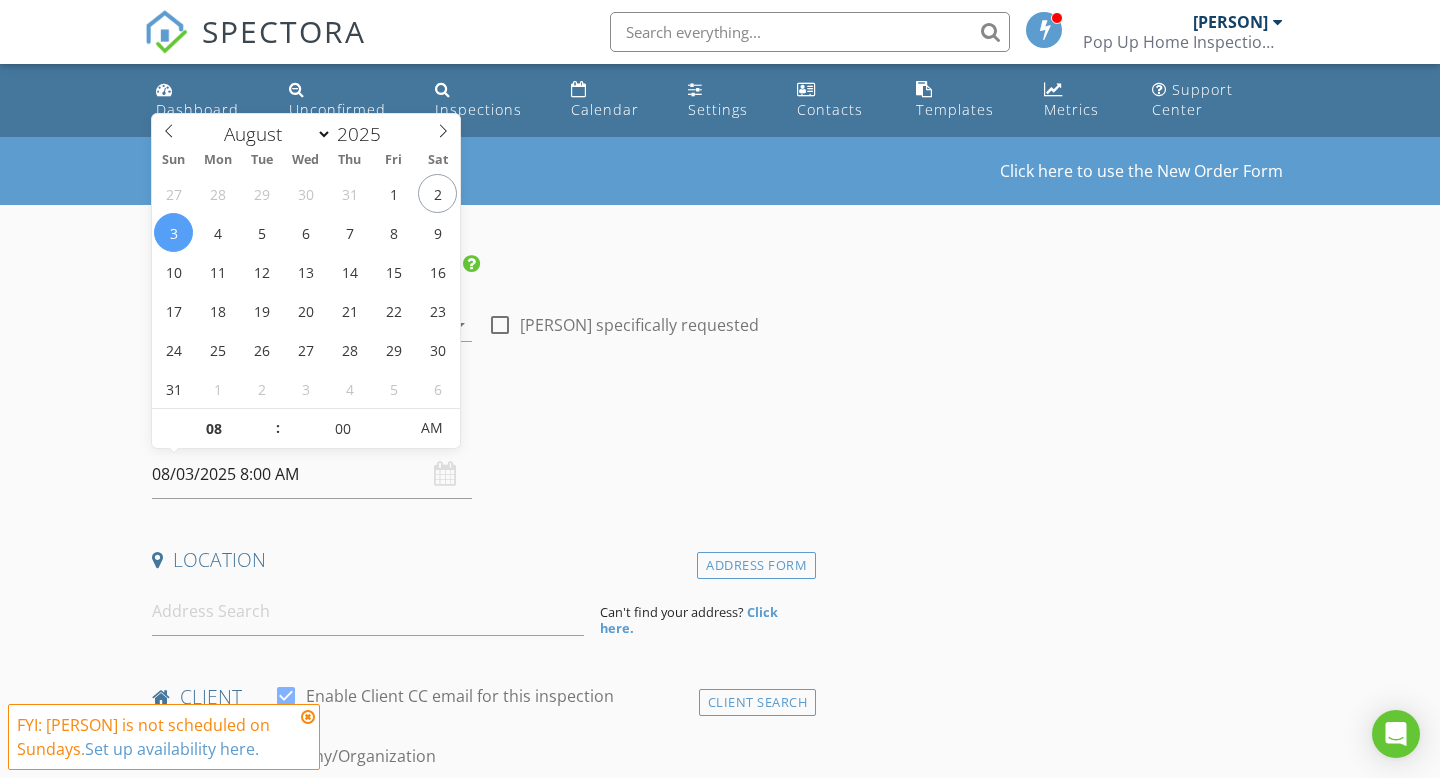 click on "08/03/2025 8:00 AM" at bounding box center (312, 474) 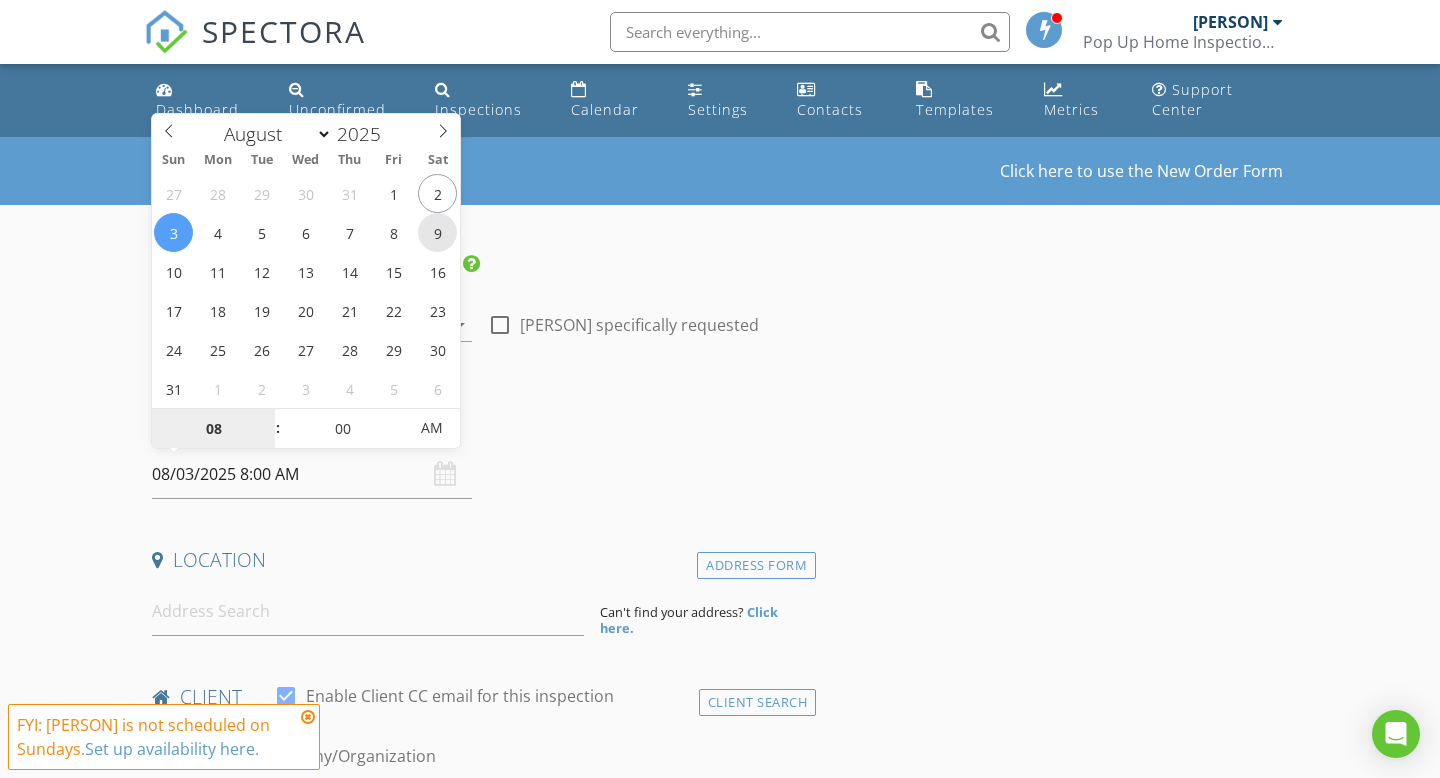type on "08/09/2025 8:00 AM" 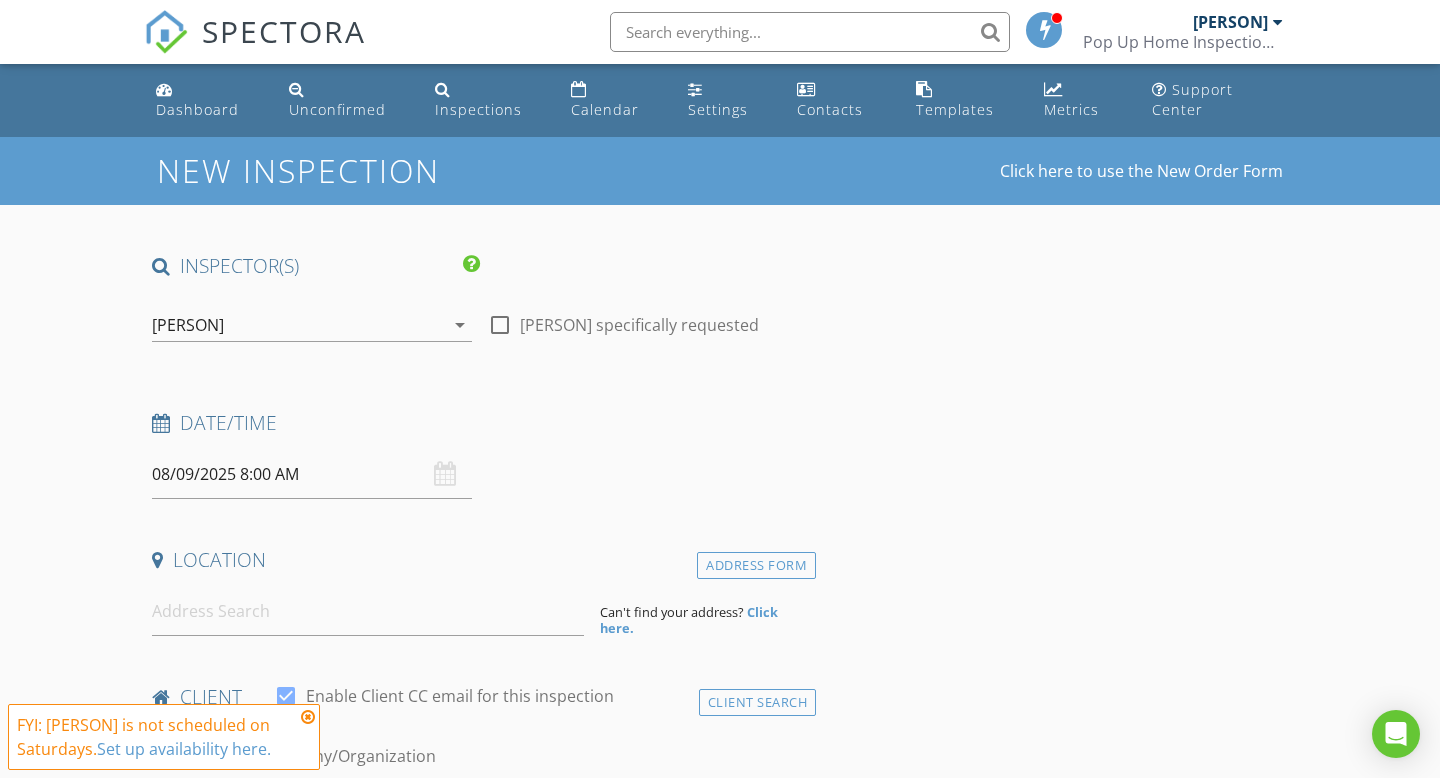 click on "INSPECTOR(S)
check_box   Jarvis Kennedy   PRIMARY   Jarvis Kennedy arrow_drop_down   check_box_outline_blank Jarvis Kennedy specifically requested
Date/Time
08/09/2025 8:00 AM
Location
Address Form       Can't find your address?   Click here.
client
check_box Enable Client CC email for this inspection   Client Search     check_box_outline_blank Client is a Company/Organization     First Name   Last Name   Email   CC Email   Phone           Notes   Private Notes
ADD ADDITIONAL client
SERVICES
check_box_outline_blank   General Home Inspection   check_box_outline_blank   Condo: General Home Inspection   check_box_outline_blank   HVAC Inspection (Outsourced)   check_box_outline_blank   Pre-Drywall   check_box_outline_blank   Radon   check_box_outline_blank   Well Water Testing" at bounding box center [480, 1629] 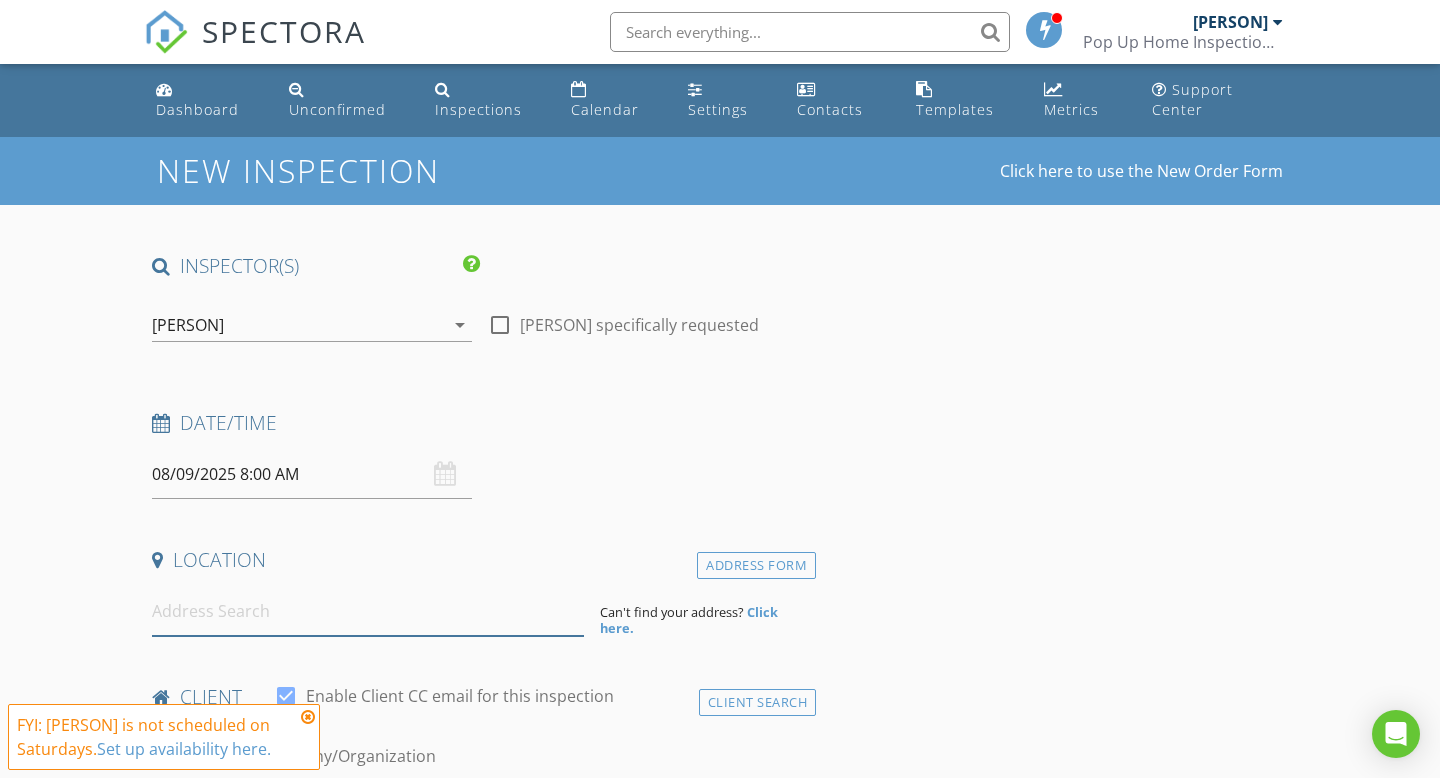 click at bounding box center [368, 611] 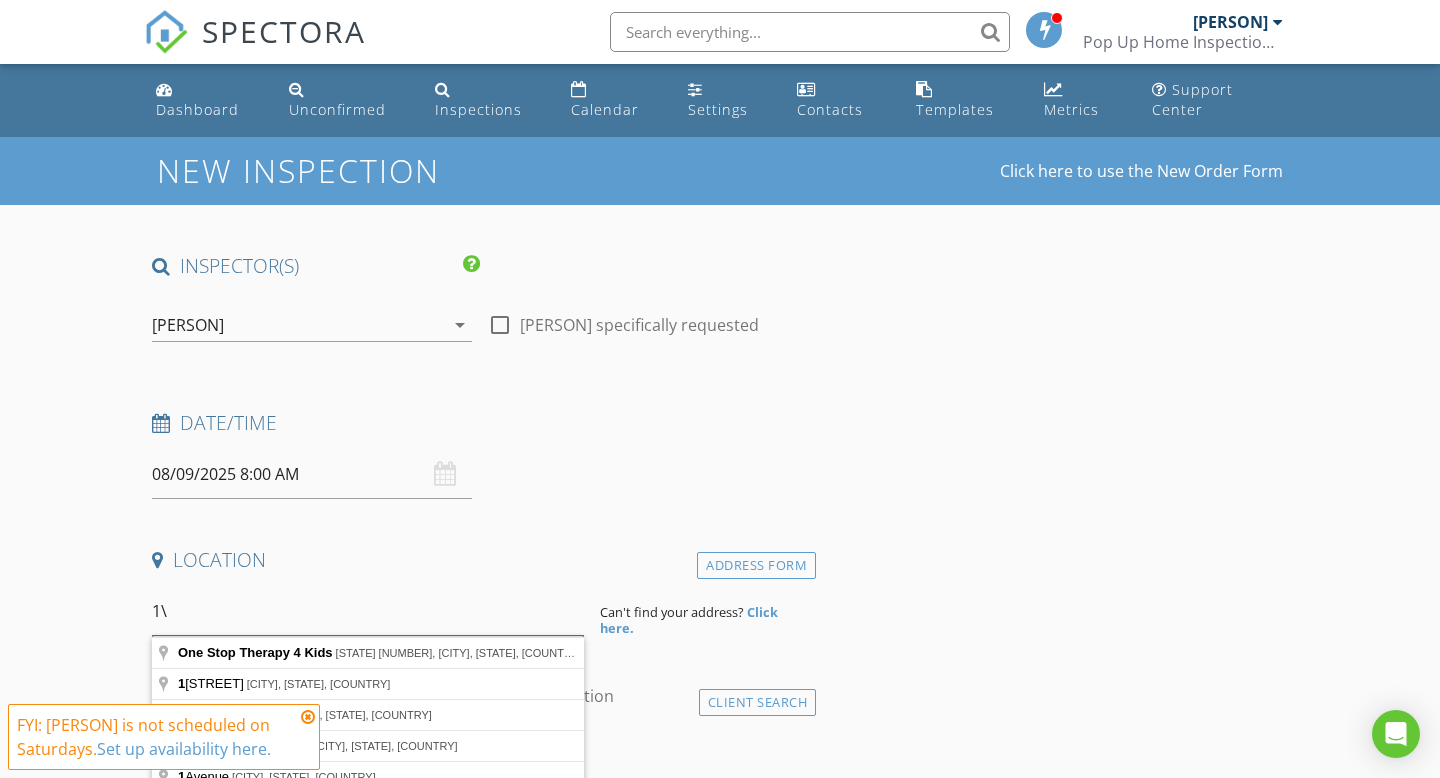 type on "1" 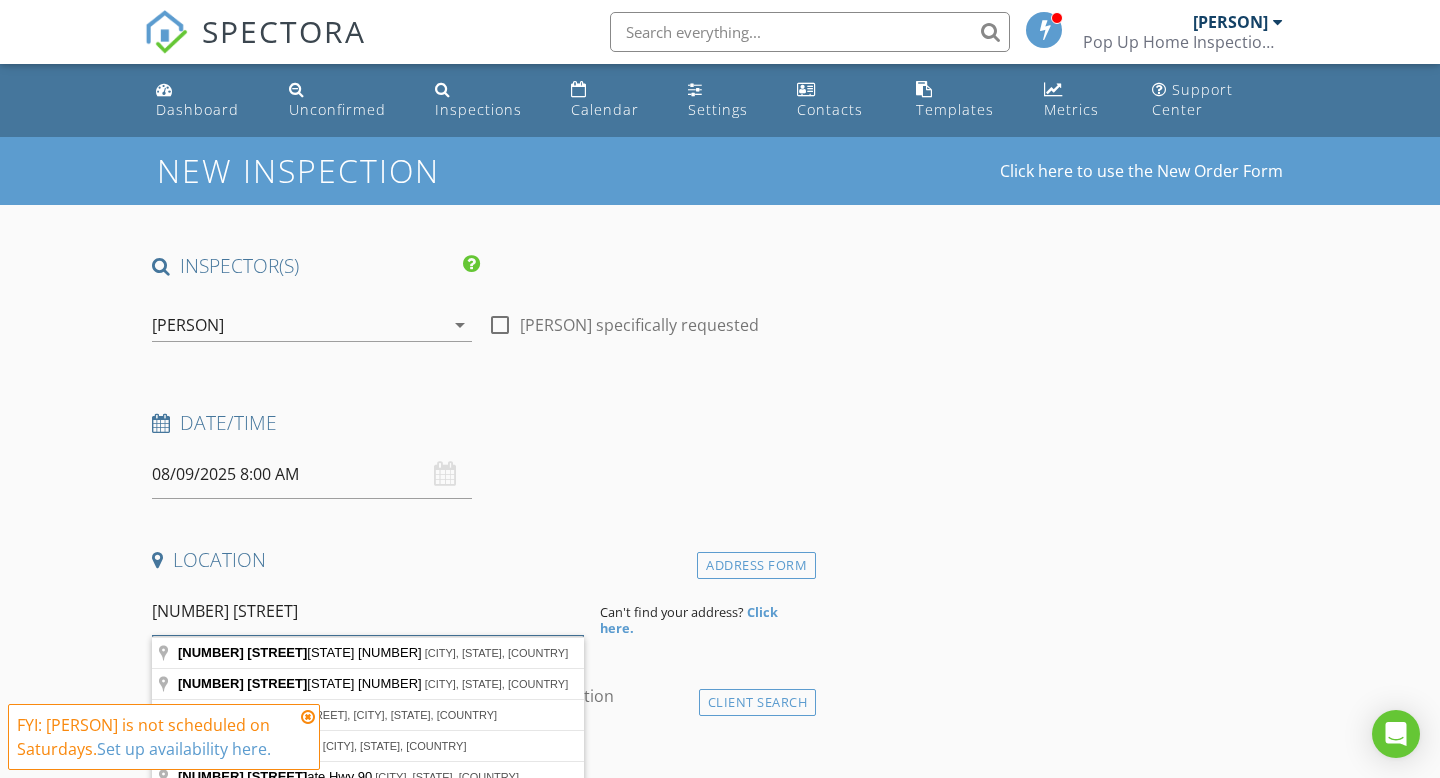 scroll, scrollTop: 15, scrollLeft: 0, axis: vertical 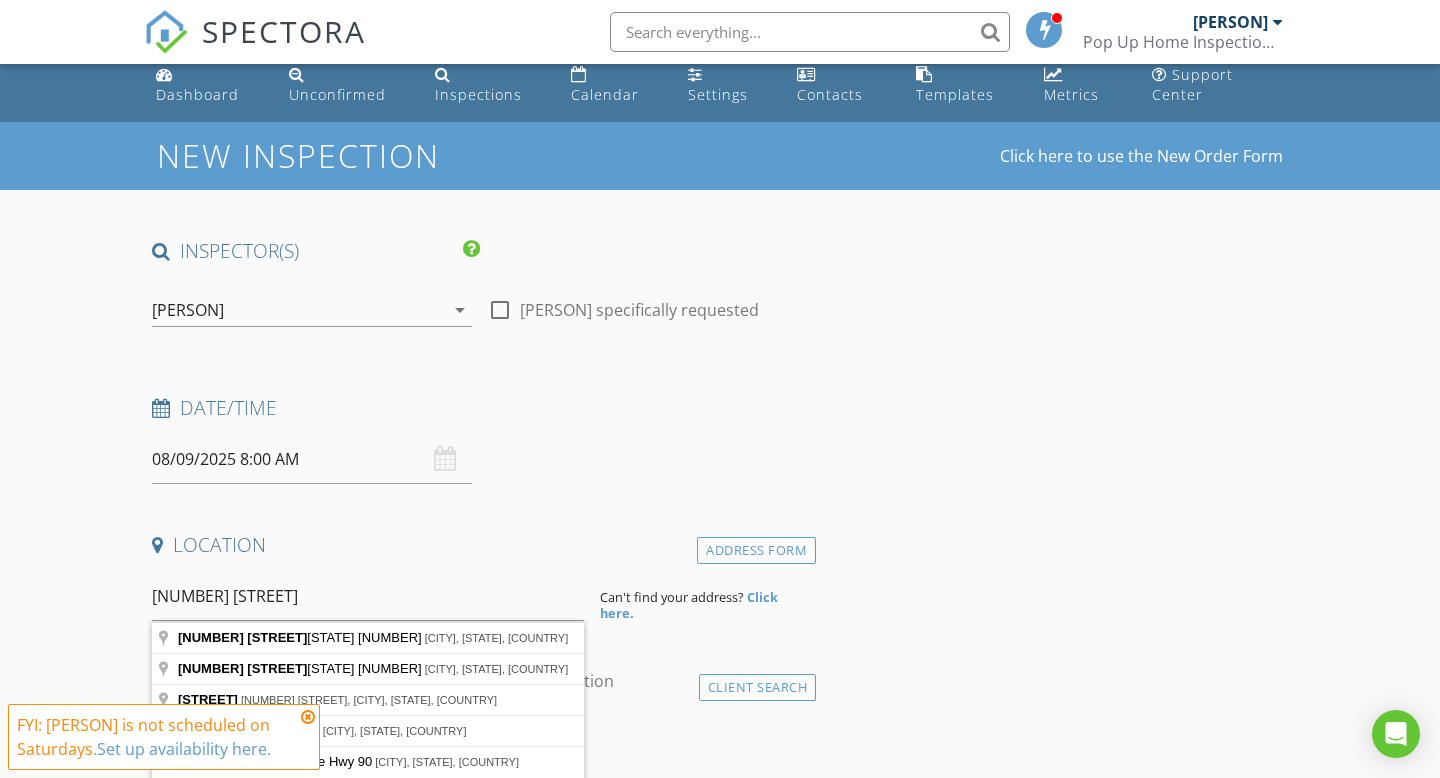 click at bounding box center (308, 717) 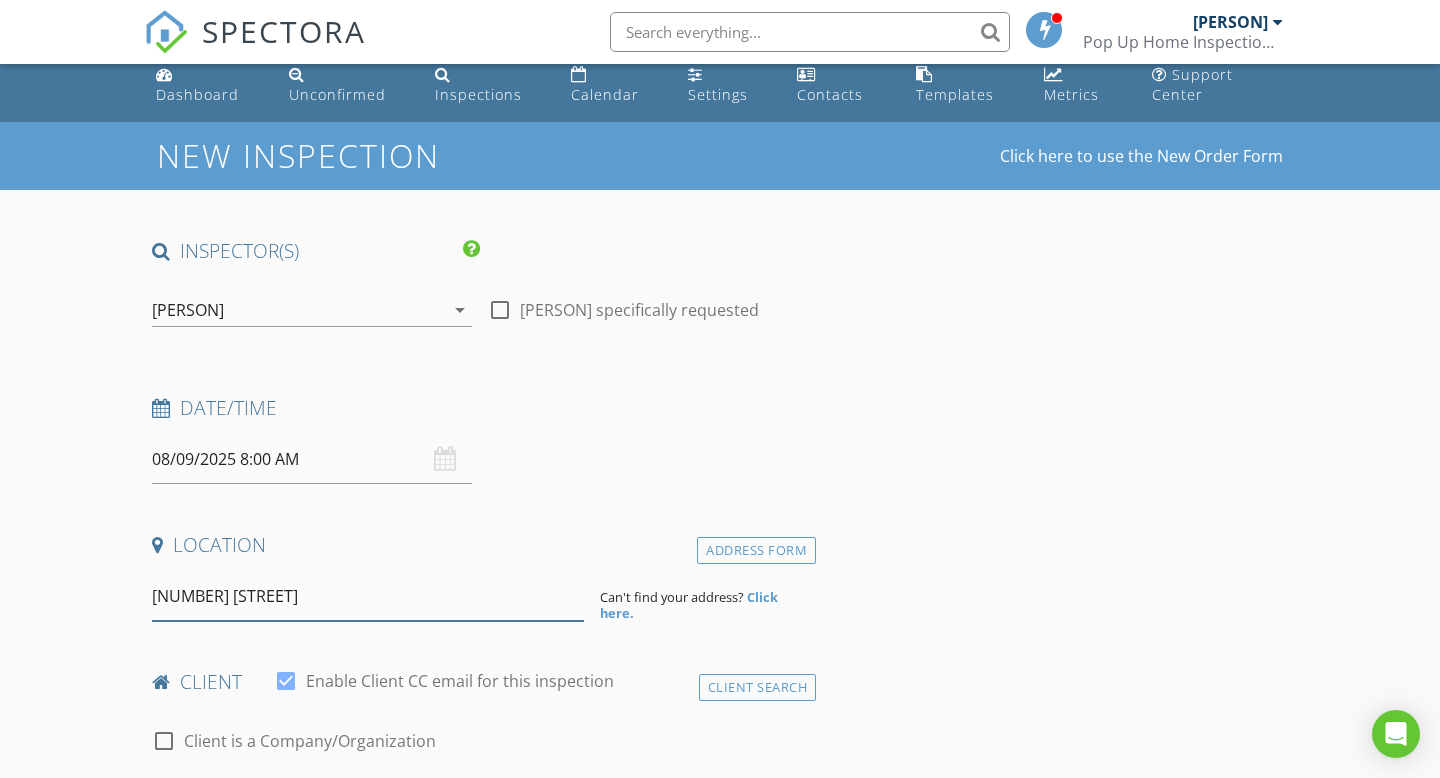 click on "43 st" at bounding box center [368, 596] 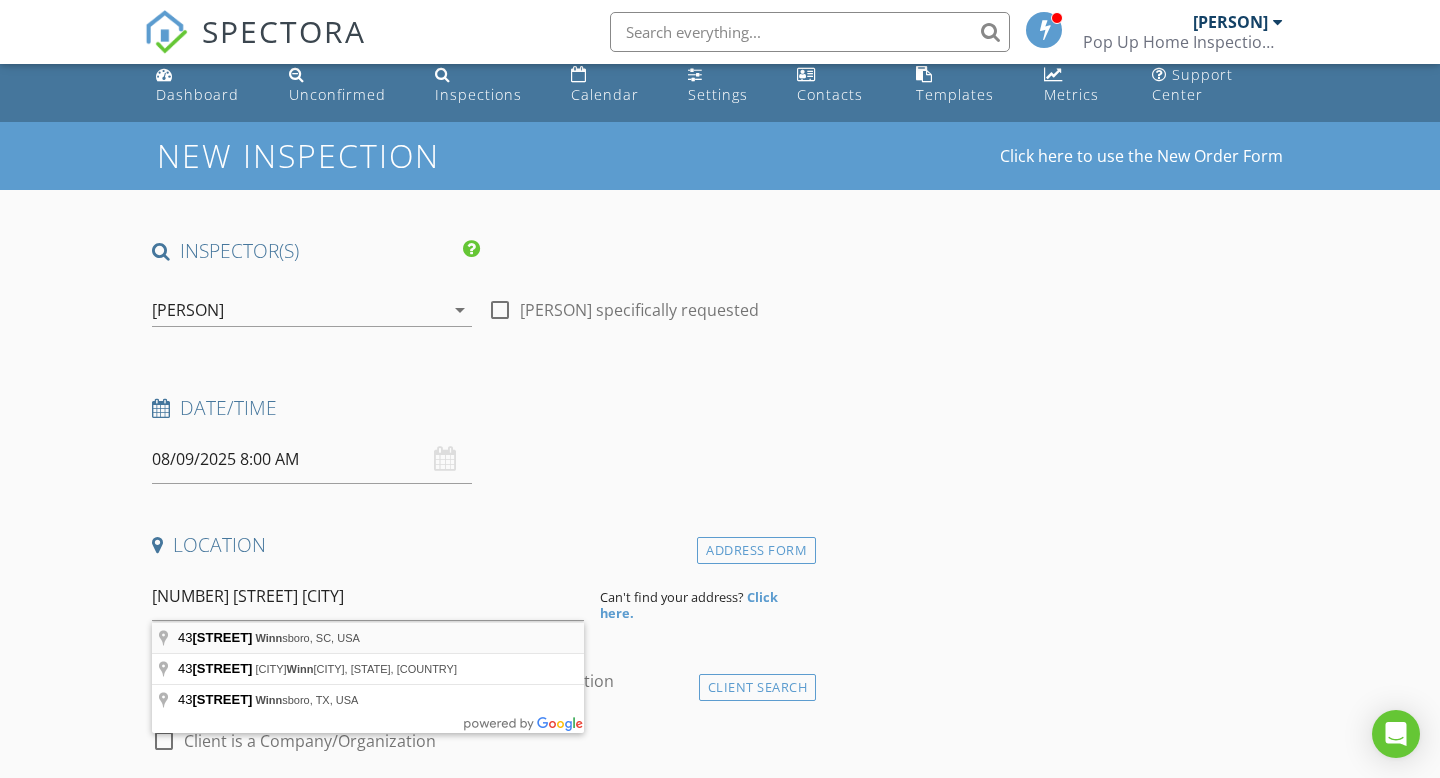 type on "43 Strawberry Lane, Winnsboro, SC, USA" 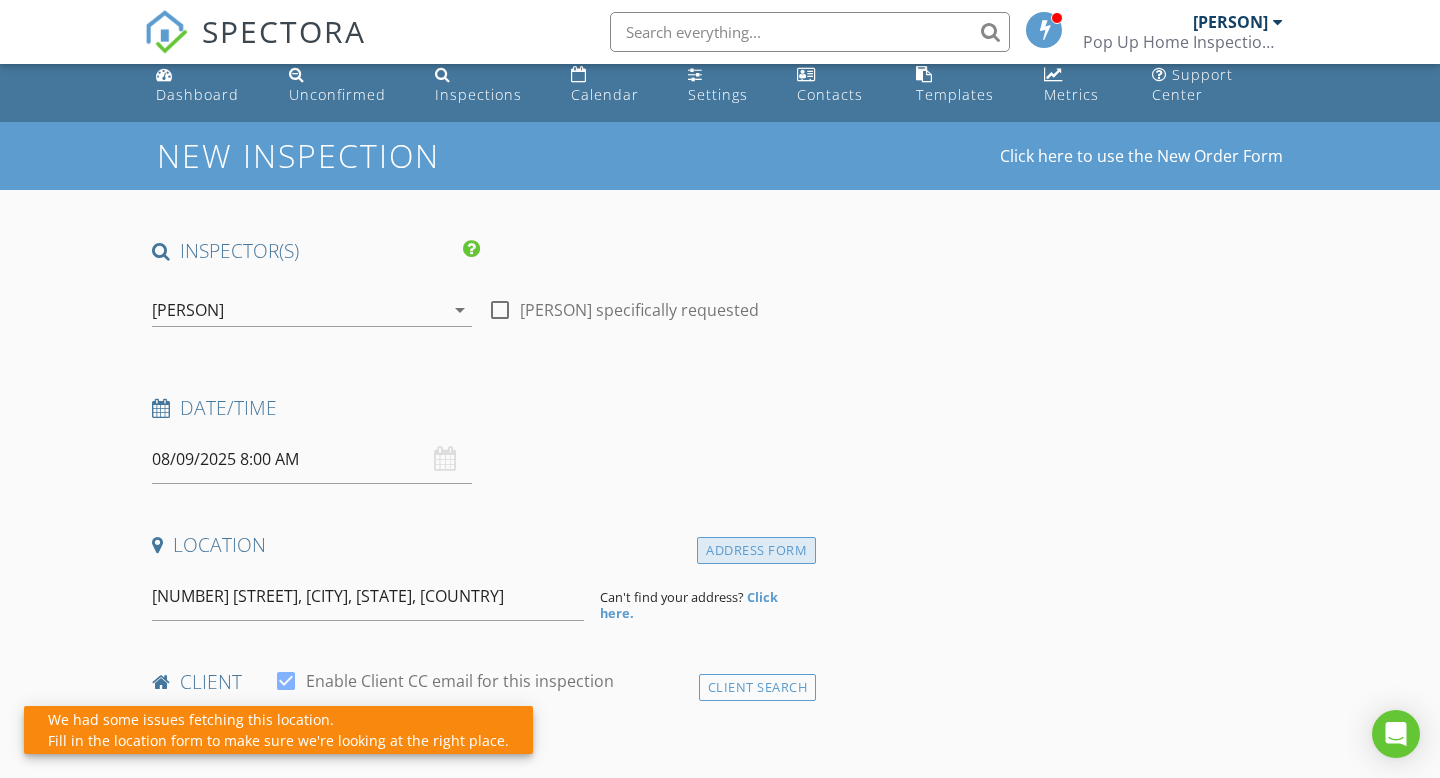 click on "Address Form" at bounding box center (756, 550) 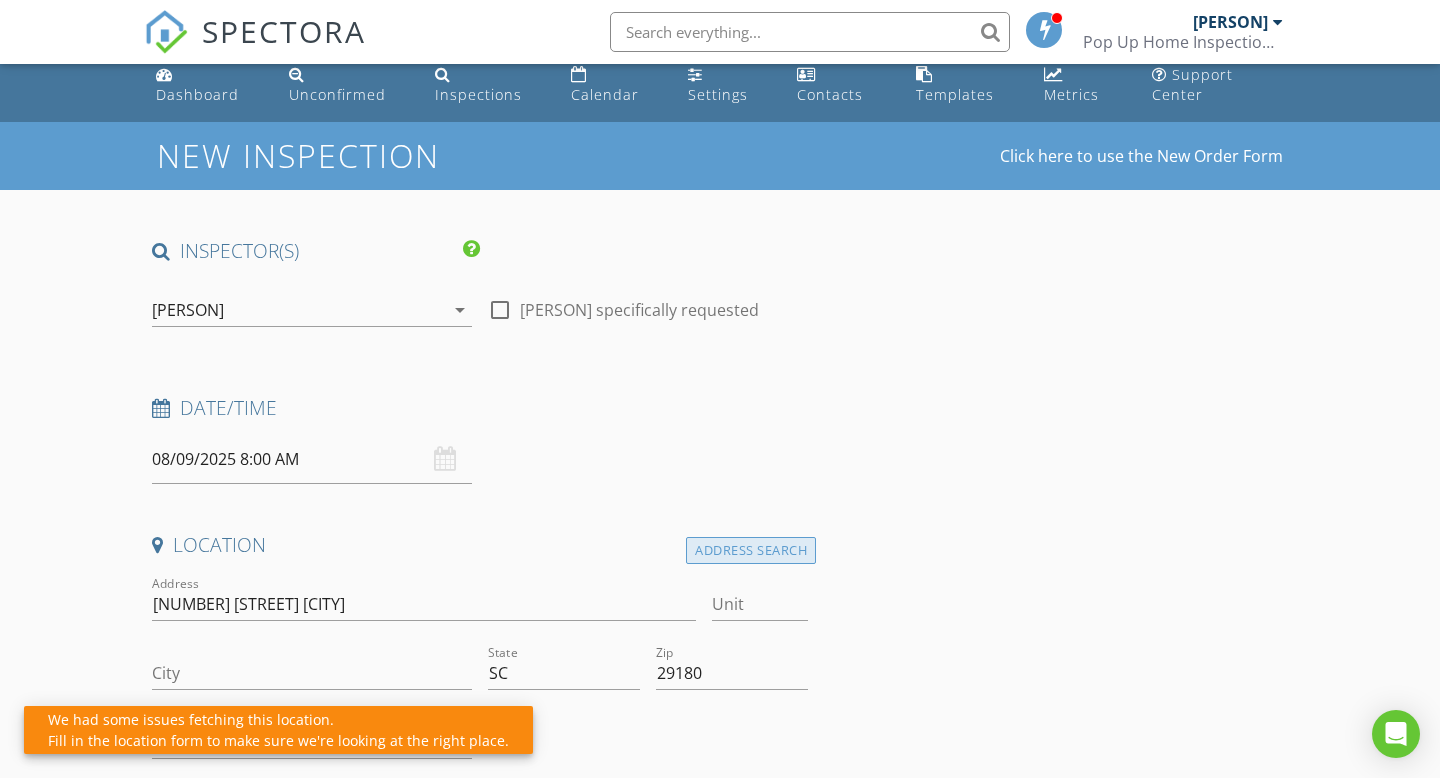 type on "WINNSBORO" 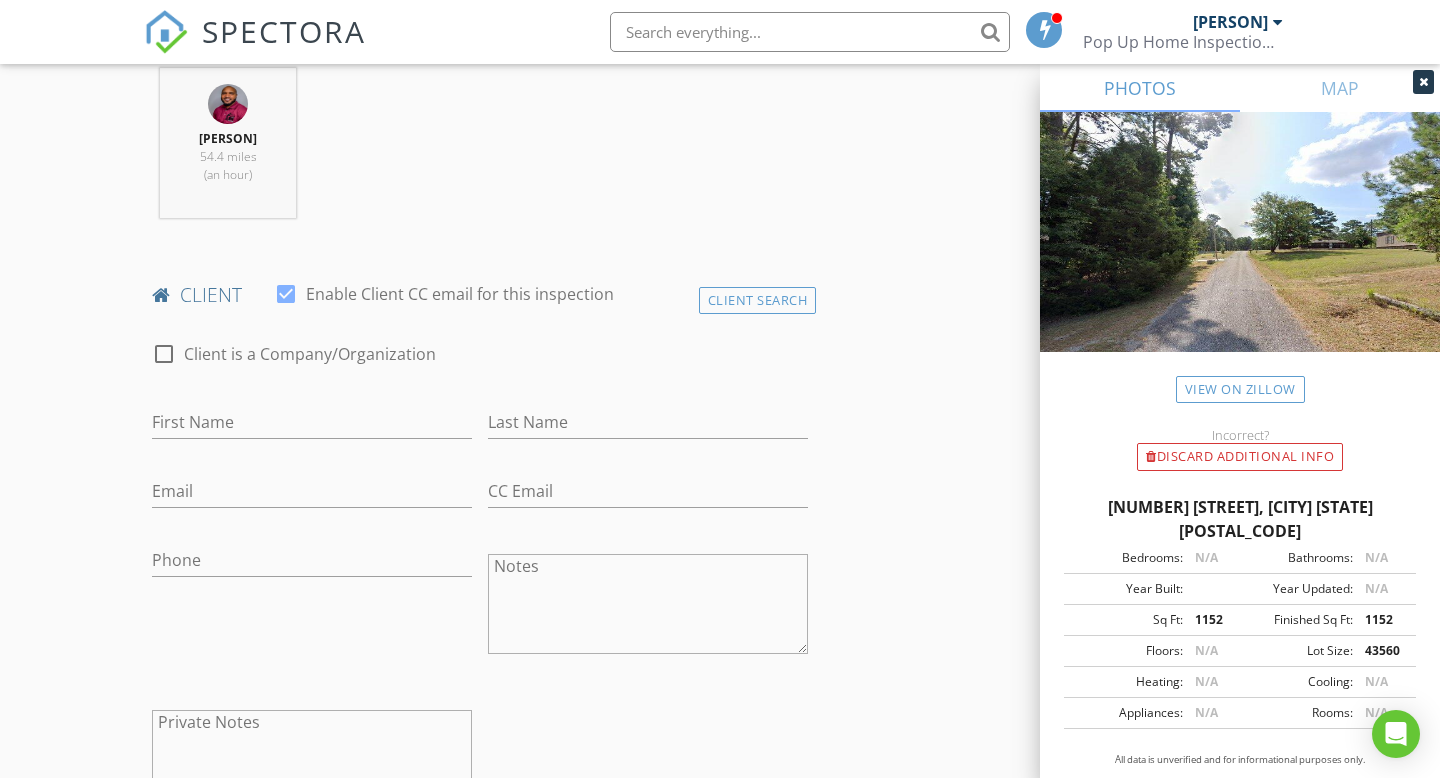 scroll, scrollTop: 815, scrollLeft: 0, axis: vertical 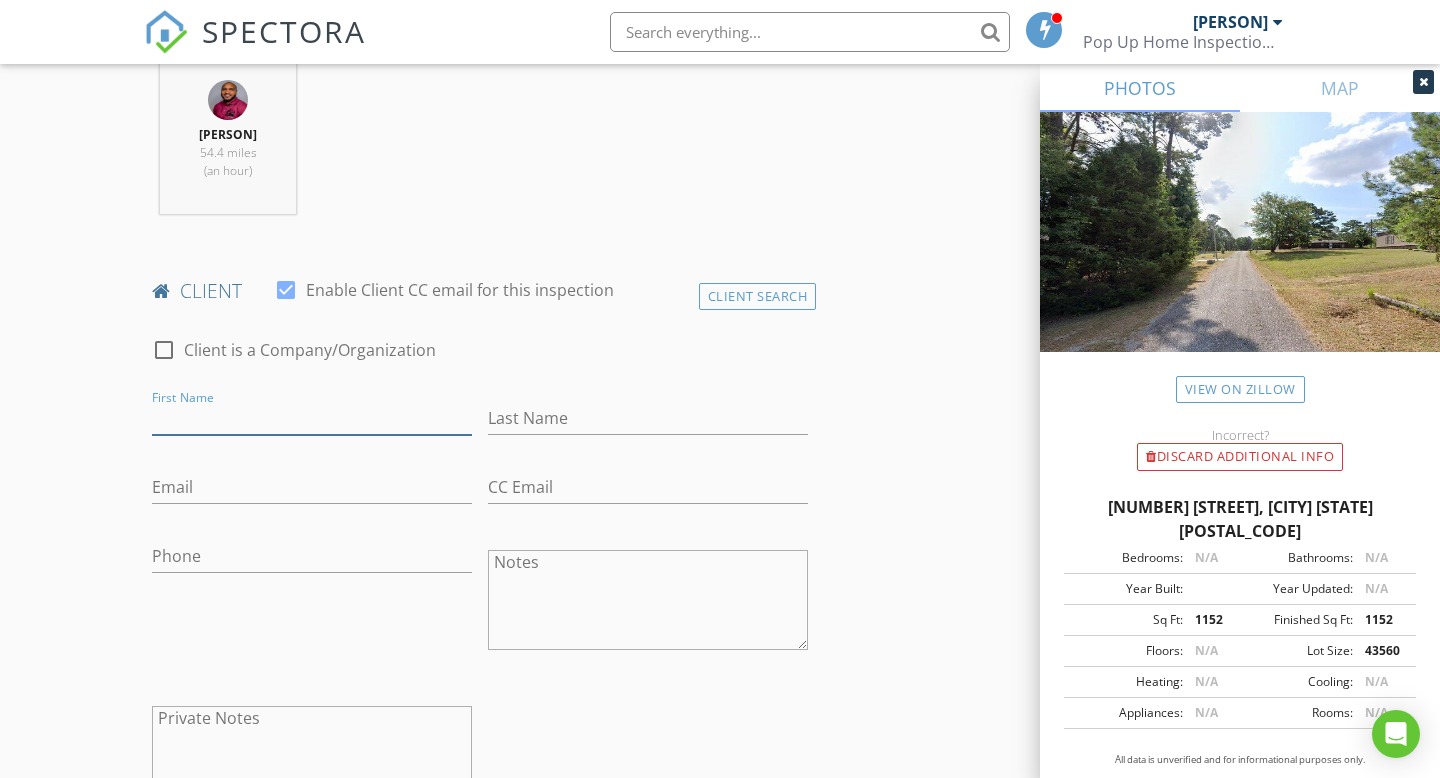 click on "First Name" at bounding box center [312, 418] 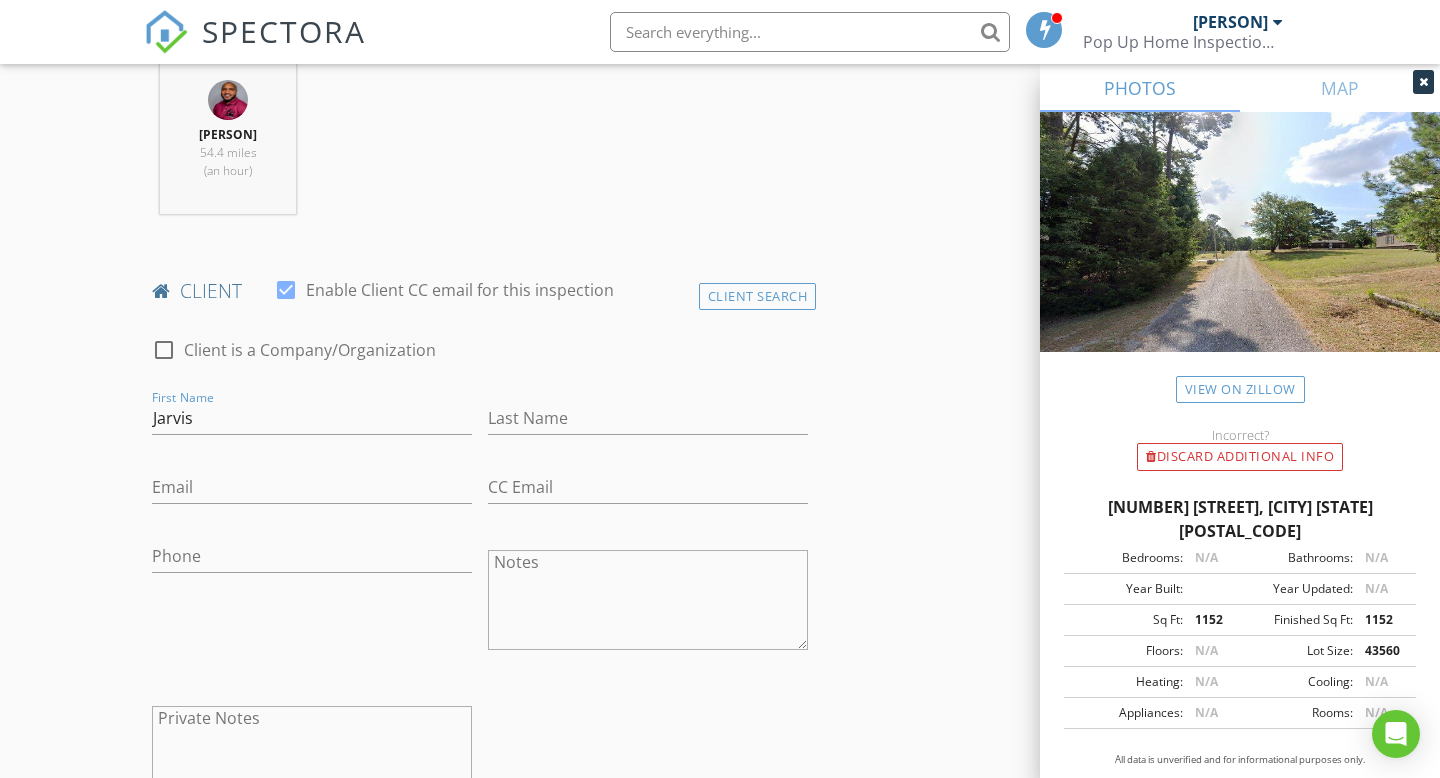 type on "Rock Hill" 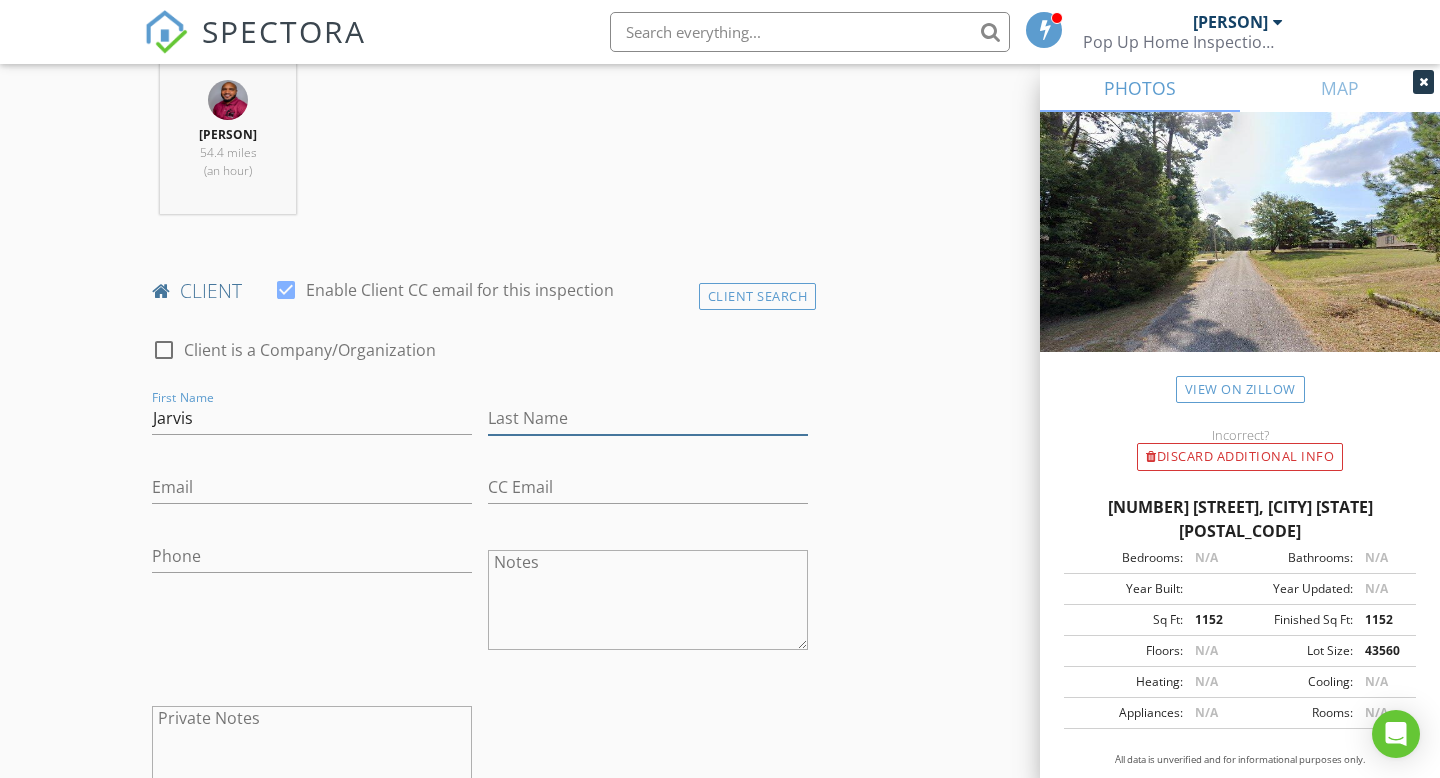type on "Kennedy" 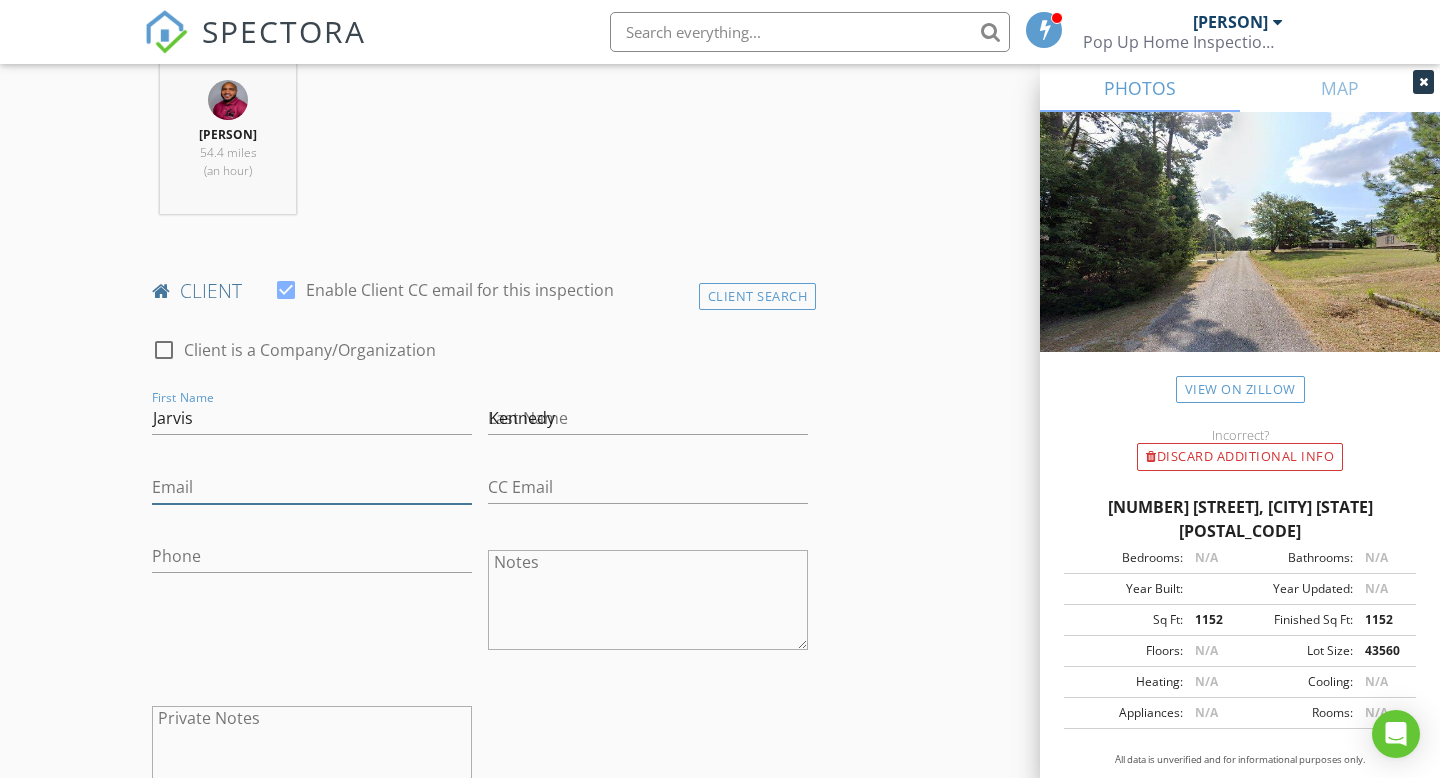 type on "[EMAIL]" 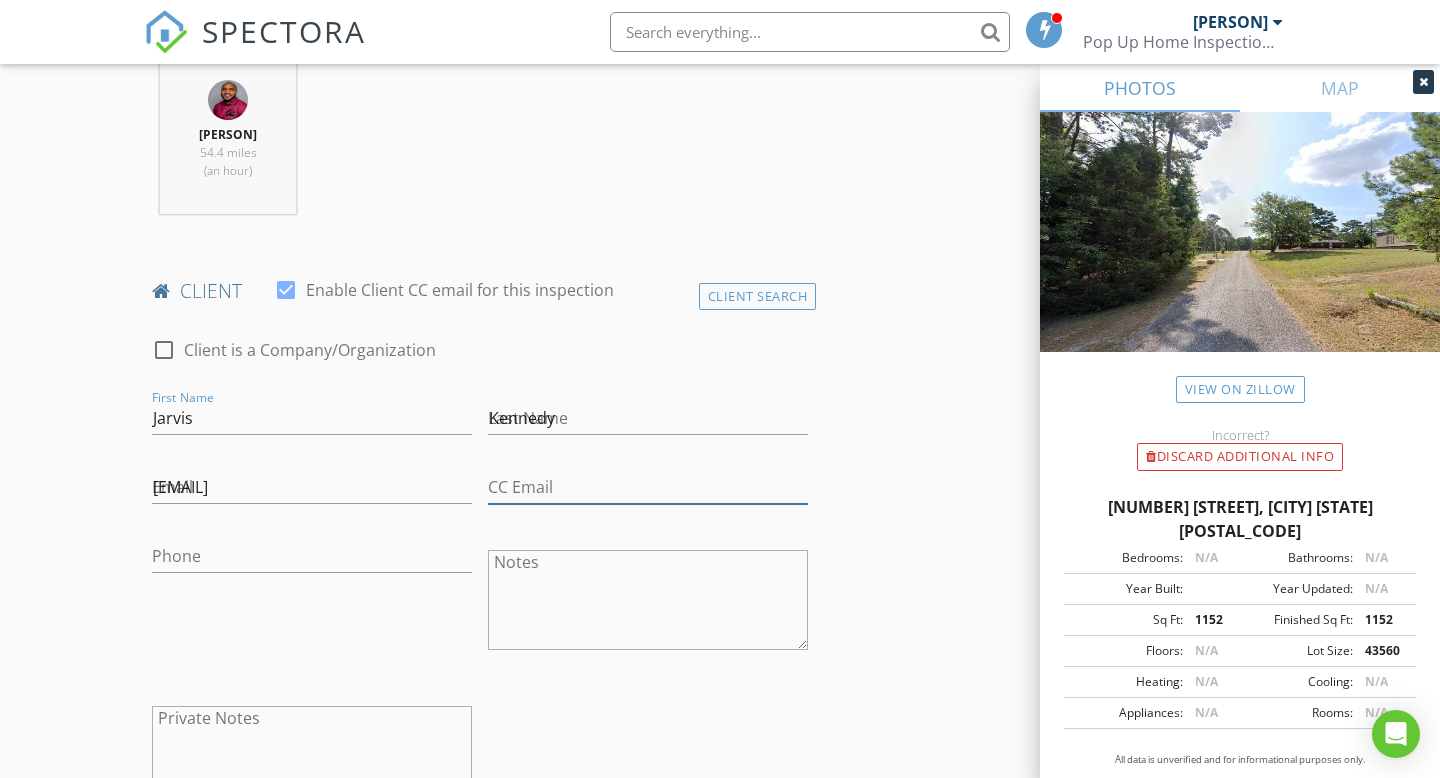 type on "[EMAIL]" 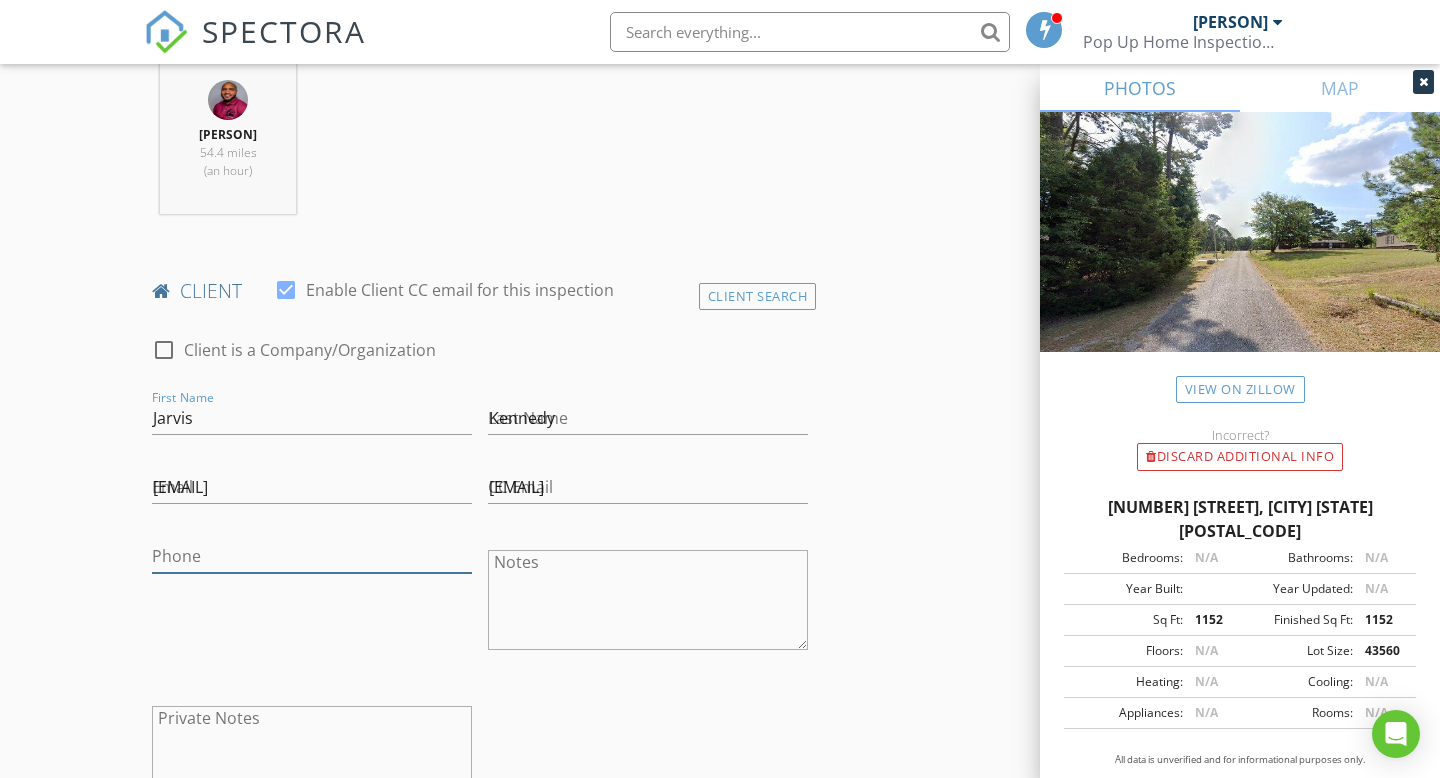 type on "[PHONE]" 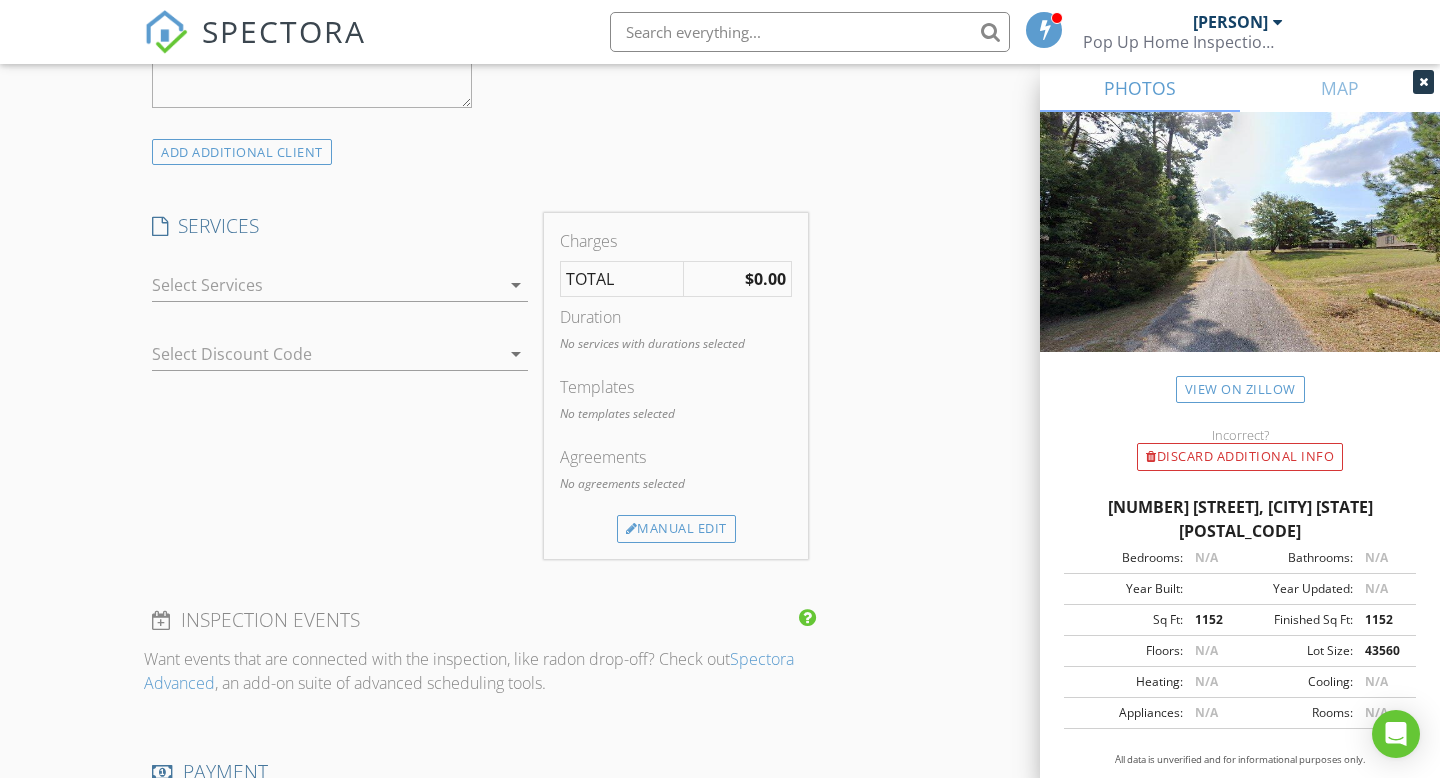 scroll, scrollTop: 1521, scrollLeft: 0, axis: vertical 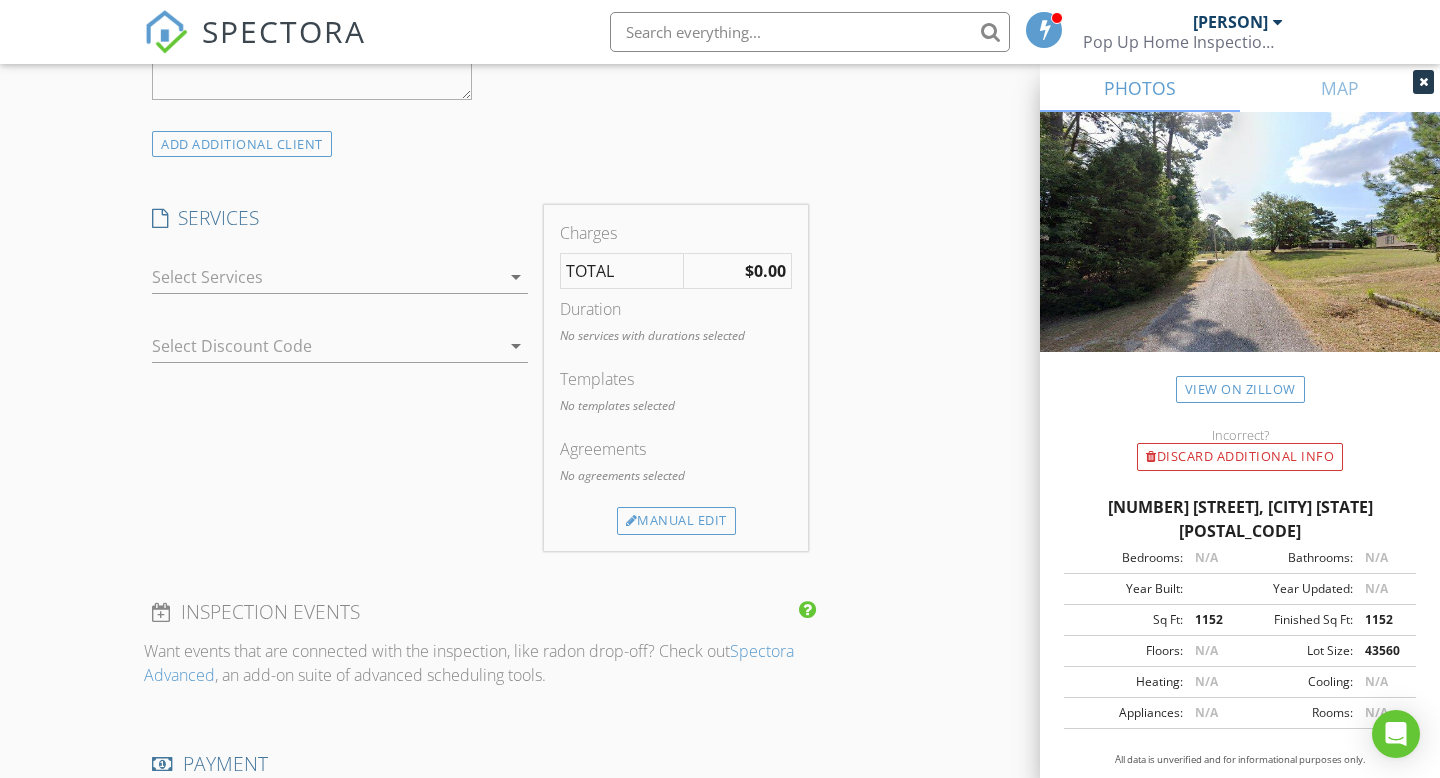 click at bounding box center [326, 277] 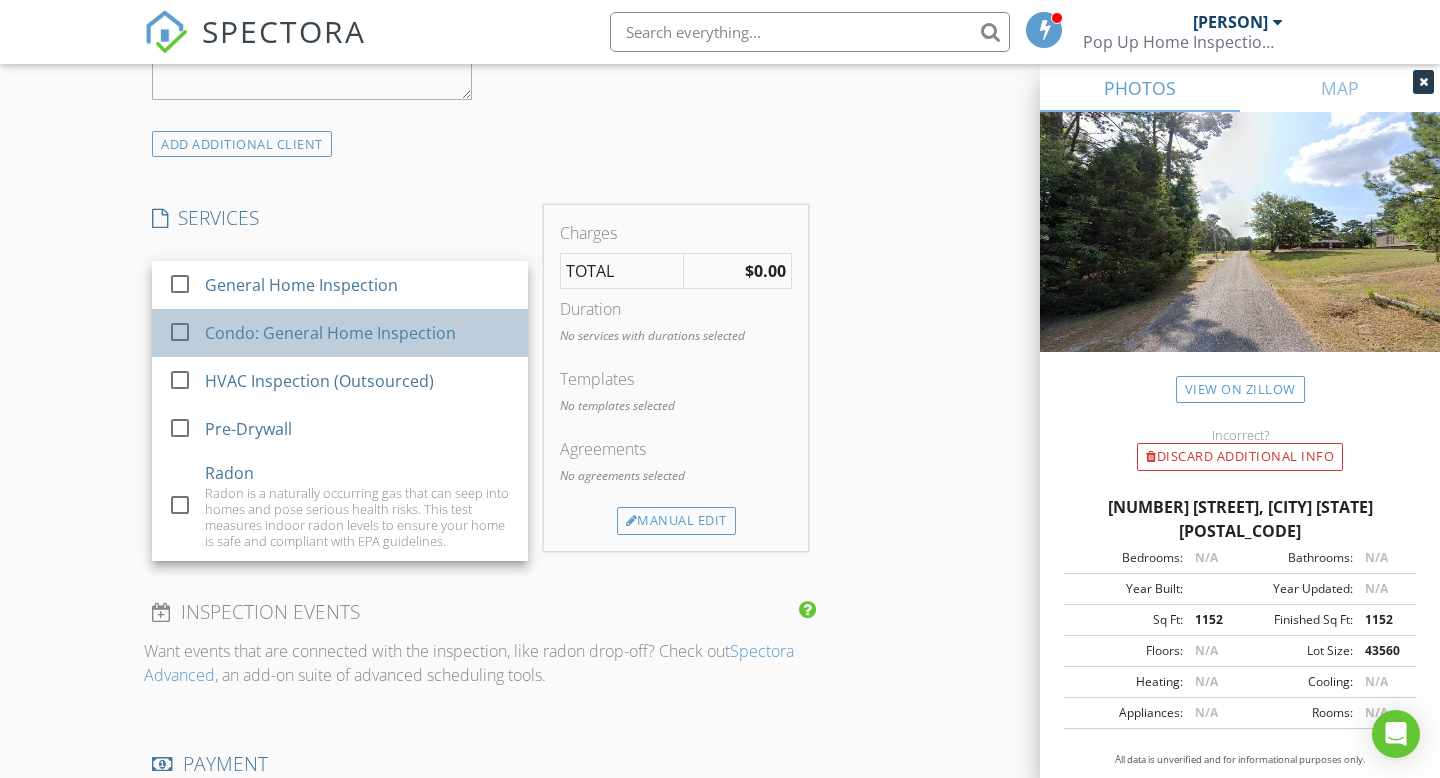 click on "check_box_outline_blank   Condo: General Home Inspection" at bounding box center (340, 333) 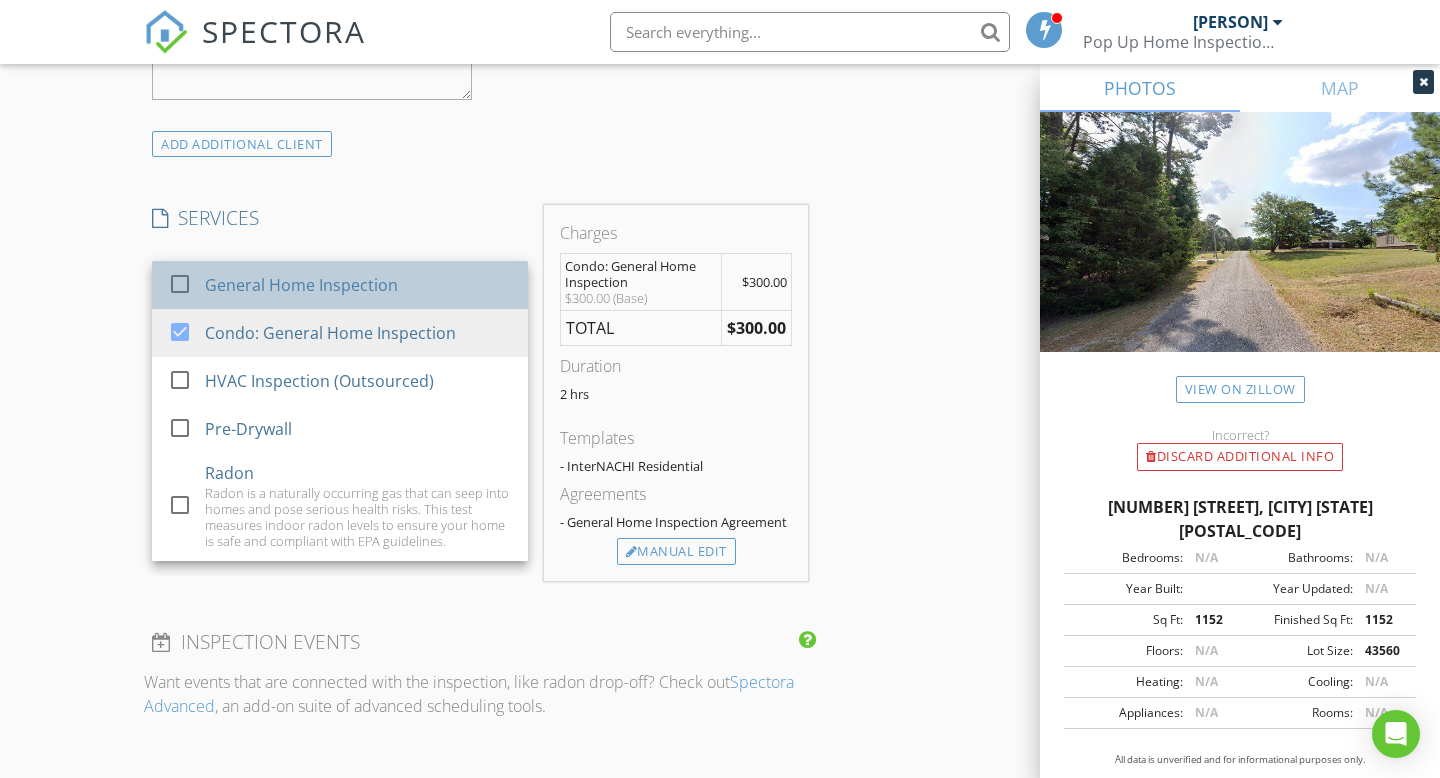 click on "General Home Inspection" at bounding box center [358, 285] 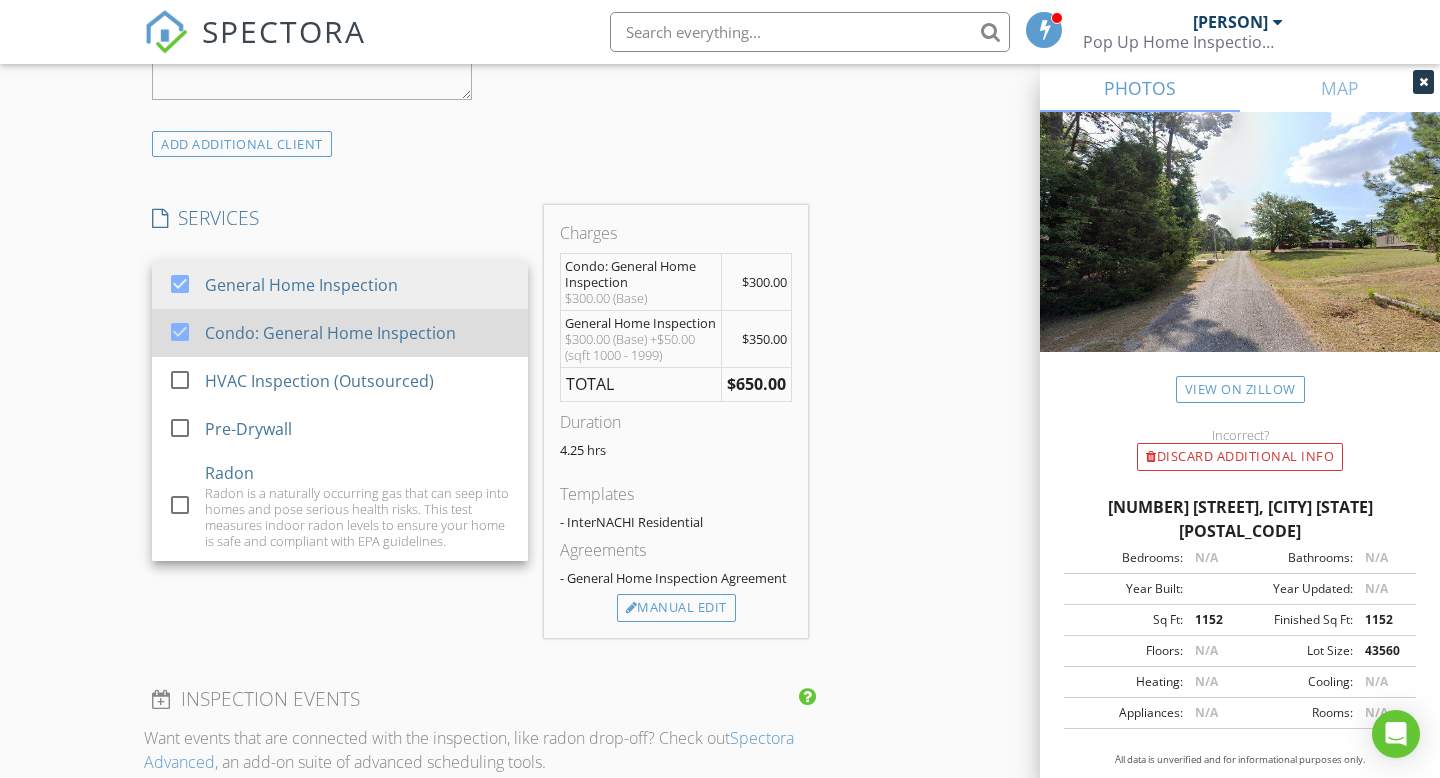 click on "Condo: General Home Inspection" at bounding box center (330, 333) 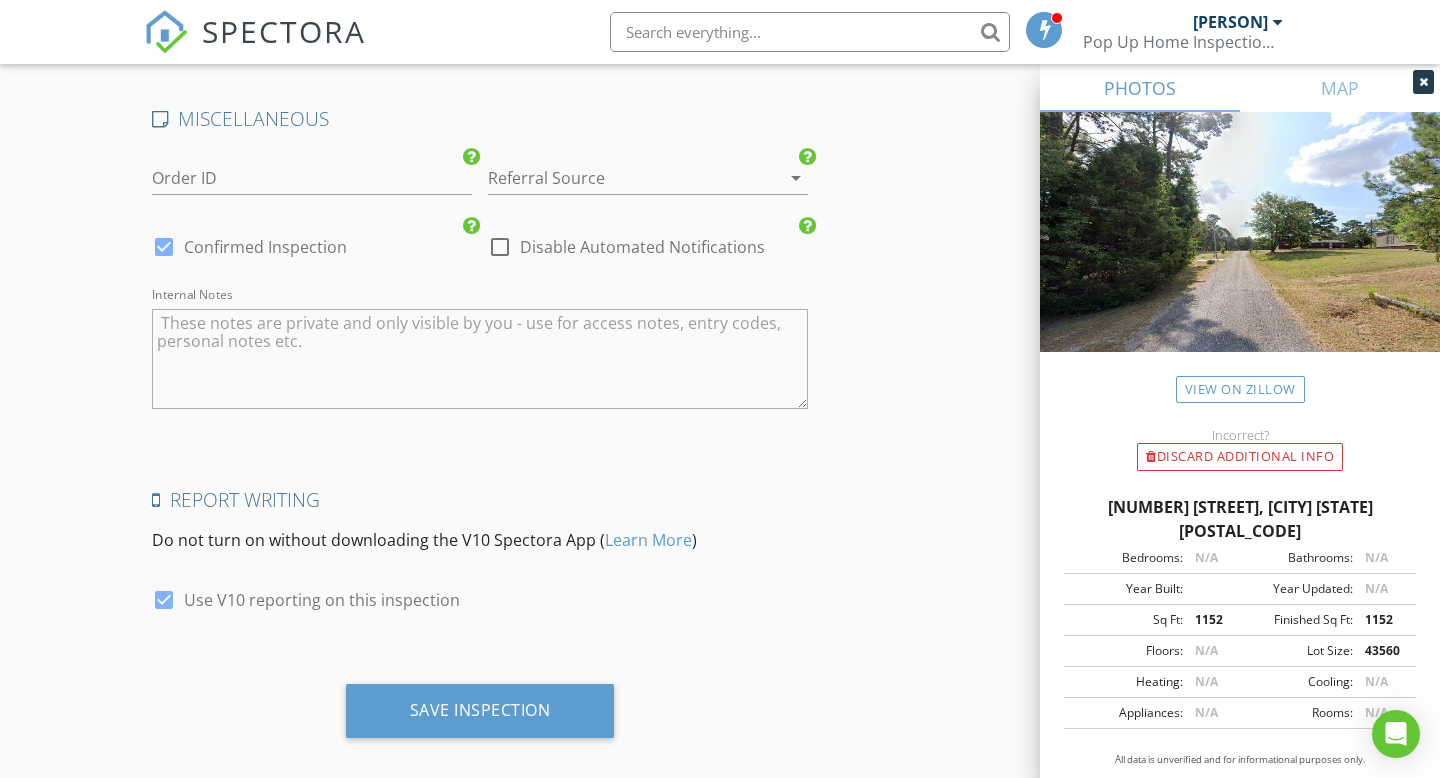 scroll, scrollTop: 2831, scrollLeft: 0, axis: vertical 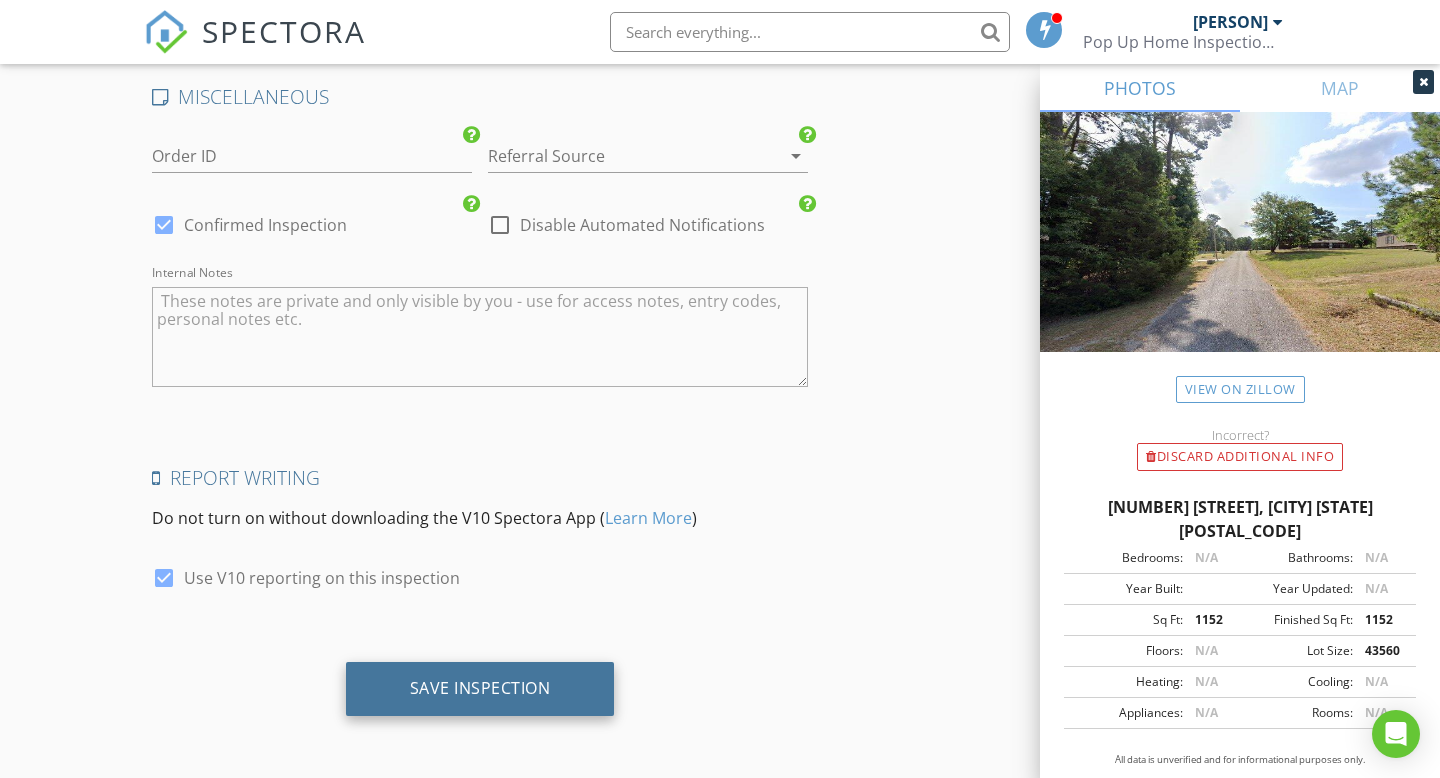 click on "Save Inspection" at bounding box center (480, 689) 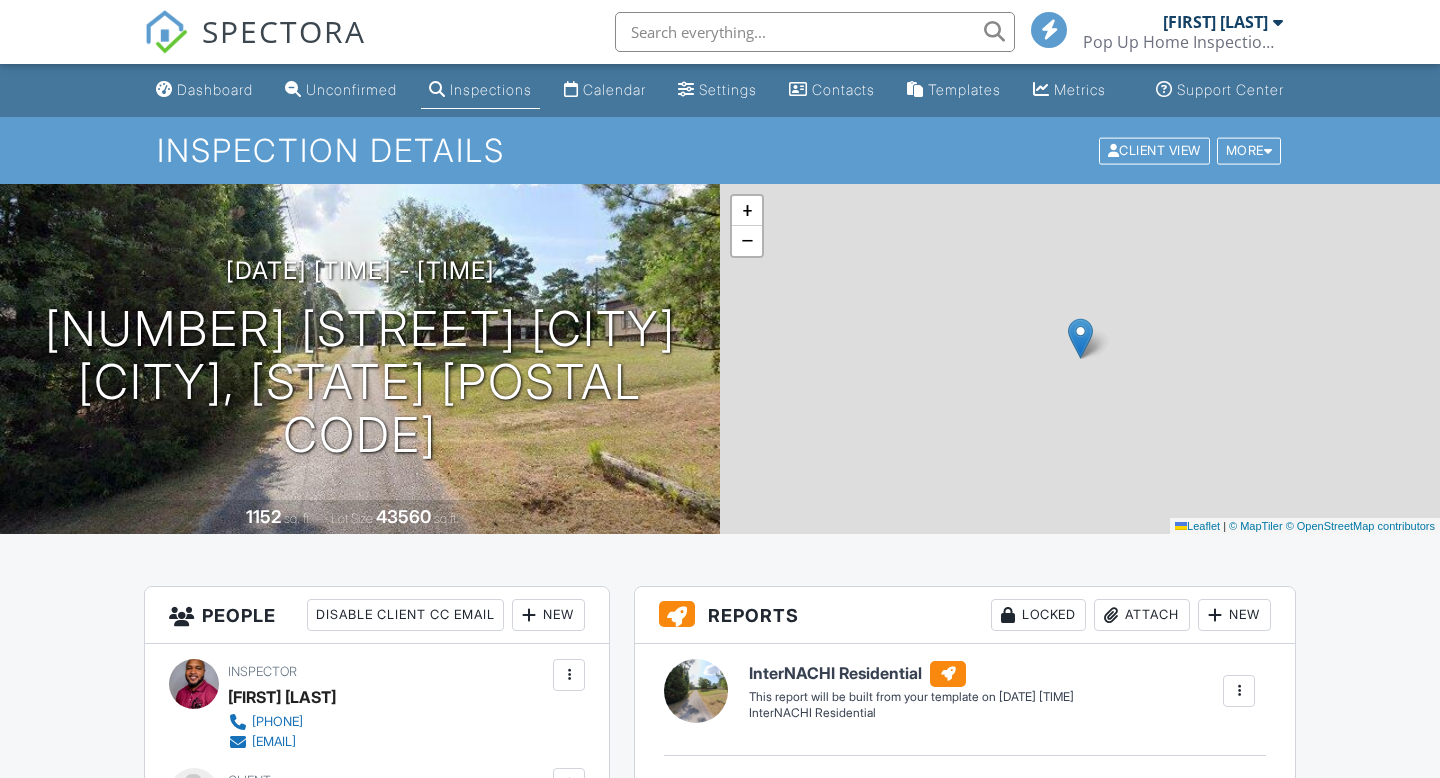 scroll, scrollTop: 0, scrollLeft: 0, axis: both 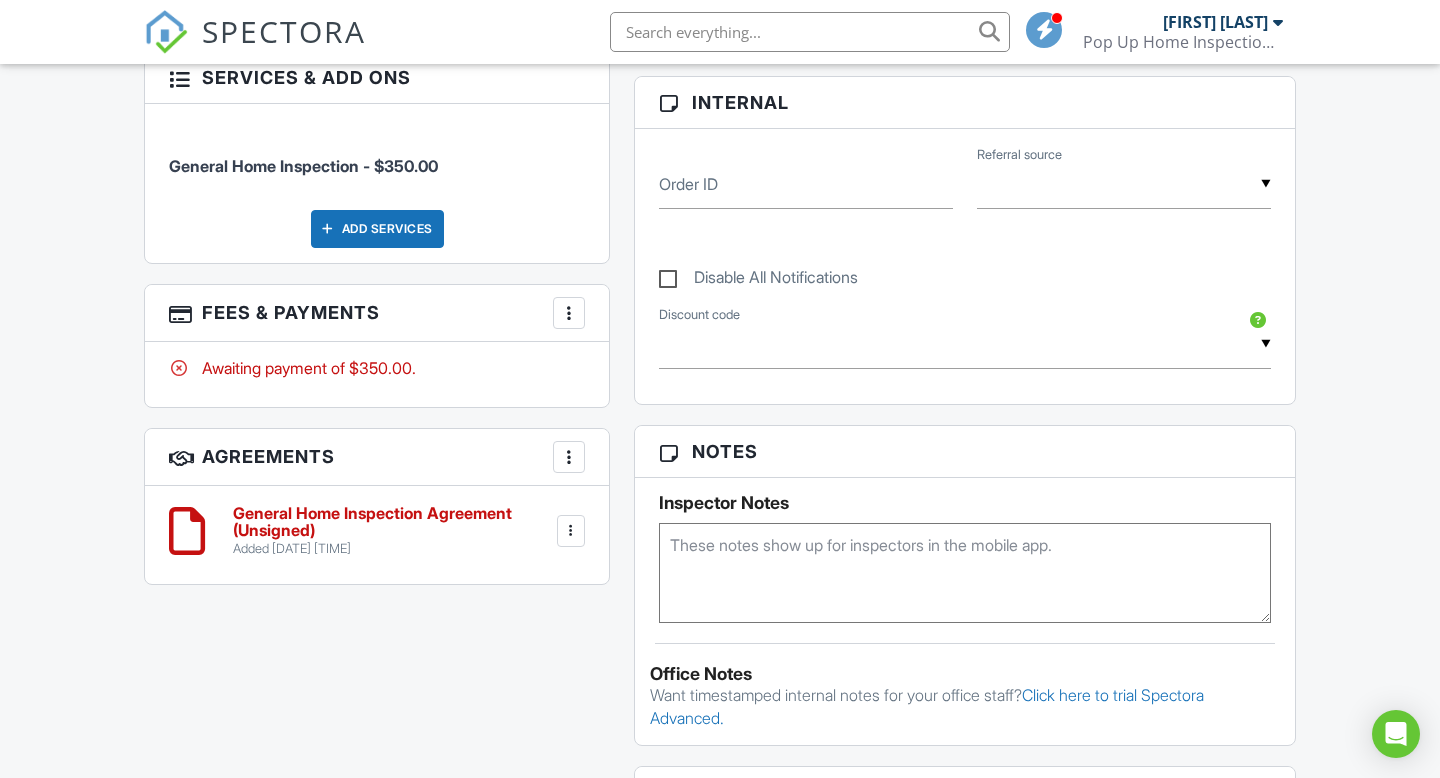click on "Fees & Payments
More
Edit Fees & Payments
Add Services
View Invoice
Paid In Full" at bounding box center (377, 313) 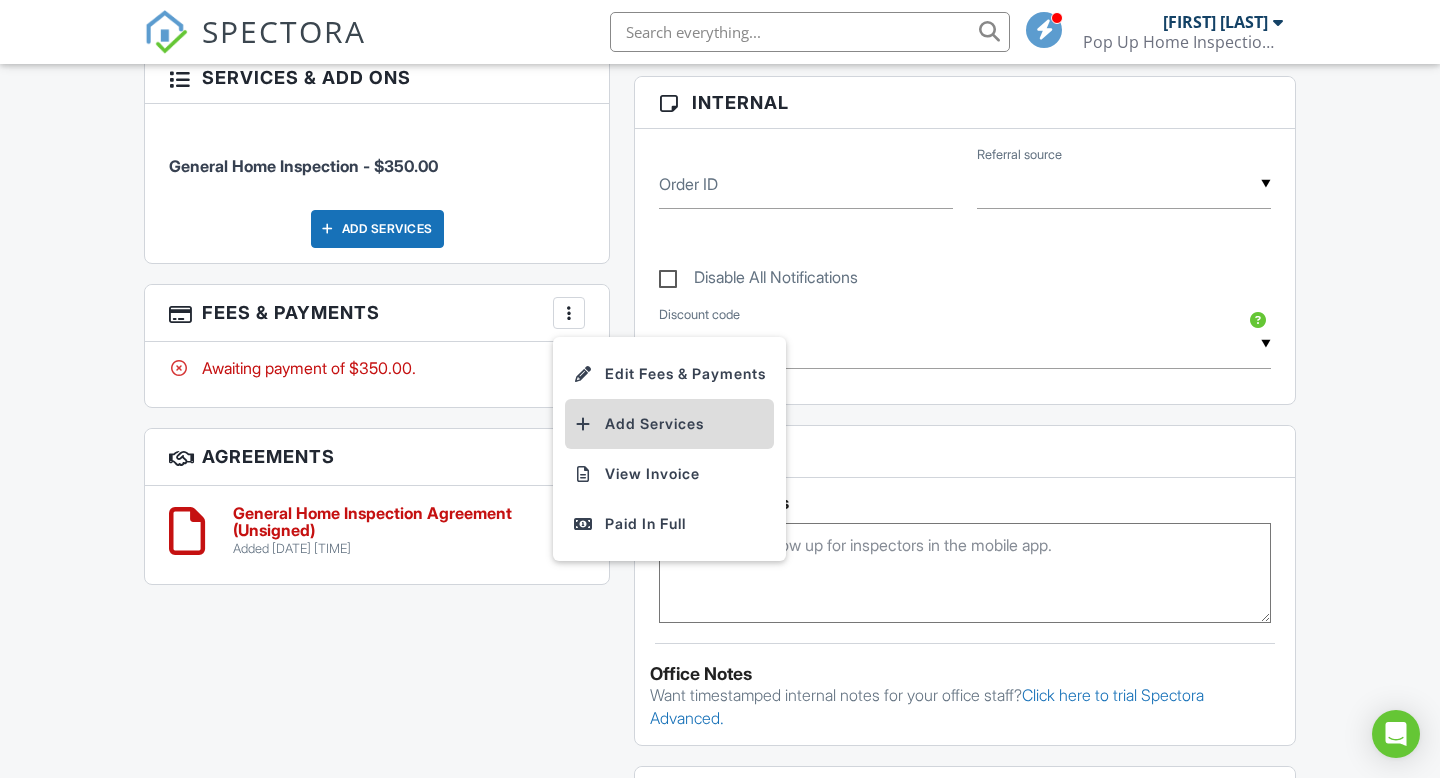 scroll, scrollTop: 941, scrollLeft: 0, axis: vertical 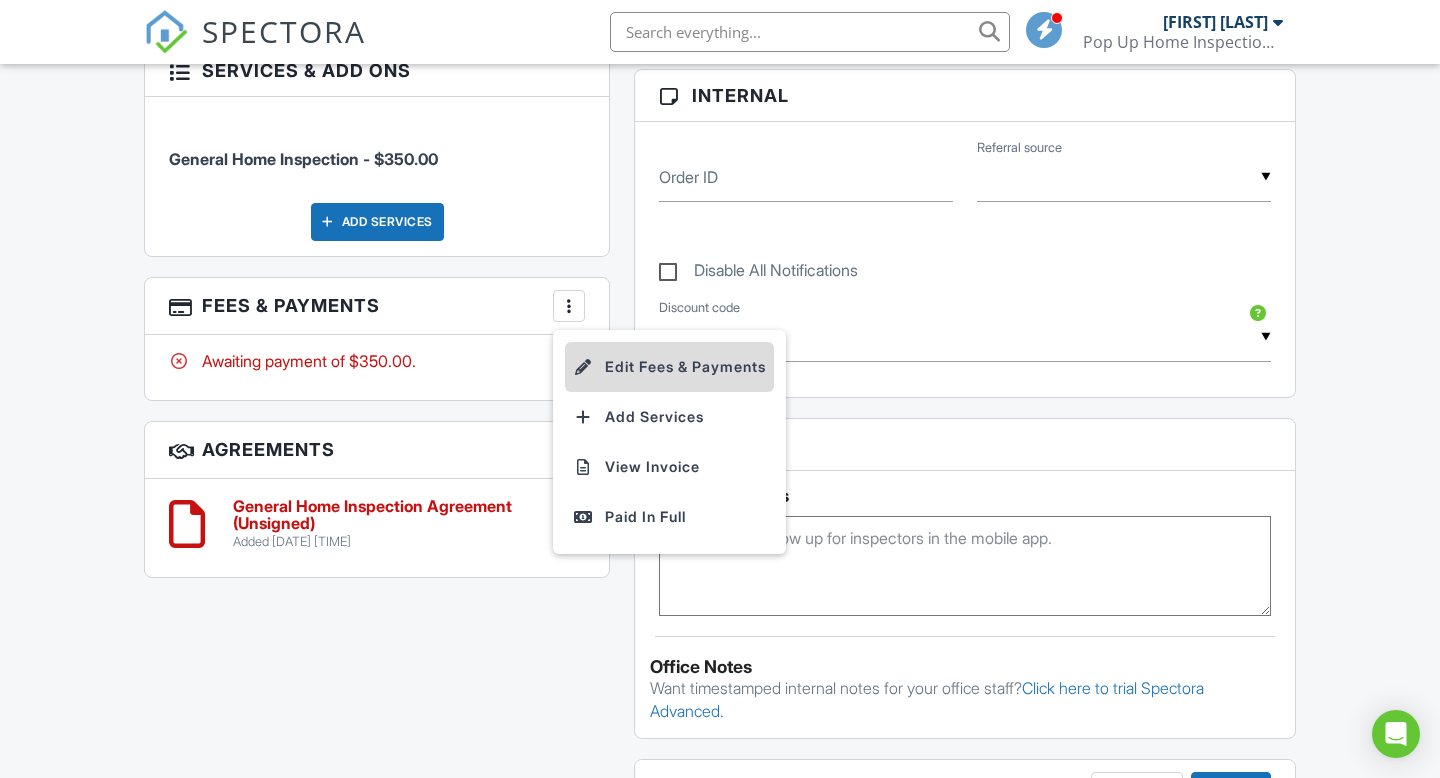 click on "Edit Fees & Payments" at bounding box center [669, 367] 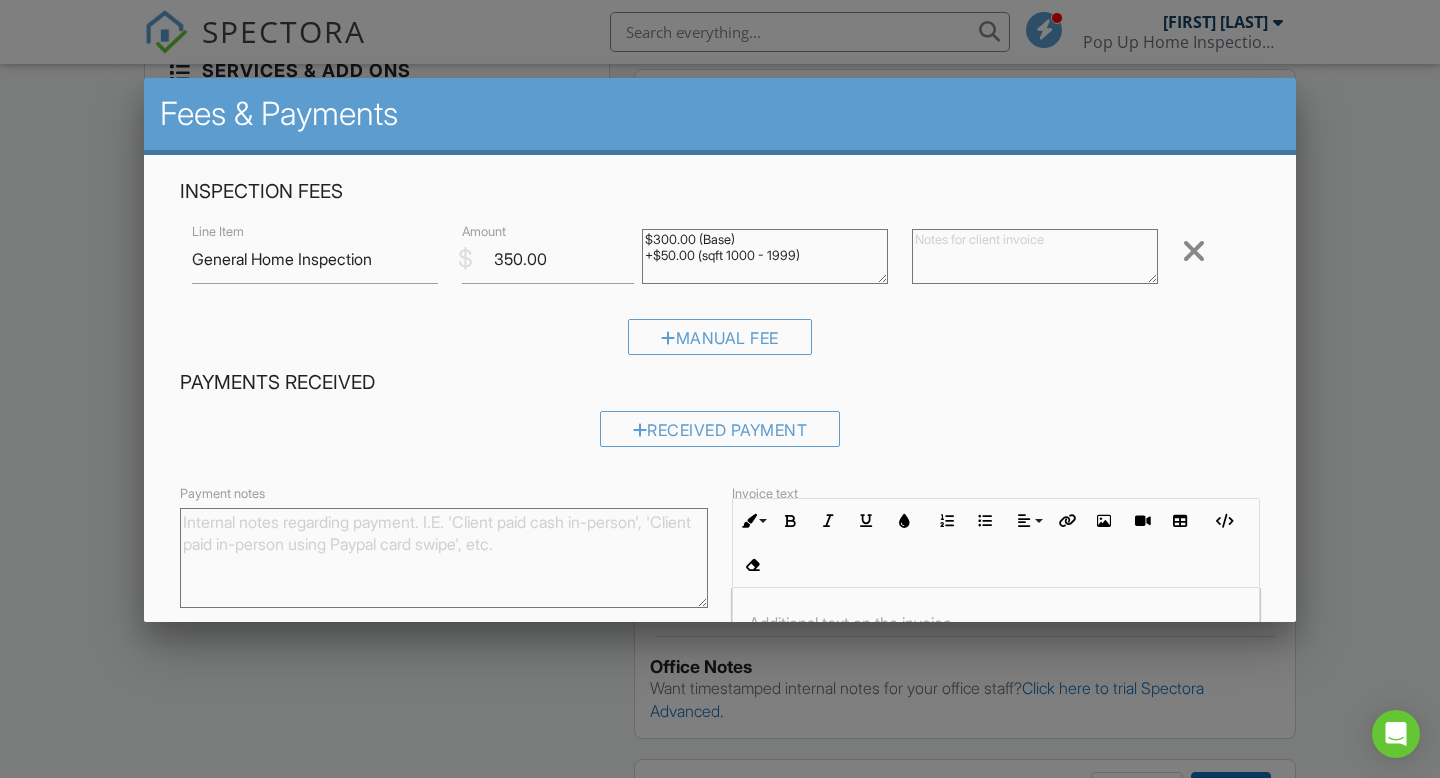 click on "Line Item
General Home Inspection
$
Amount
350.00
$300.00 (Base)
+$50.00 (sqft 1000 - 1999)
Remove" at bounding box center [720, 259] 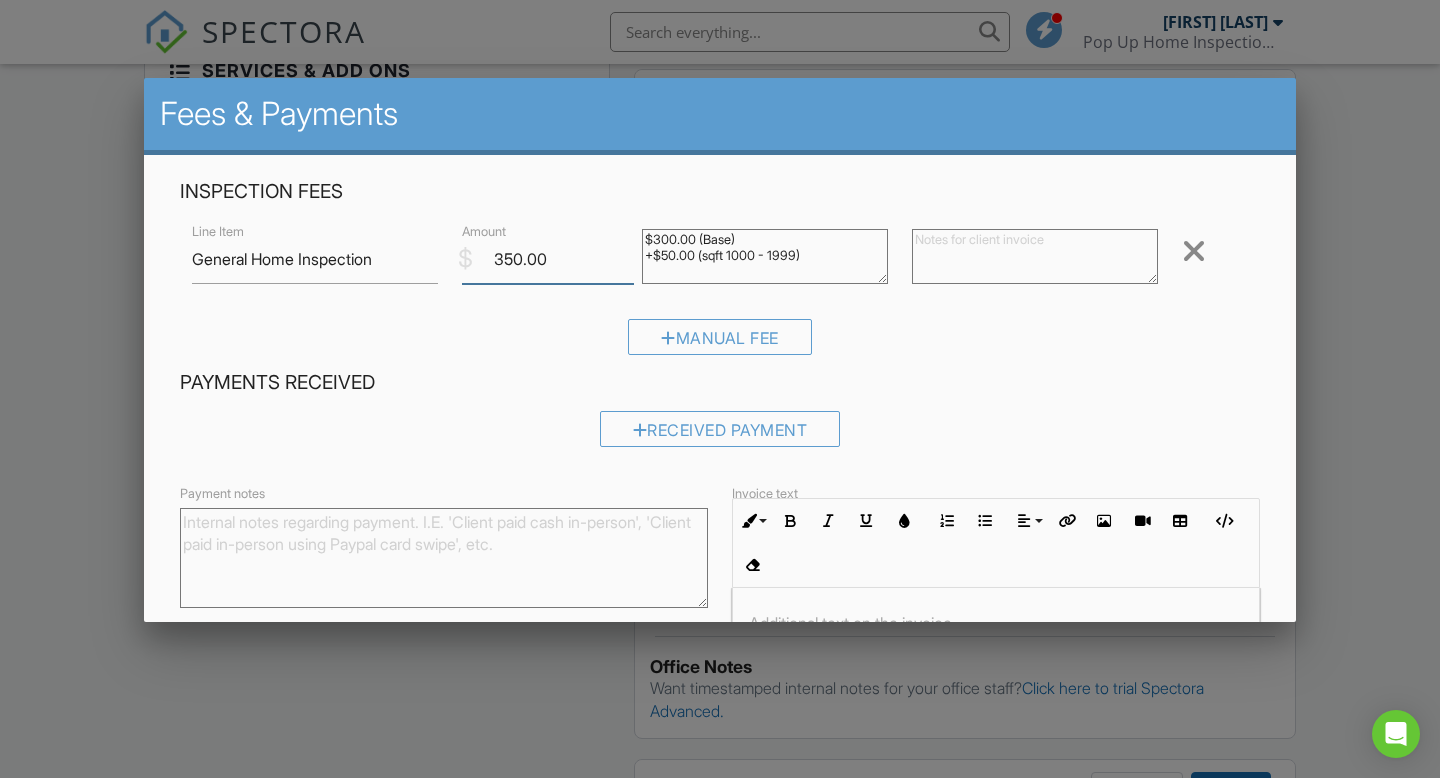 click on "350.00" at bounding box center (548, 259) 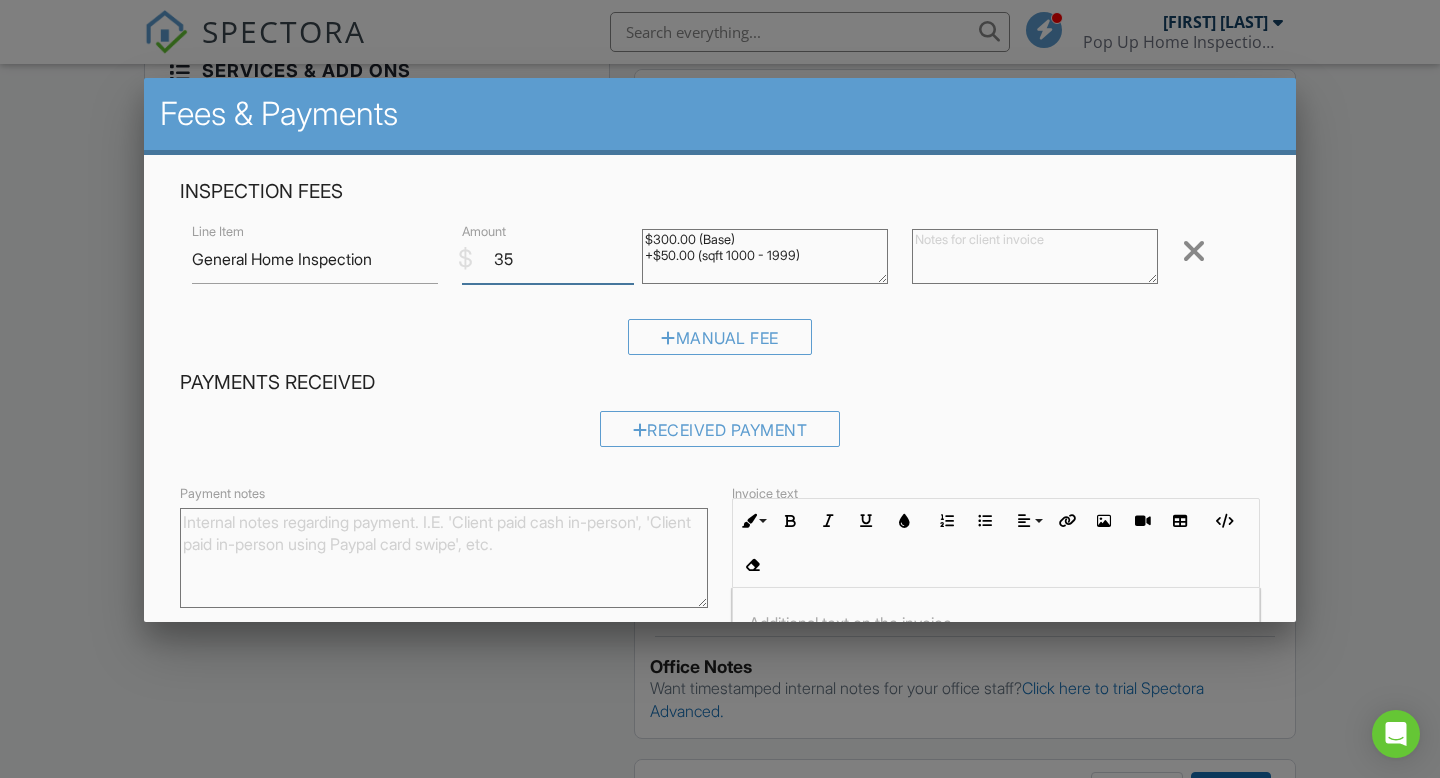 type on "3" 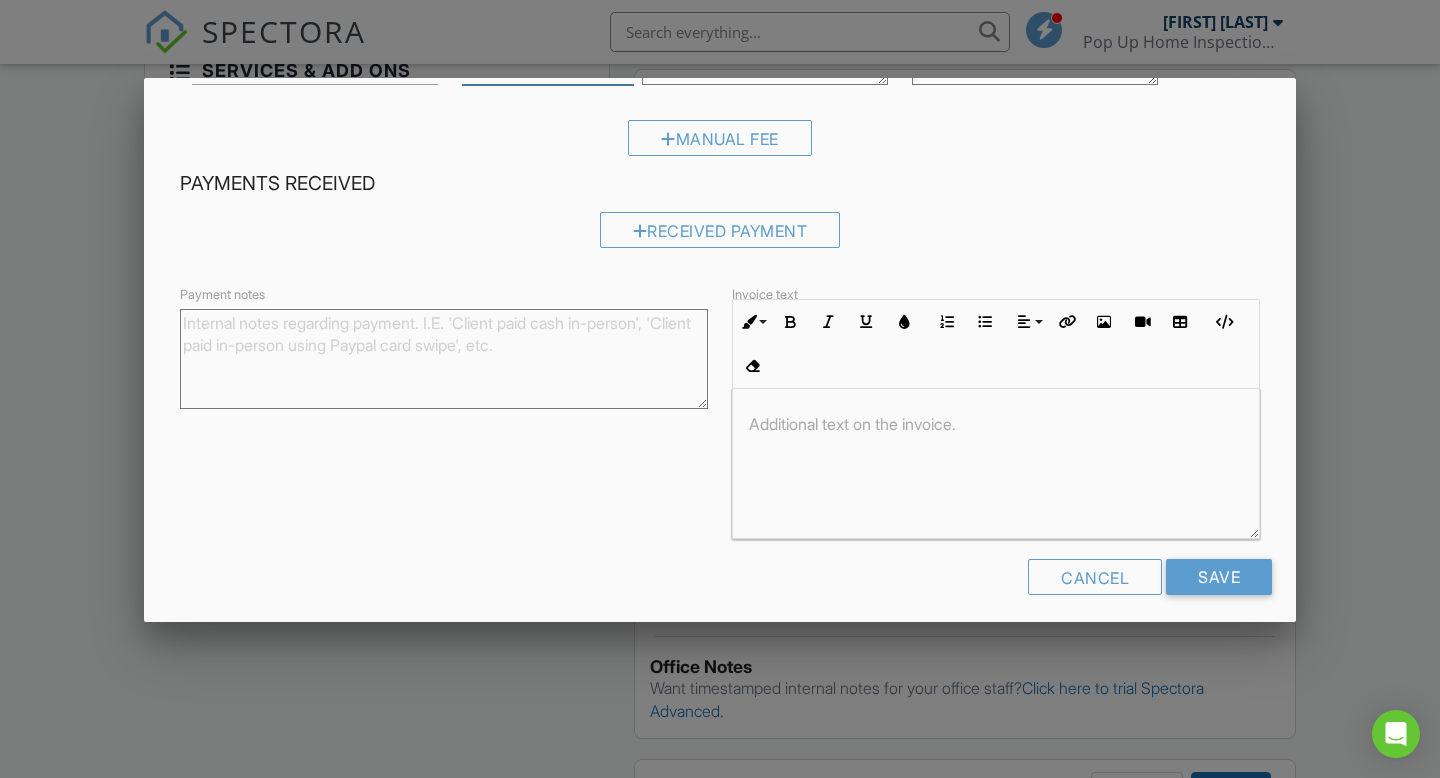 scroll, scrollTop: 210, scrollLeft: 0, axis: vertical 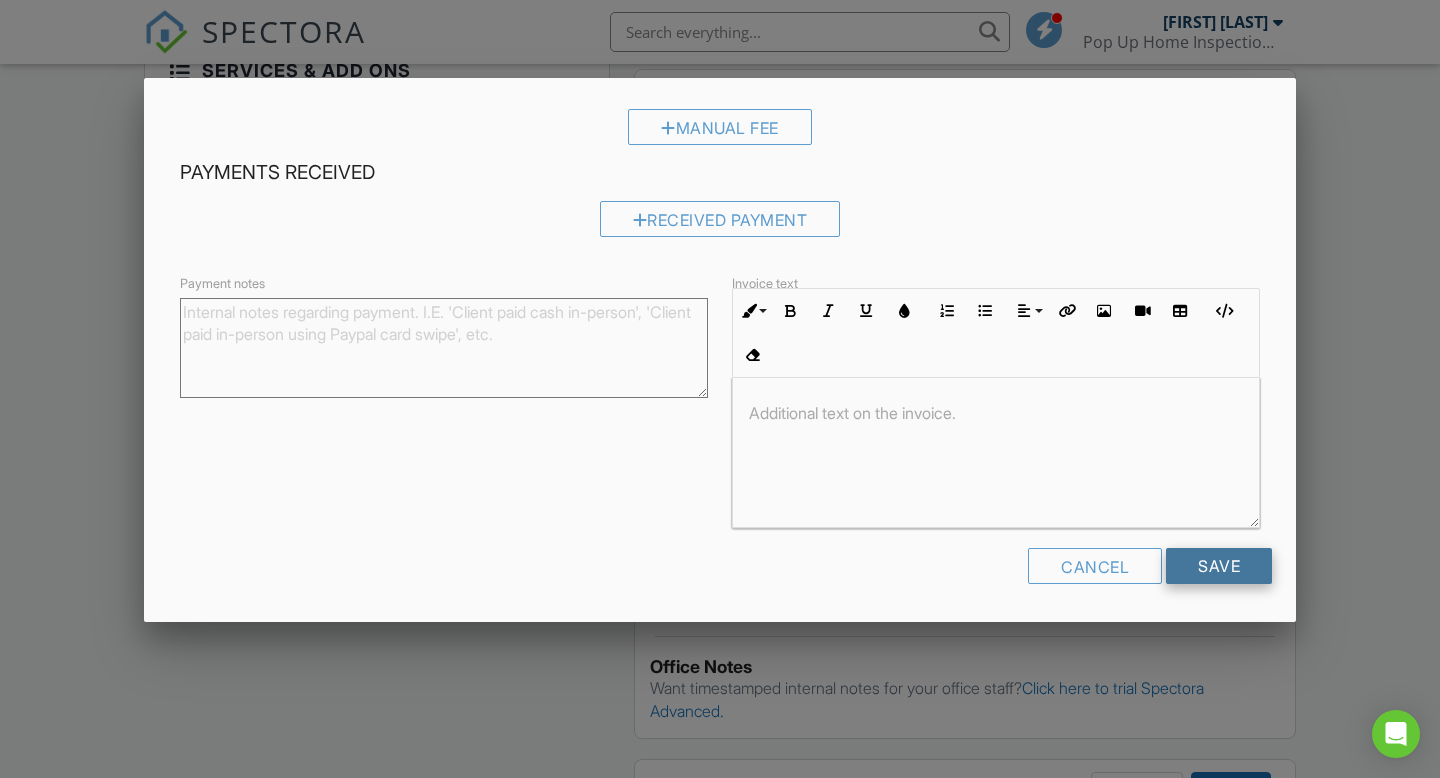 type on "0" 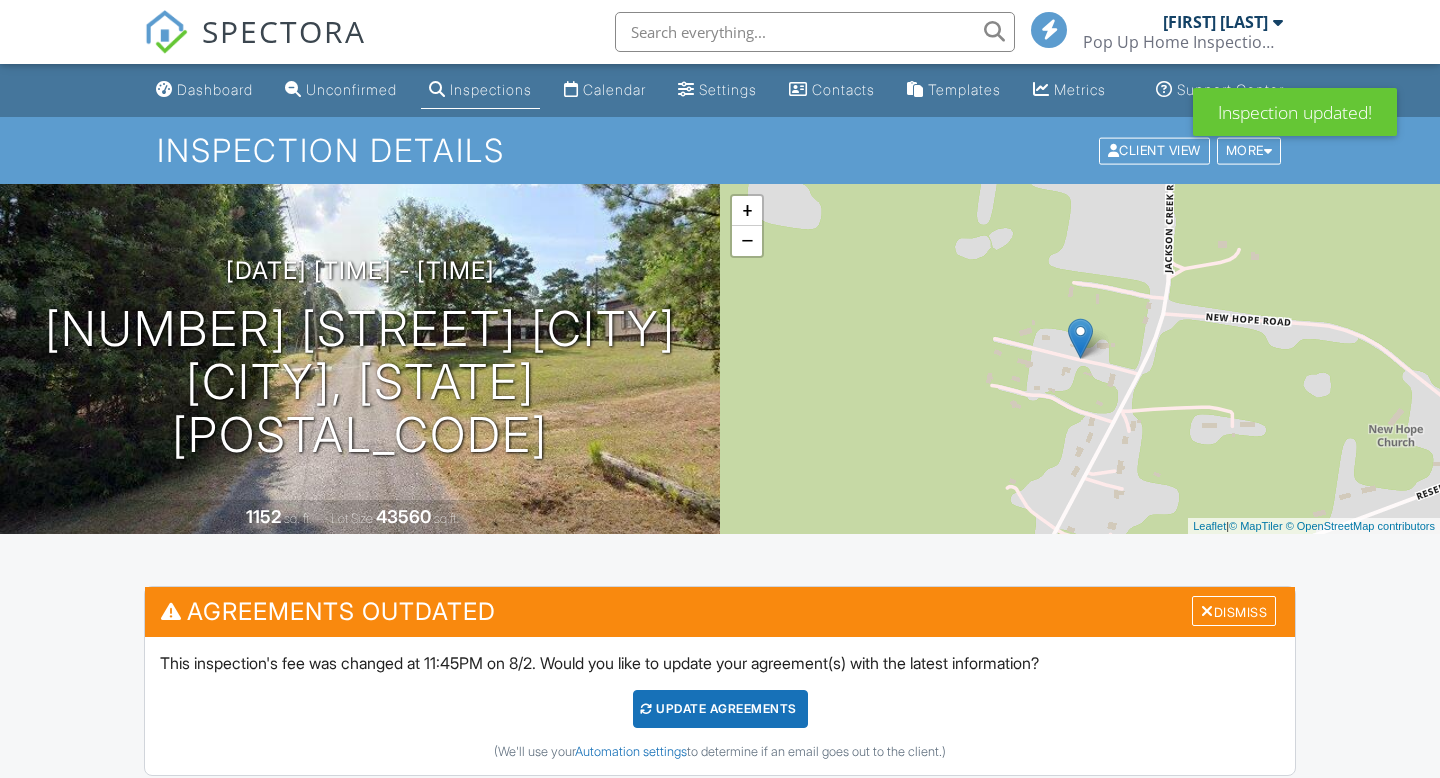 scroll, scrollTop: 2, scrollLeft: 0, axis: vertical 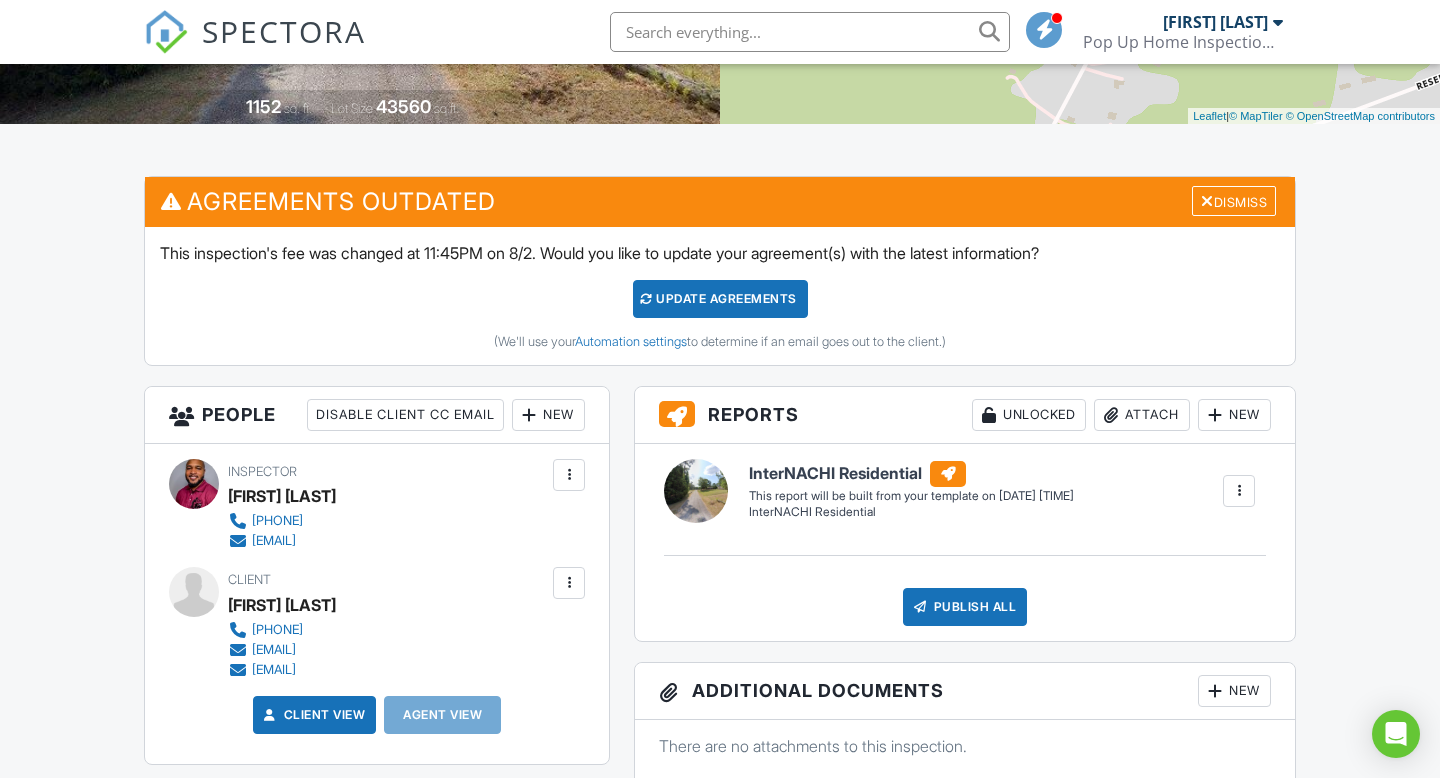 click on "Update Agreements" at bounding box center (720, 299) 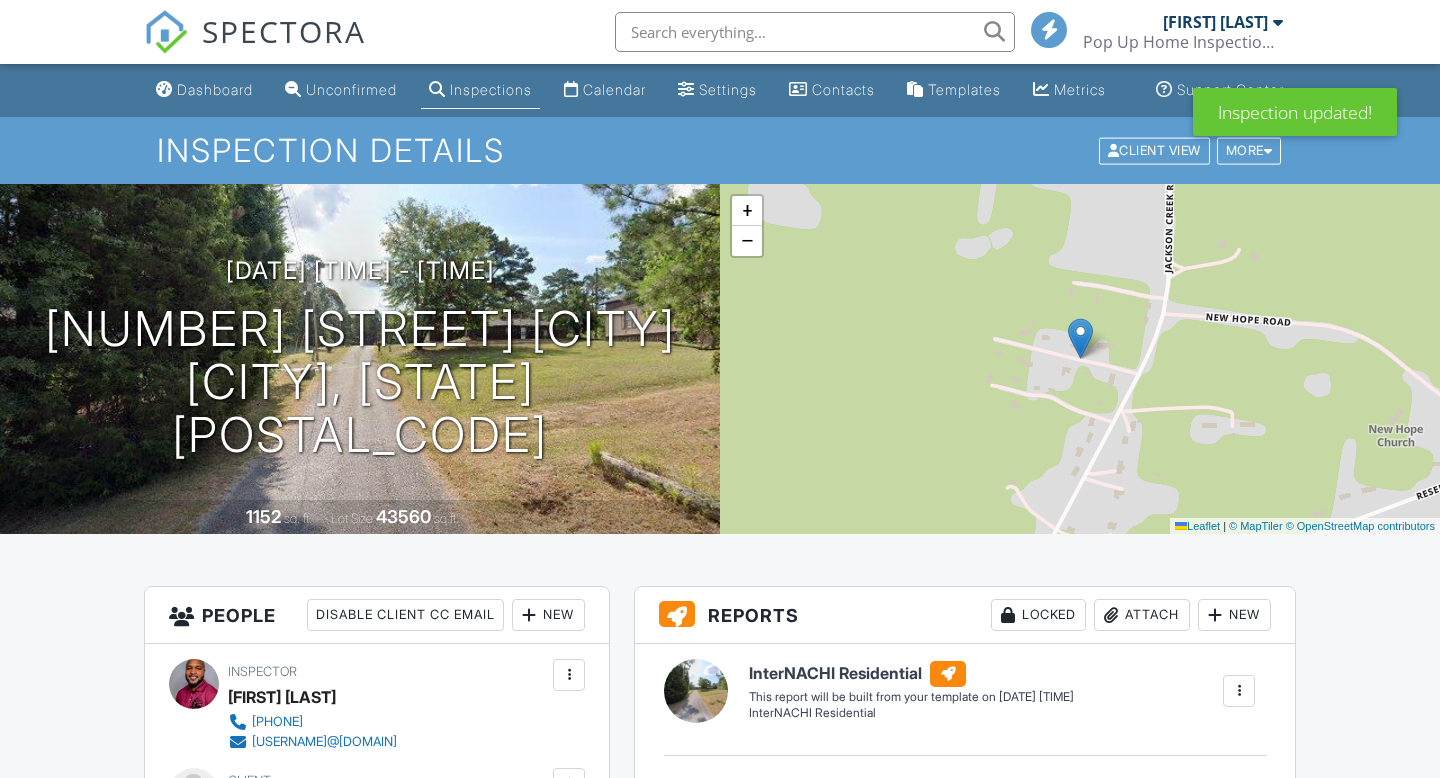 scroll, scrollTop: 572, scrollLeft: 0, axis: vertical 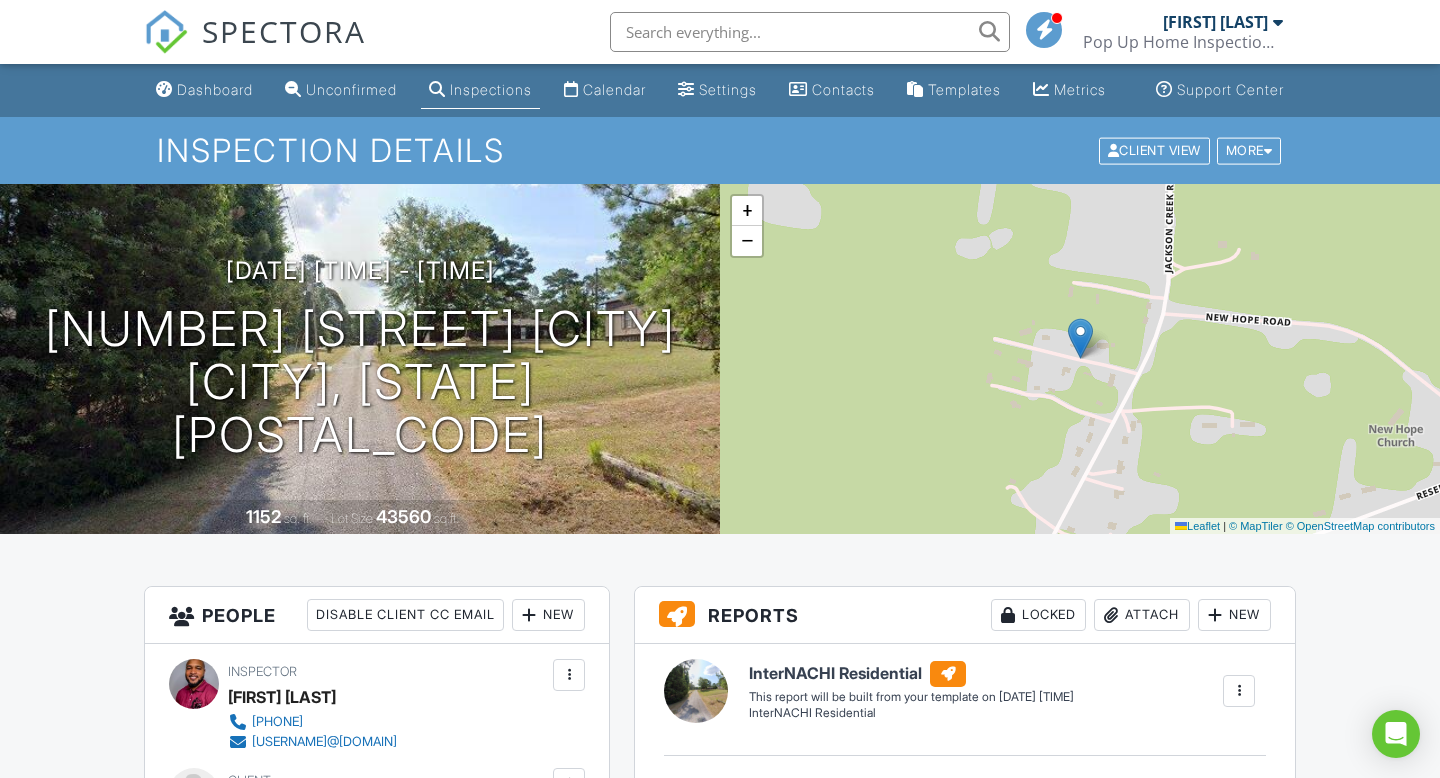 click on "Inspections" at bounding box center (491, 89) 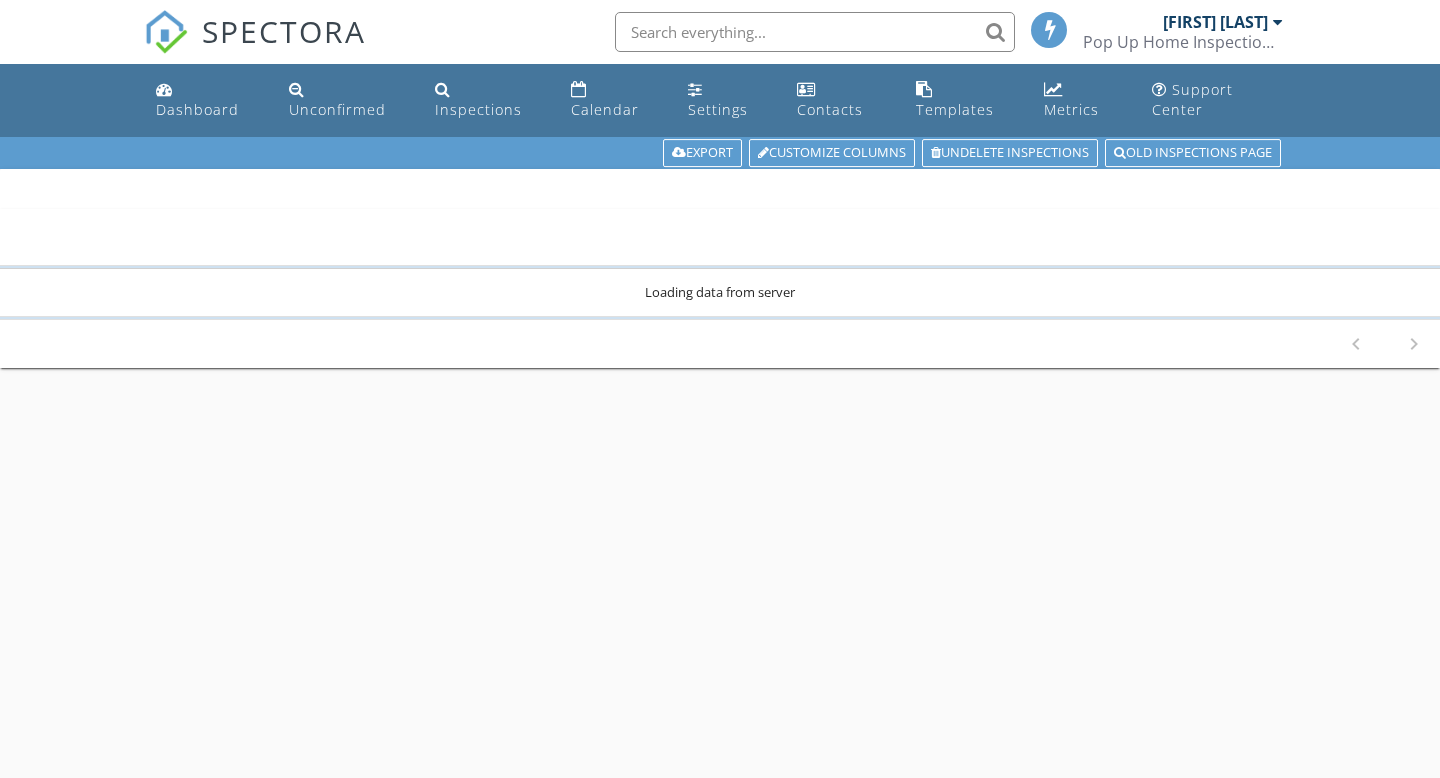 scroll, scrollTop: 0, scrollLeft: 0, axis: both 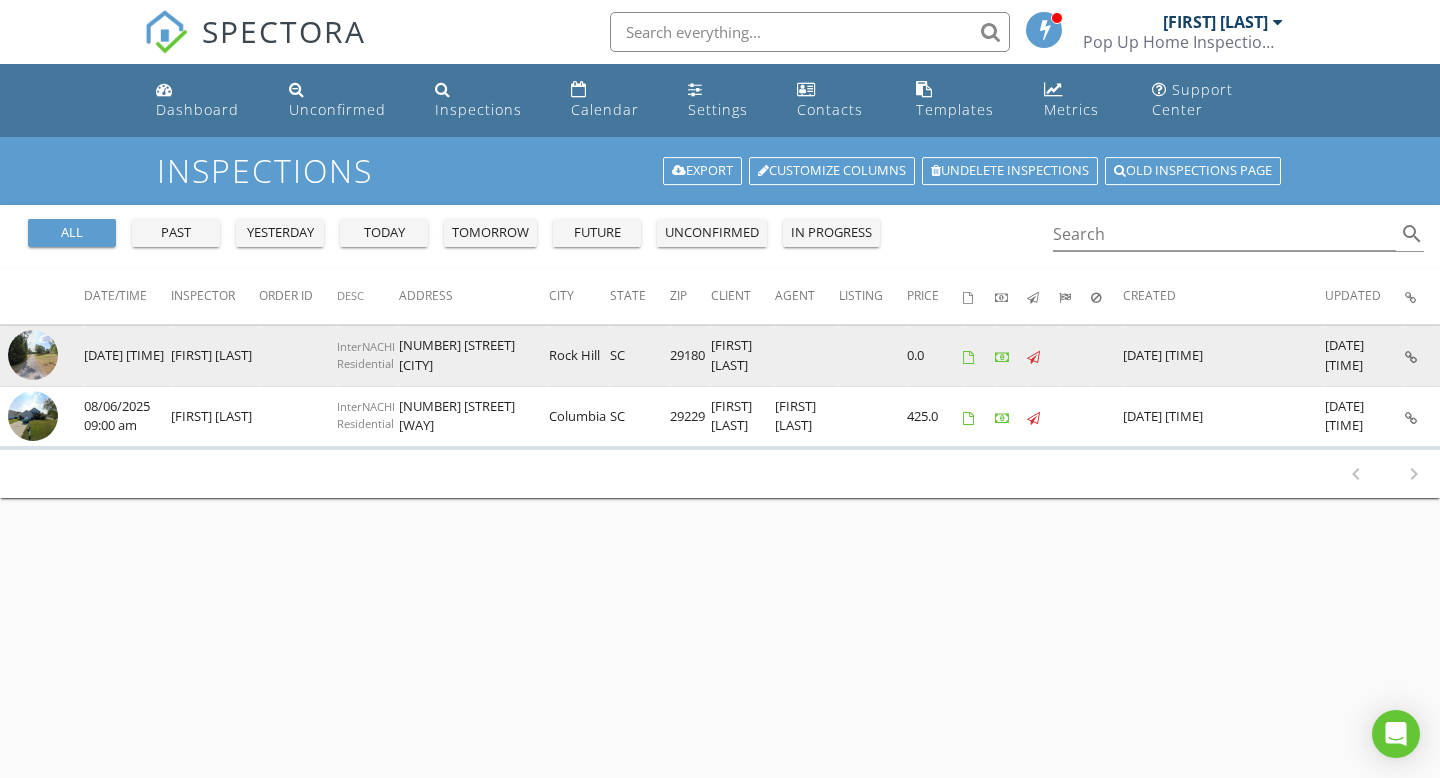 click at bounding box center [1411, 357] 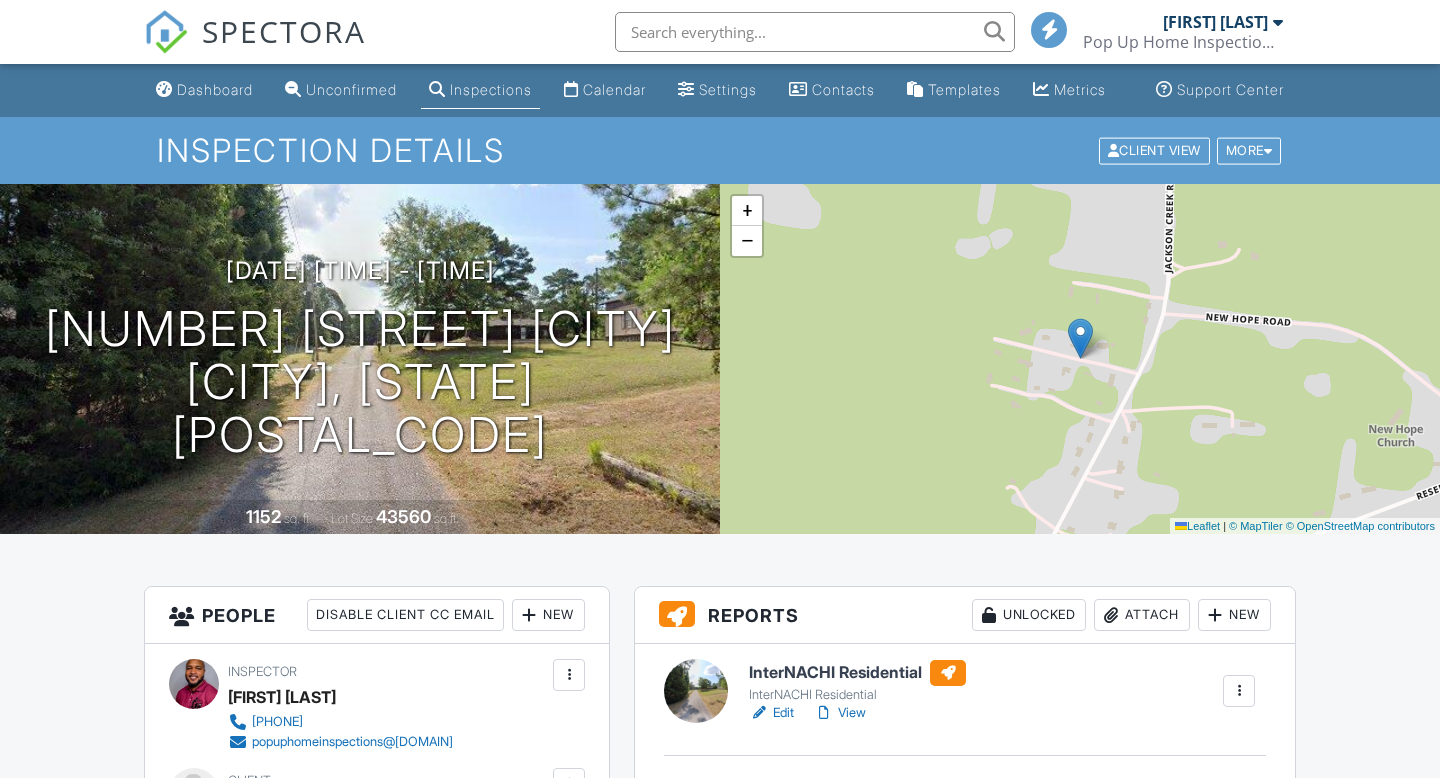 scroll, scrollTop: 46, scrollLeft: 0, axis: vertical 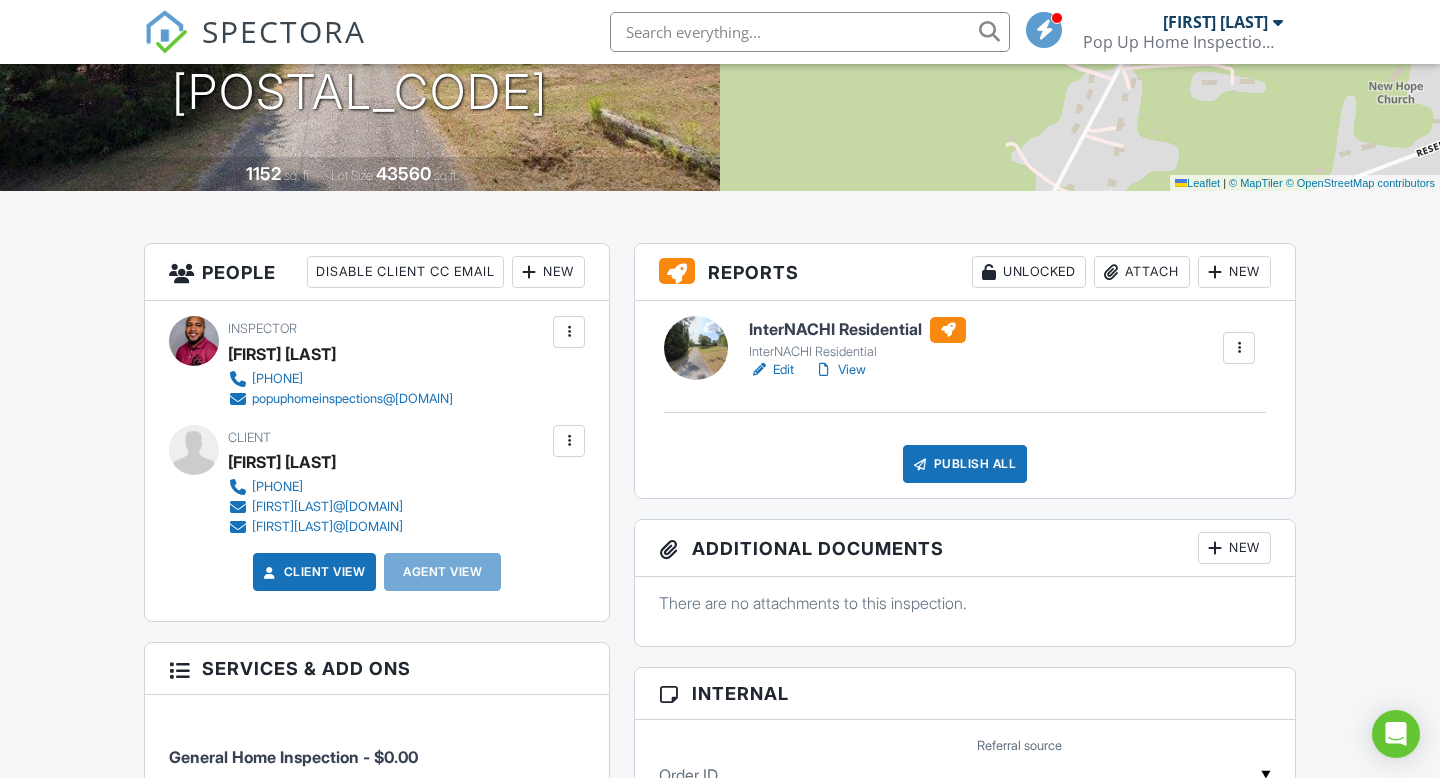 click on "View" at bounding box center (840, 370) 